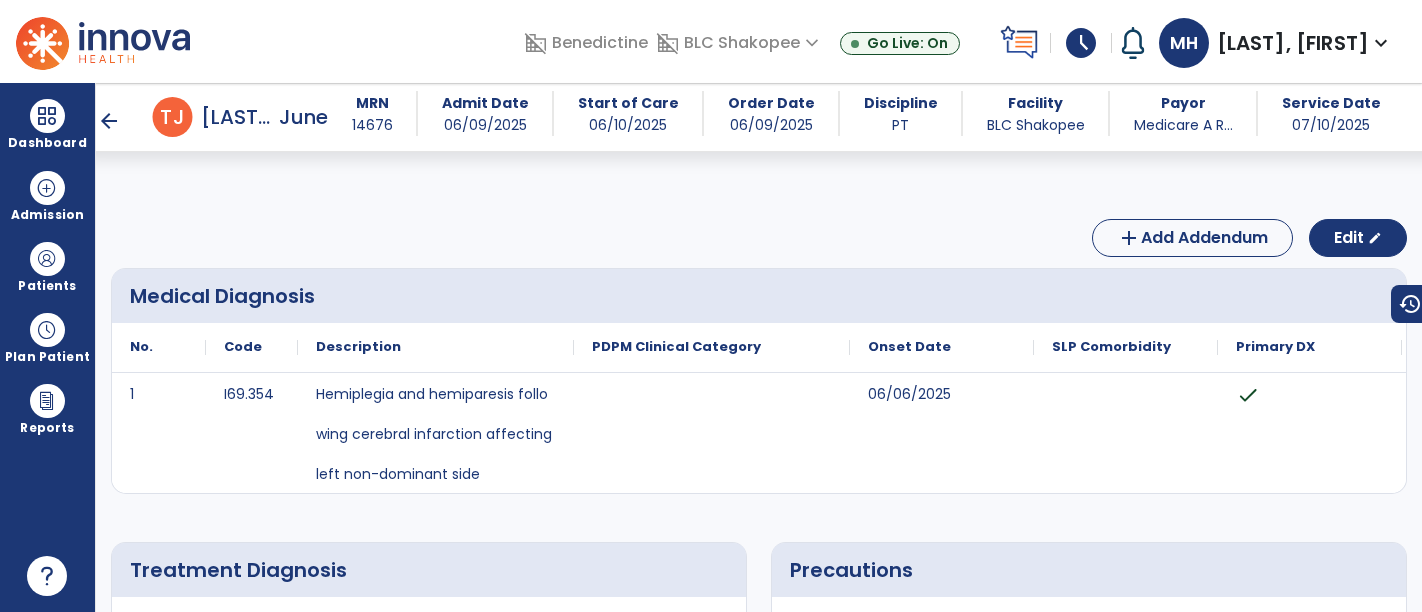 scroll, scrollTop: 0, scrollLeft: 0, axis: both 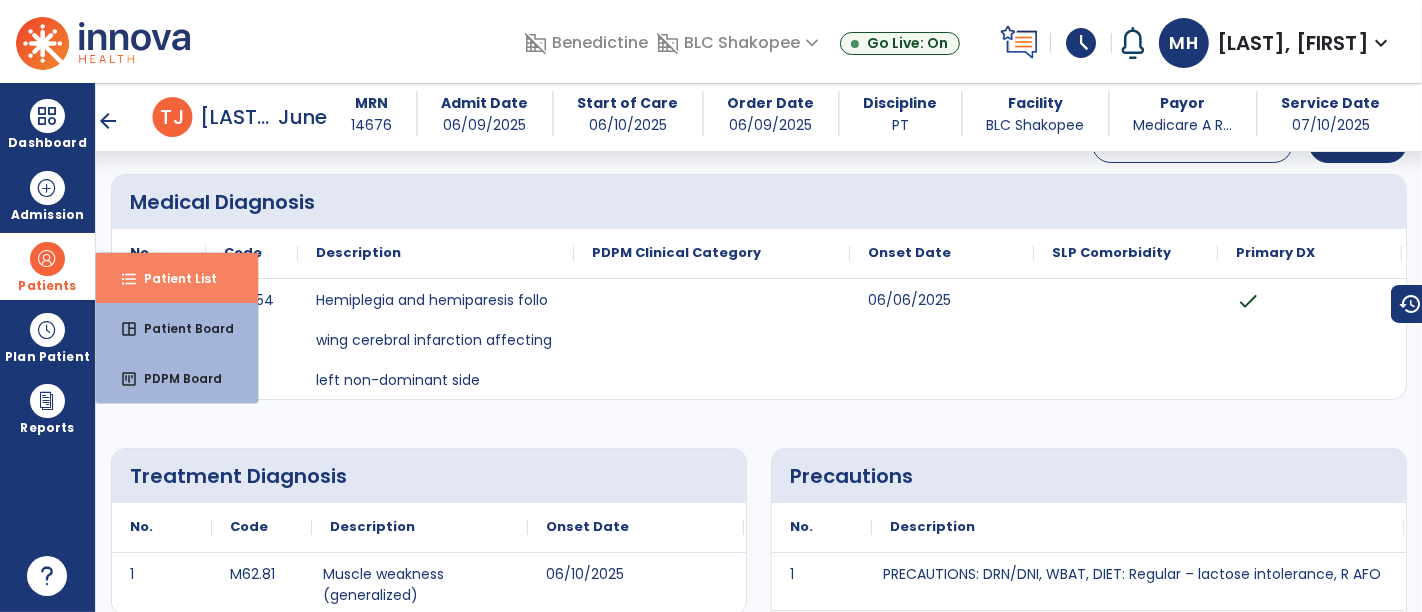 click on "Patient List" at bounding box center [172, 278] 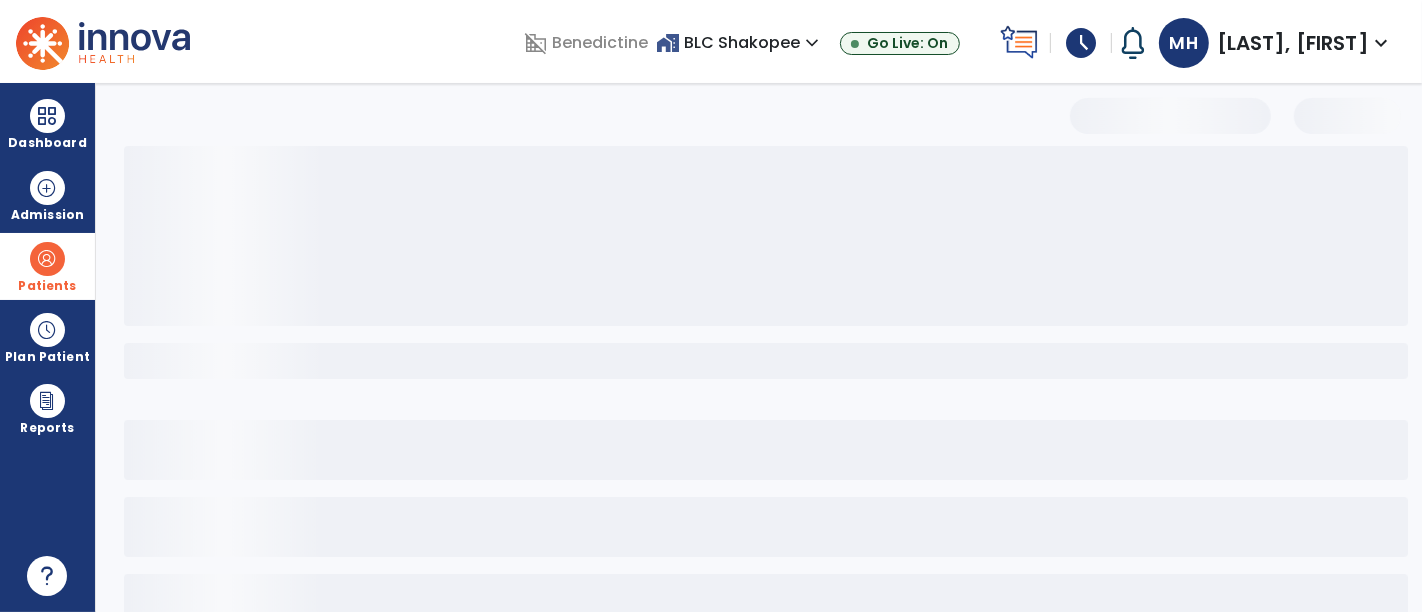 select on "***" 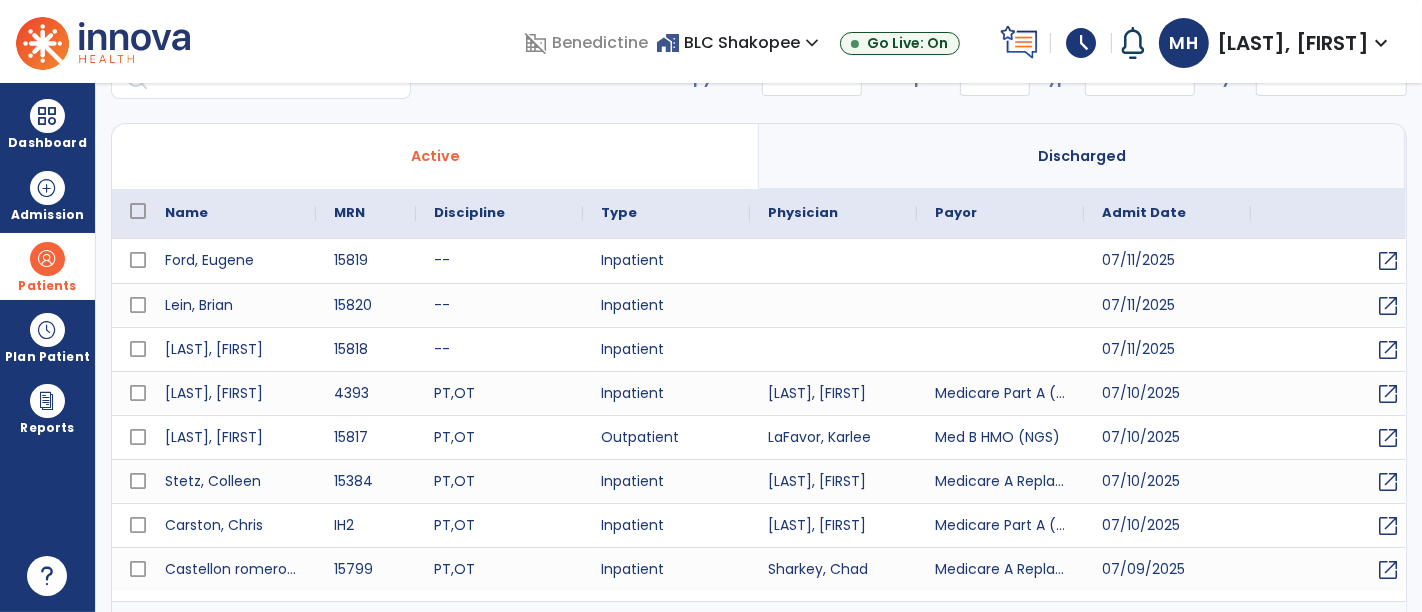 scroll, scrollTop: 0, scrollLeft: 0, axis: both 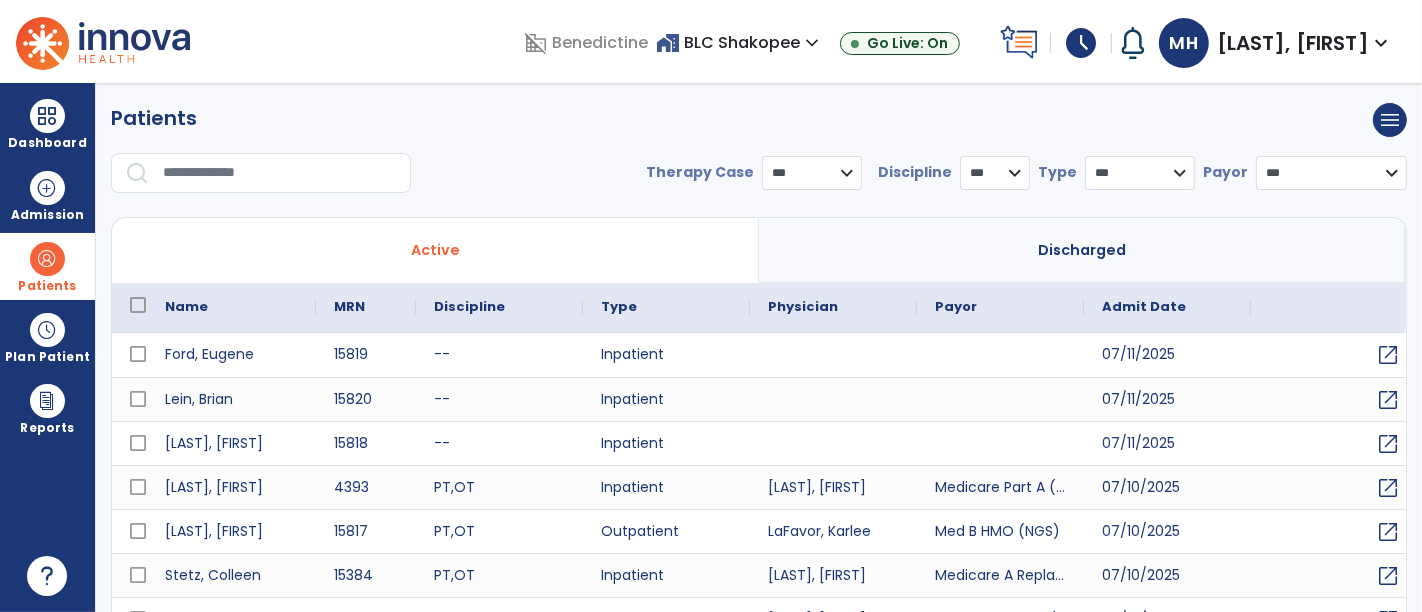 click at bounding box center [280, 173] 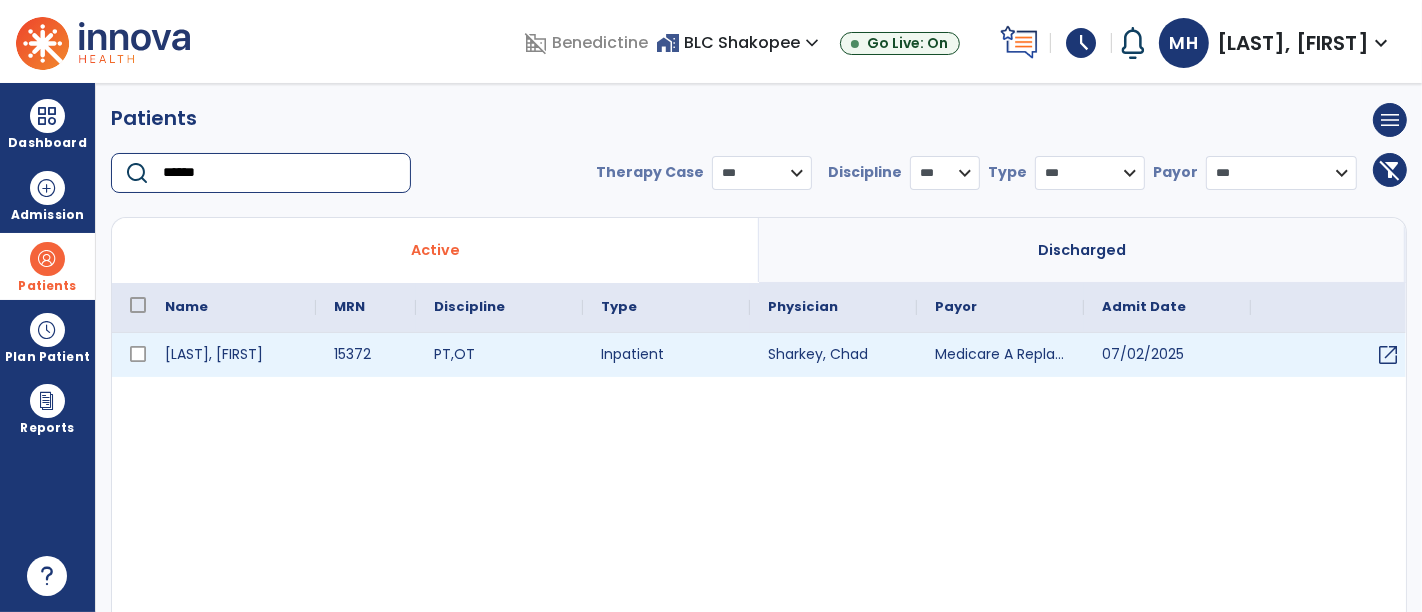 type on "******" 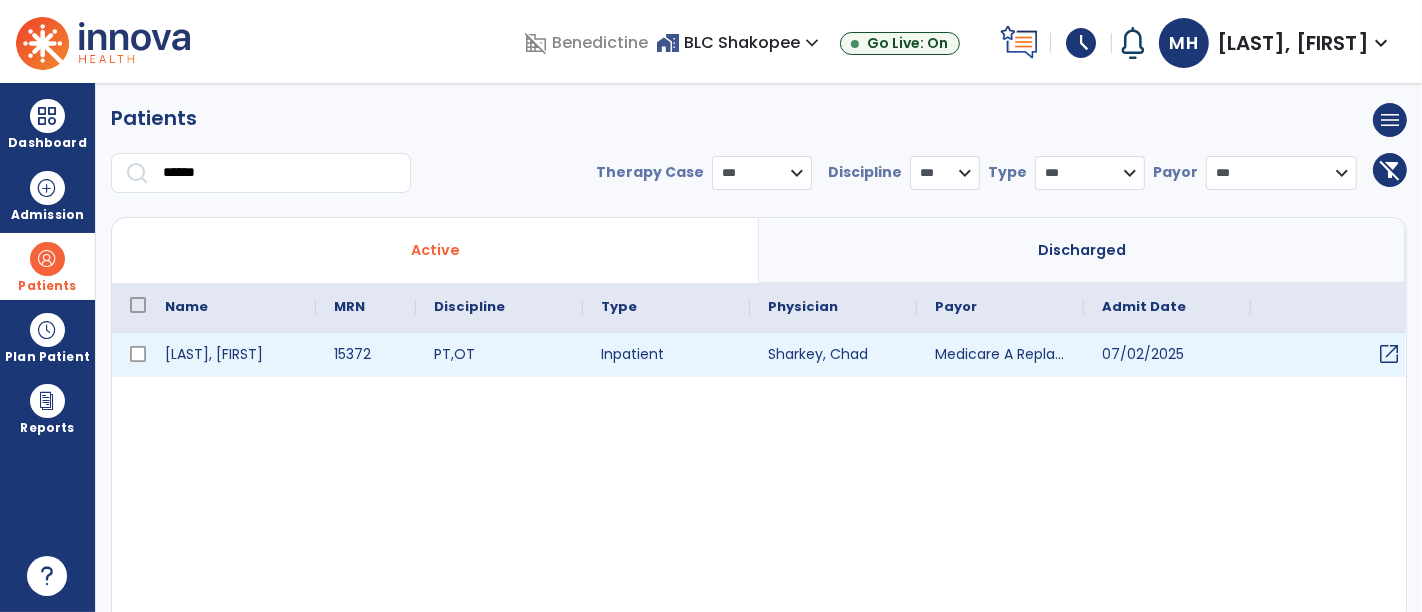 click on "open_in_new" at bounding box center [1389, 354] 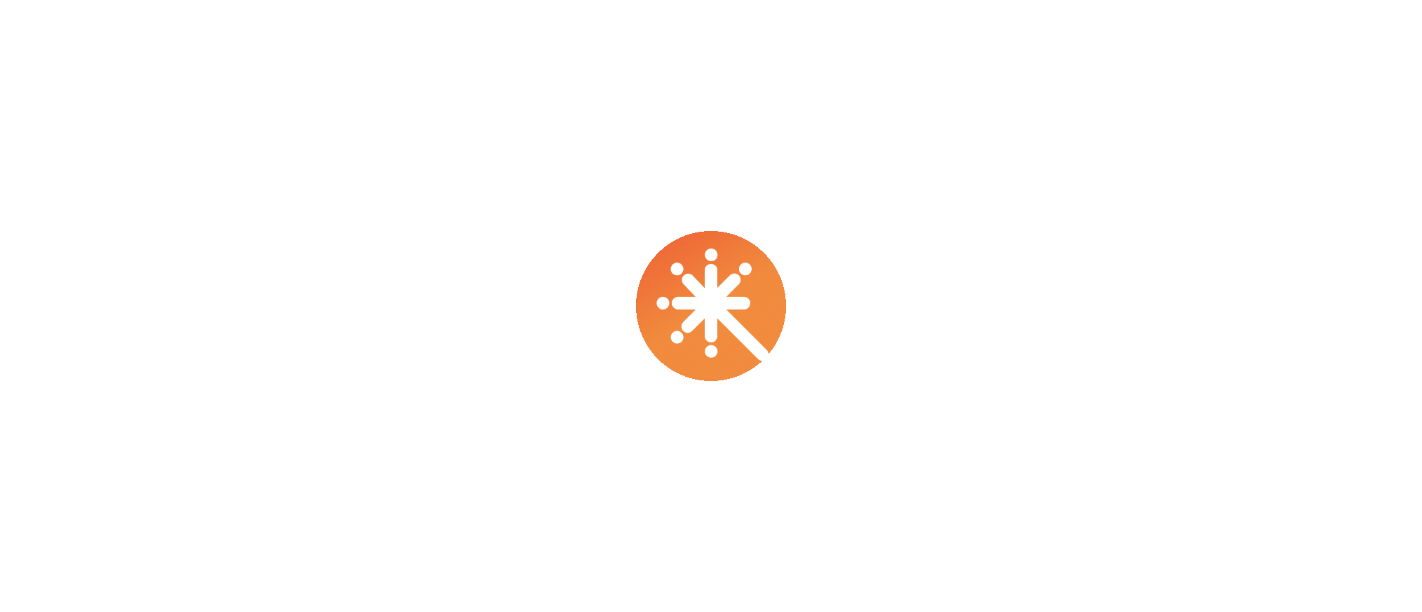 scroll, scrollTop: 0, scrollLeft: 0, axis: both 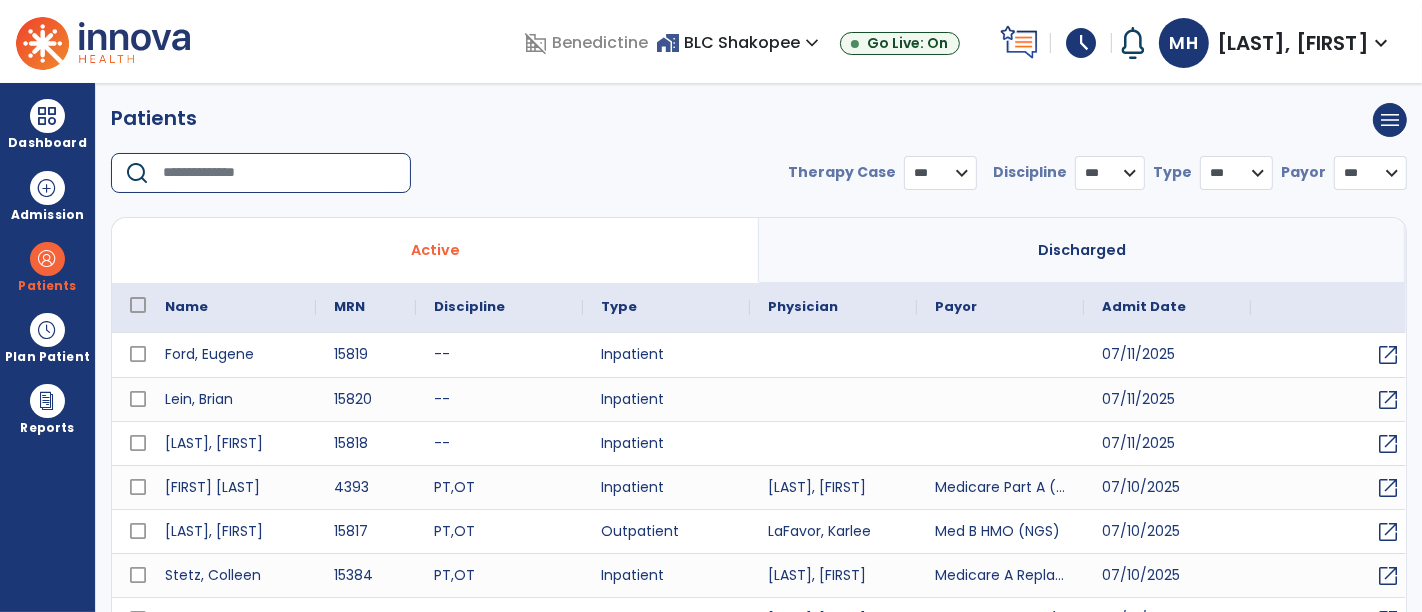 click at bounding box center (280, 173) 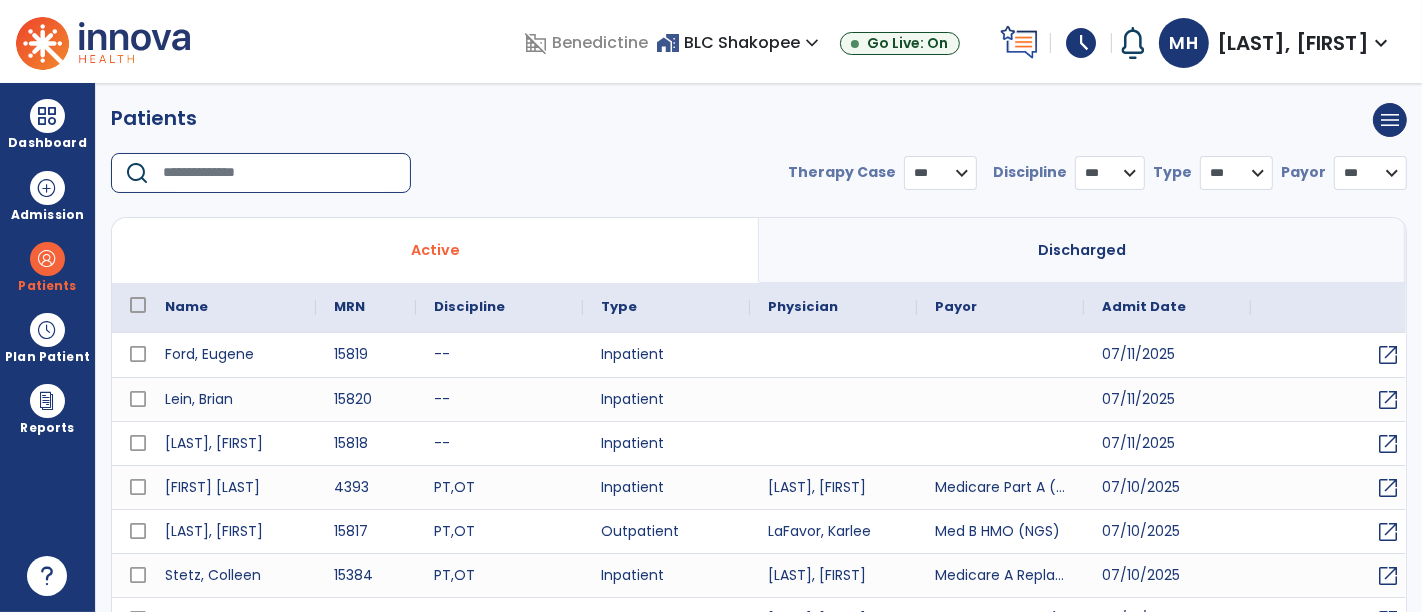 select on "***" 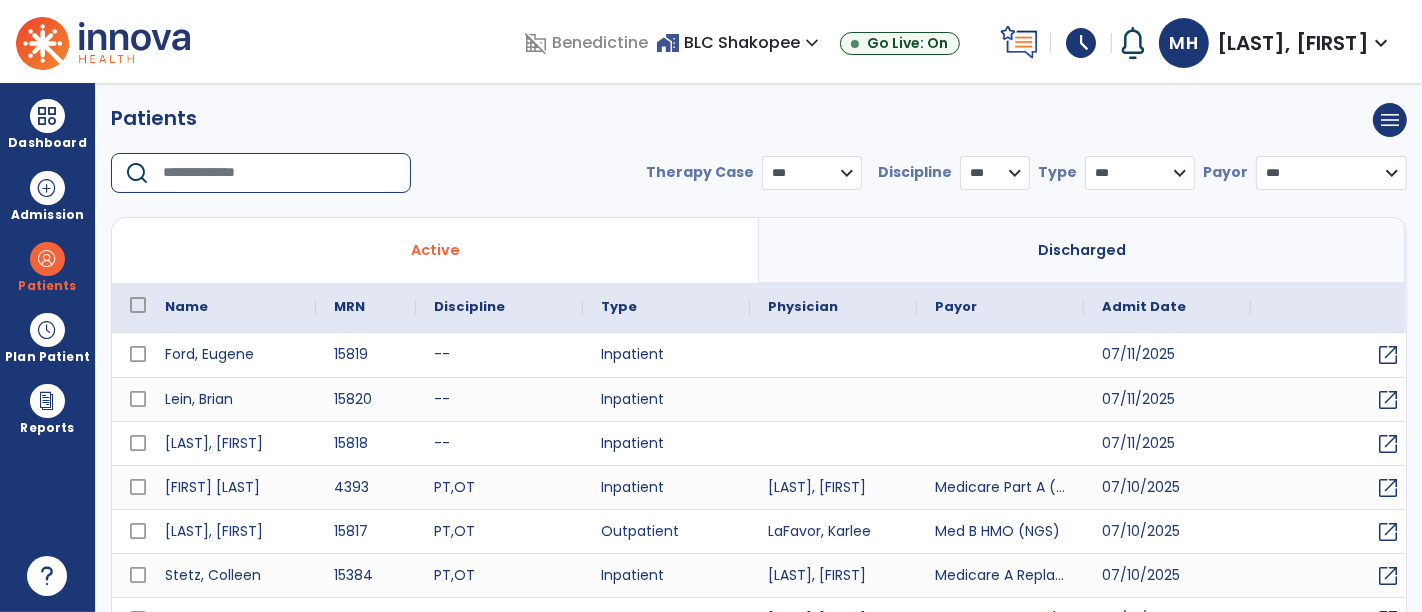 click at bounding box center [280, 173] 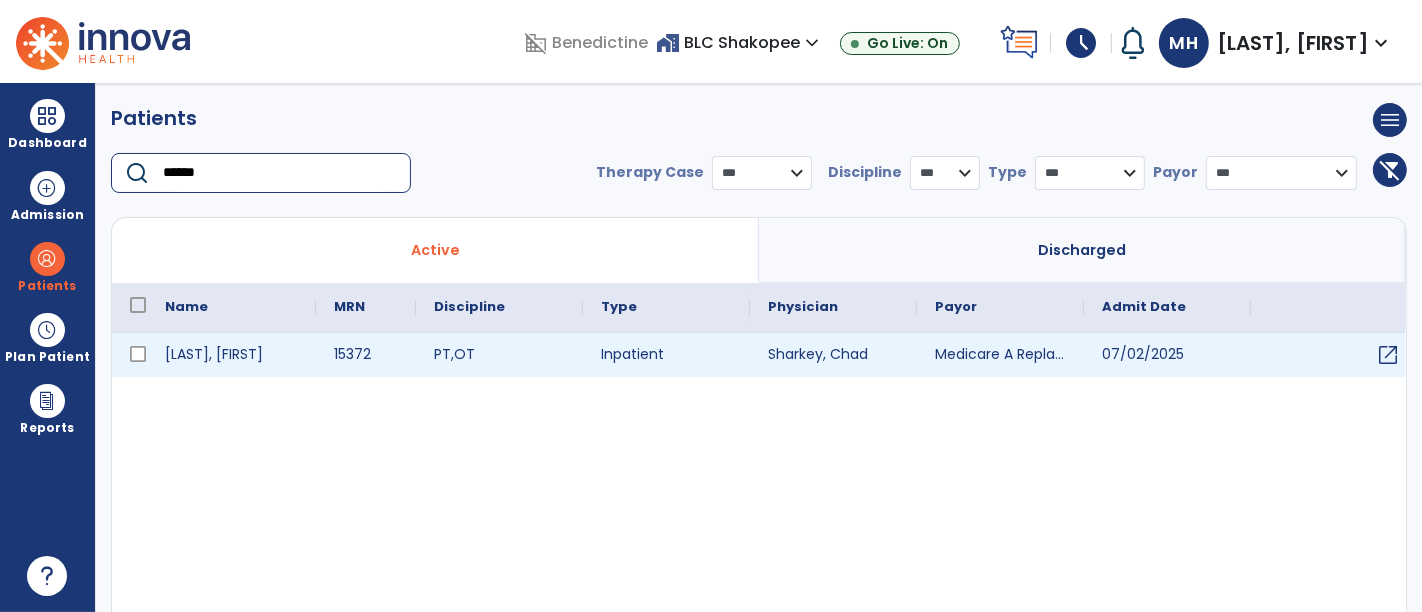 type on "******" 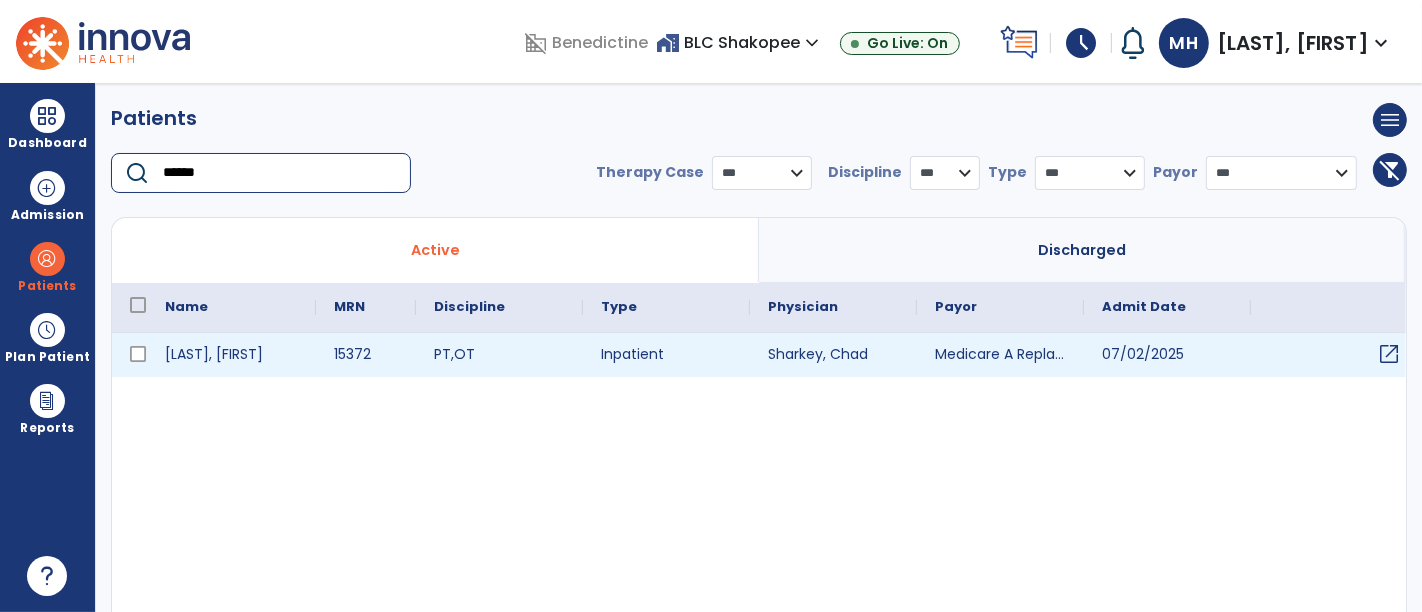 click on "open_in_new" at bounding box center [1389, 354] 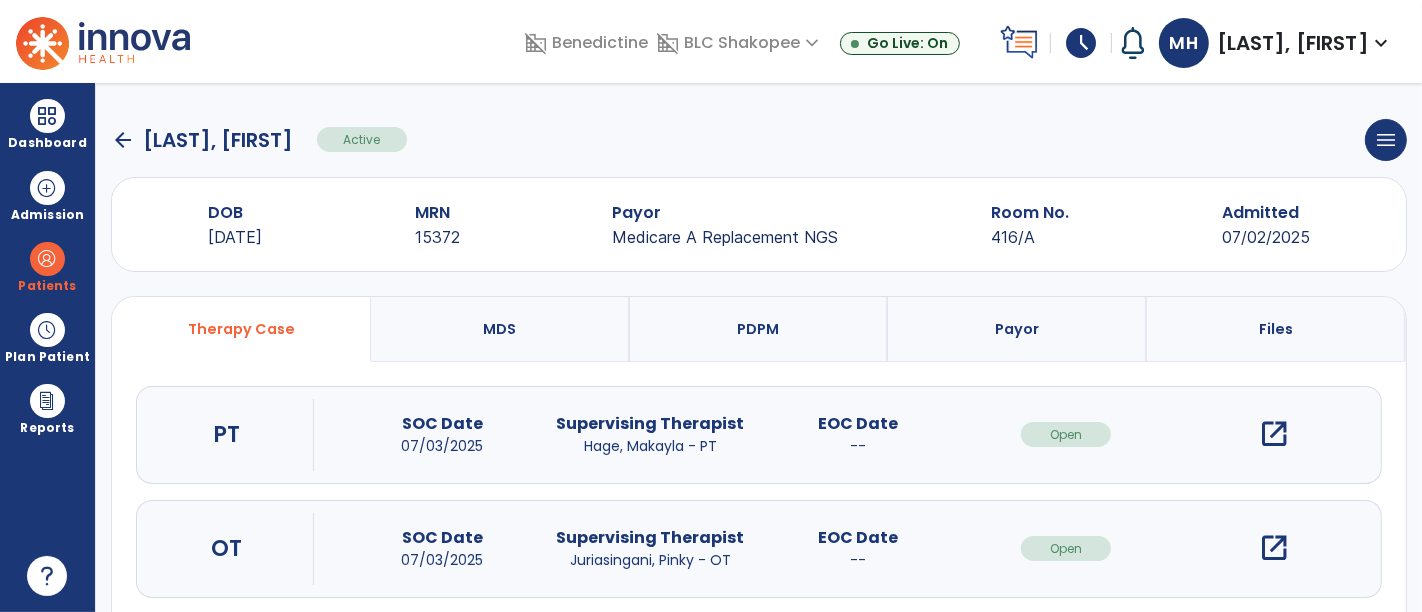 click on "open_in_new" at bounding box center (1274, 434) 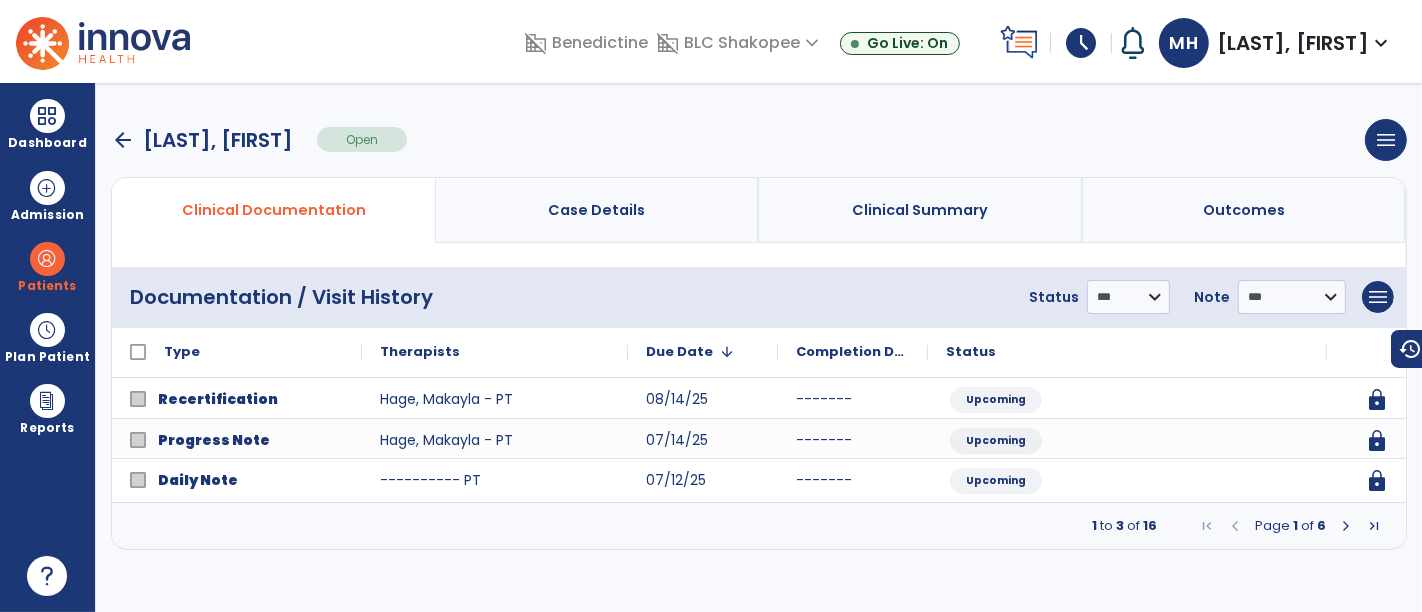 click on "1
to
3
of
16
Page
1
of
6" at bounding box center [759, 526] 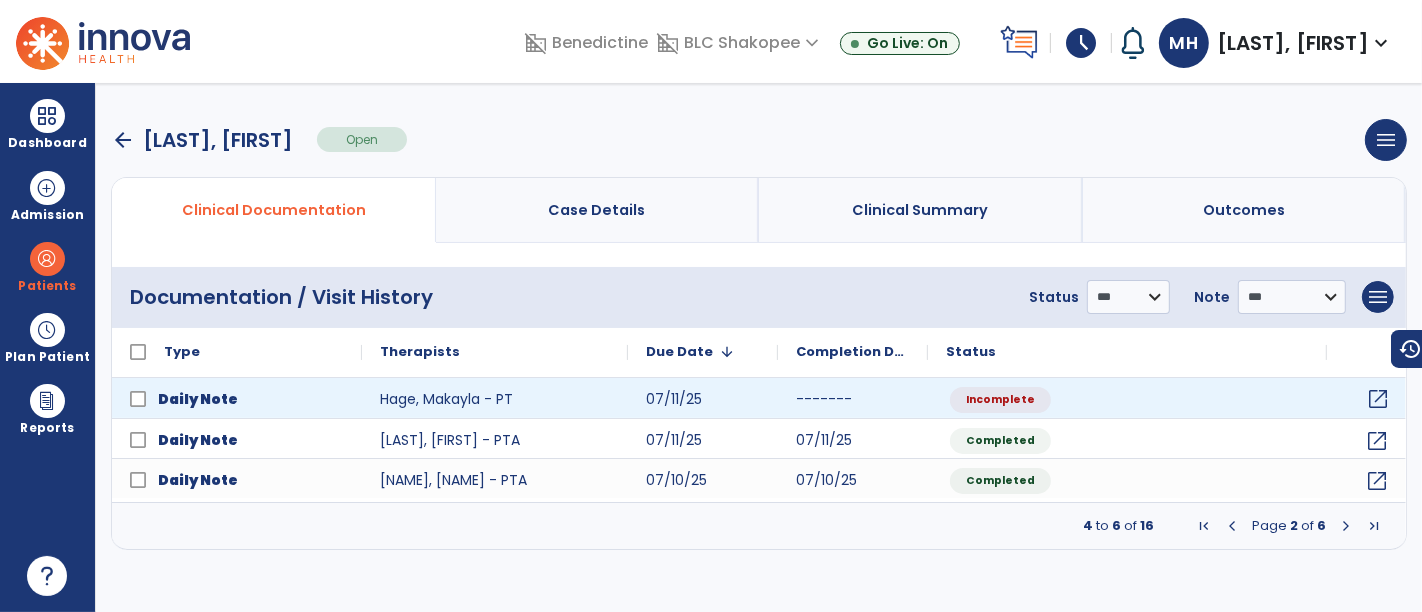 click on "open_in_new" 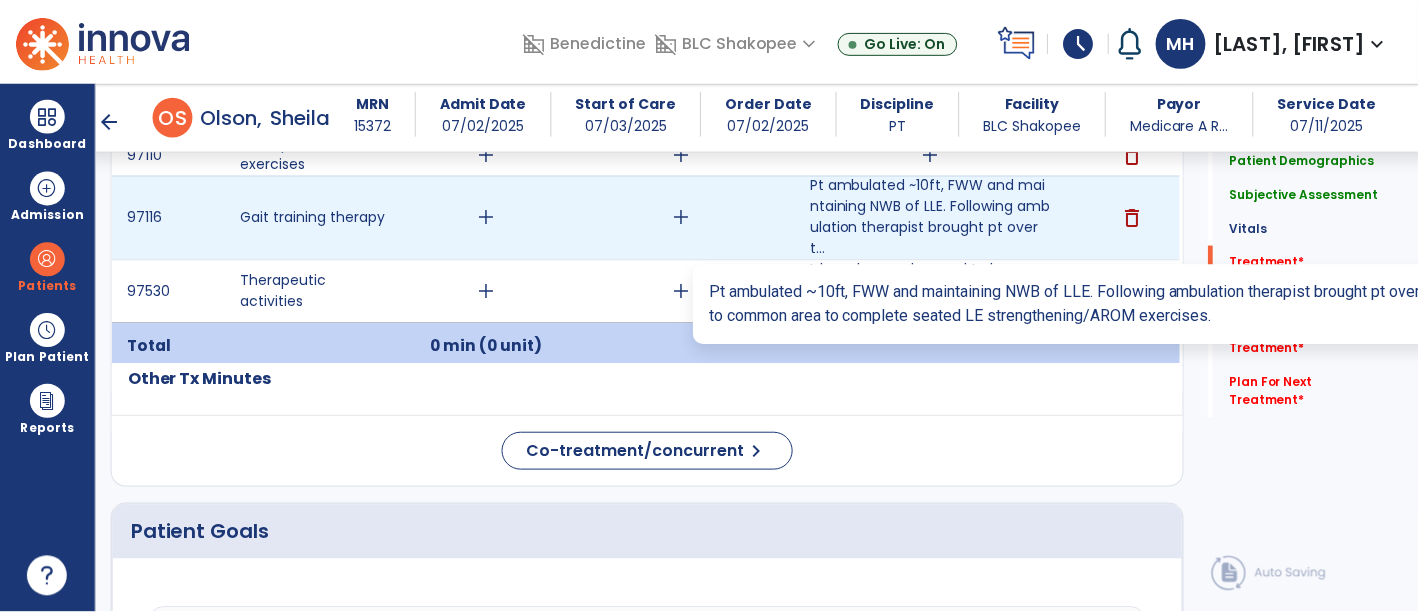scroll, scrollTop: 1111, scrollLeft: 0, axis: vertical 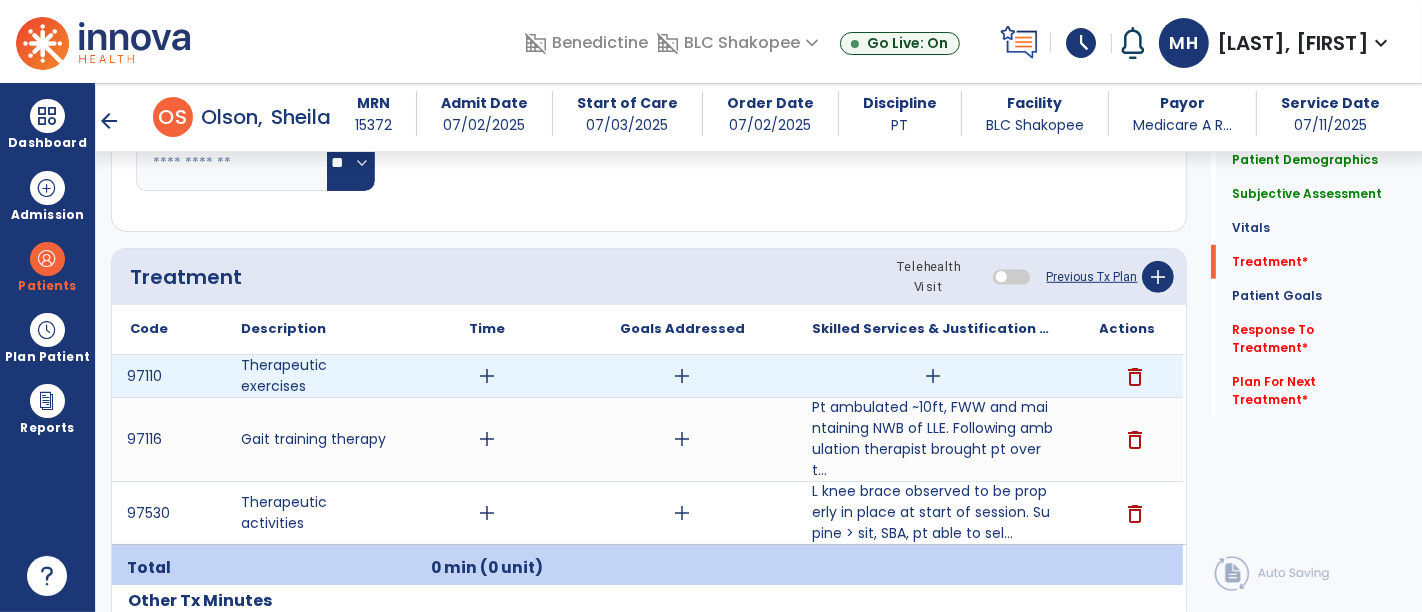click on "add" at bounding box center [933, 376] 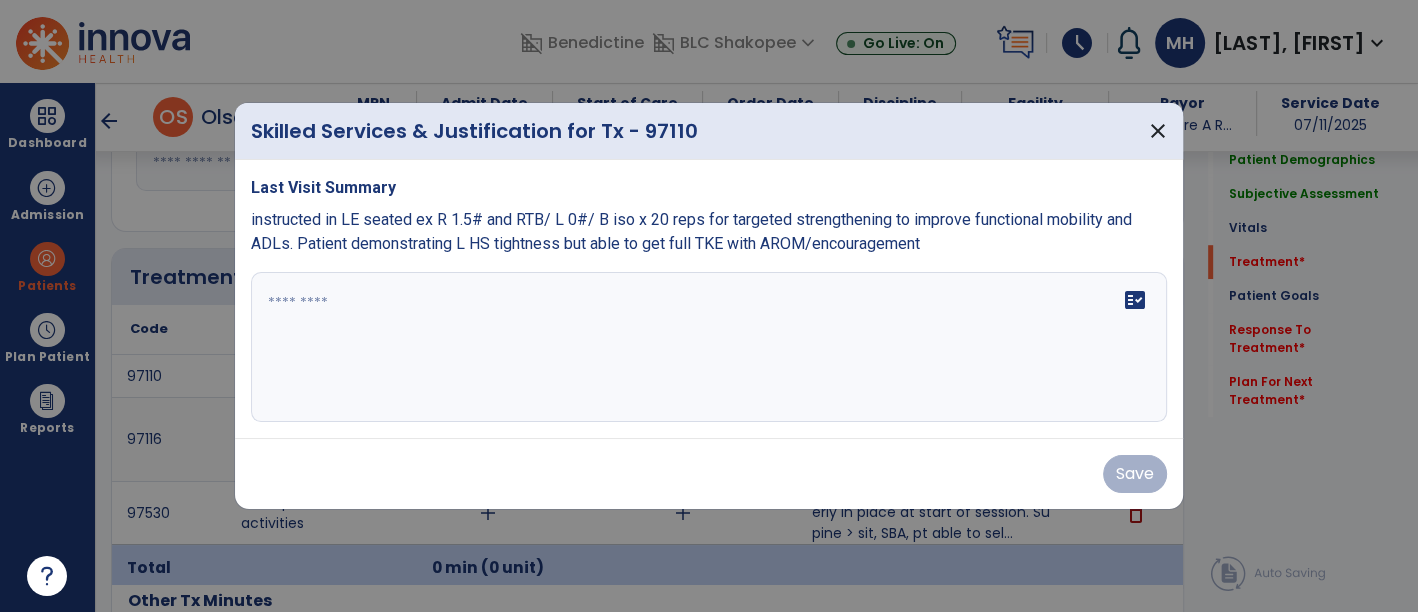 scroll, scrollTop: 1111, scrollLeft: 0, axis: vertical 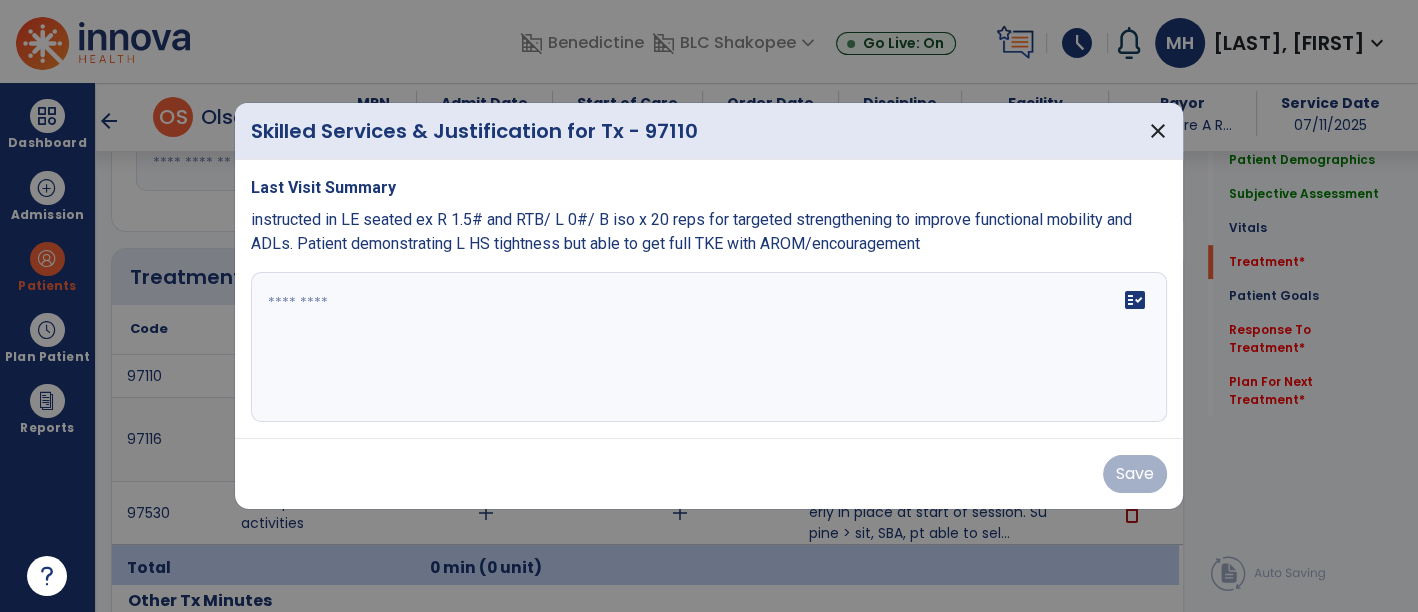 click on "fact_check" at bounding box center [709, 347] 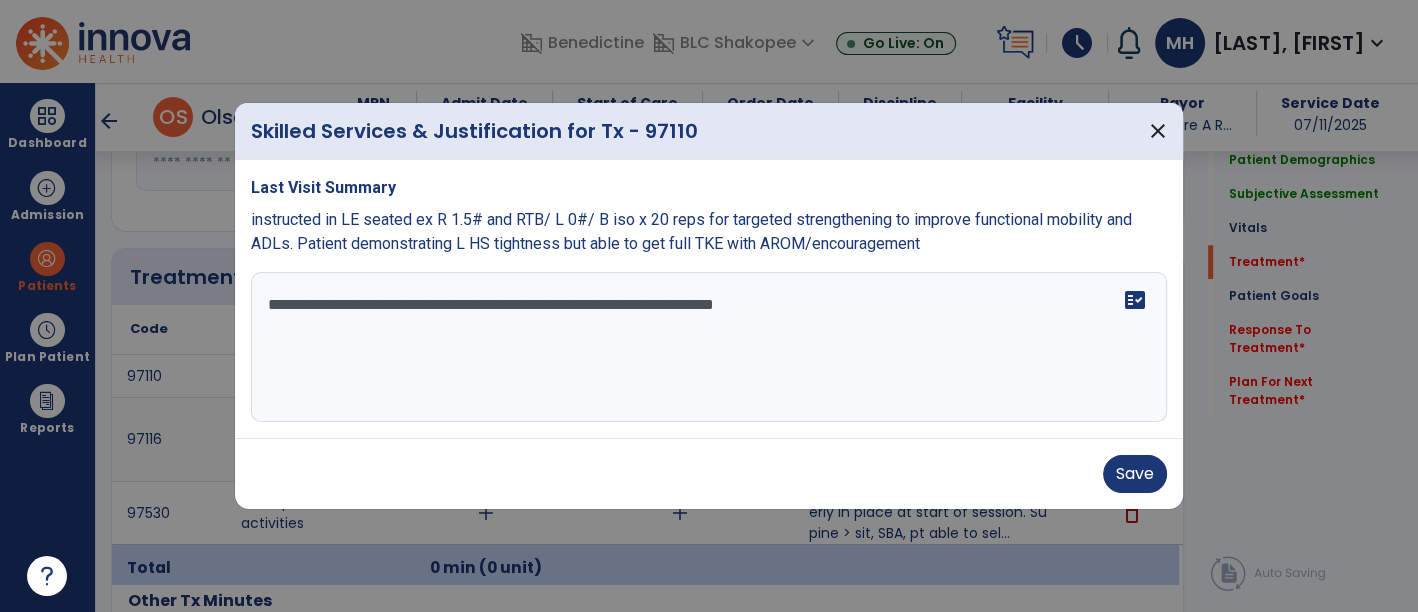 click on "**********" at bounding box center (709, 347) 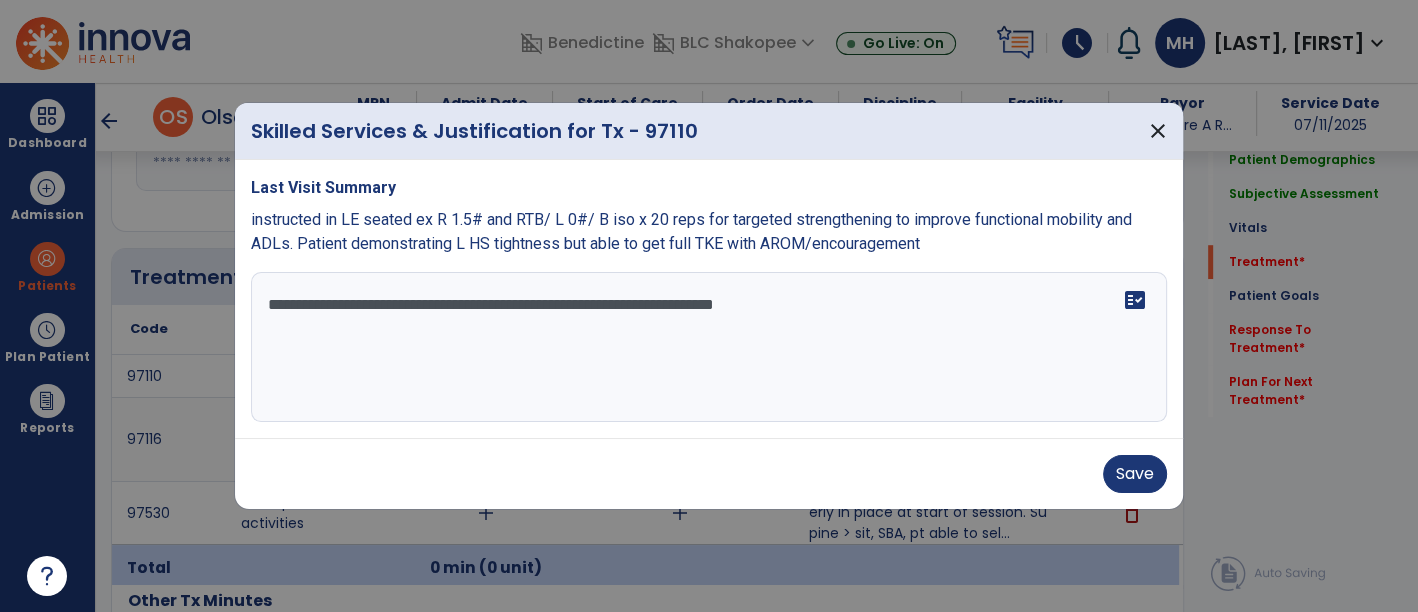 click on "**********" at bounding box center (709, 347) 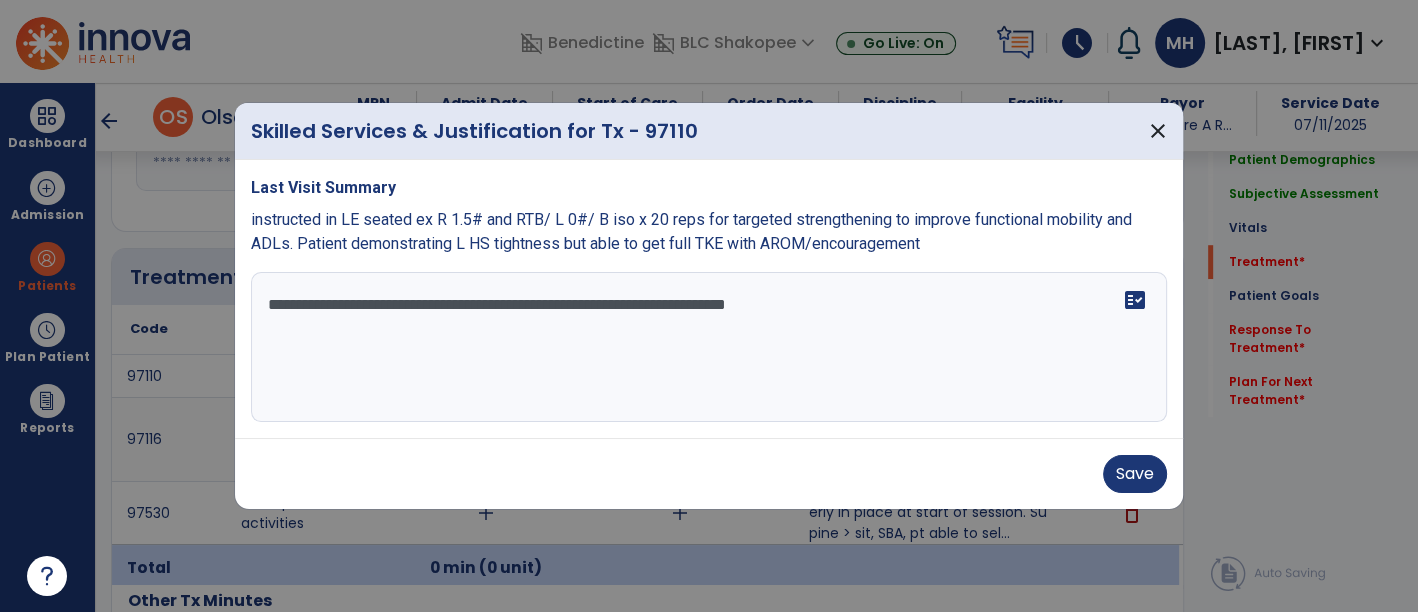 click on "**********" at bounding box center (709, 347) 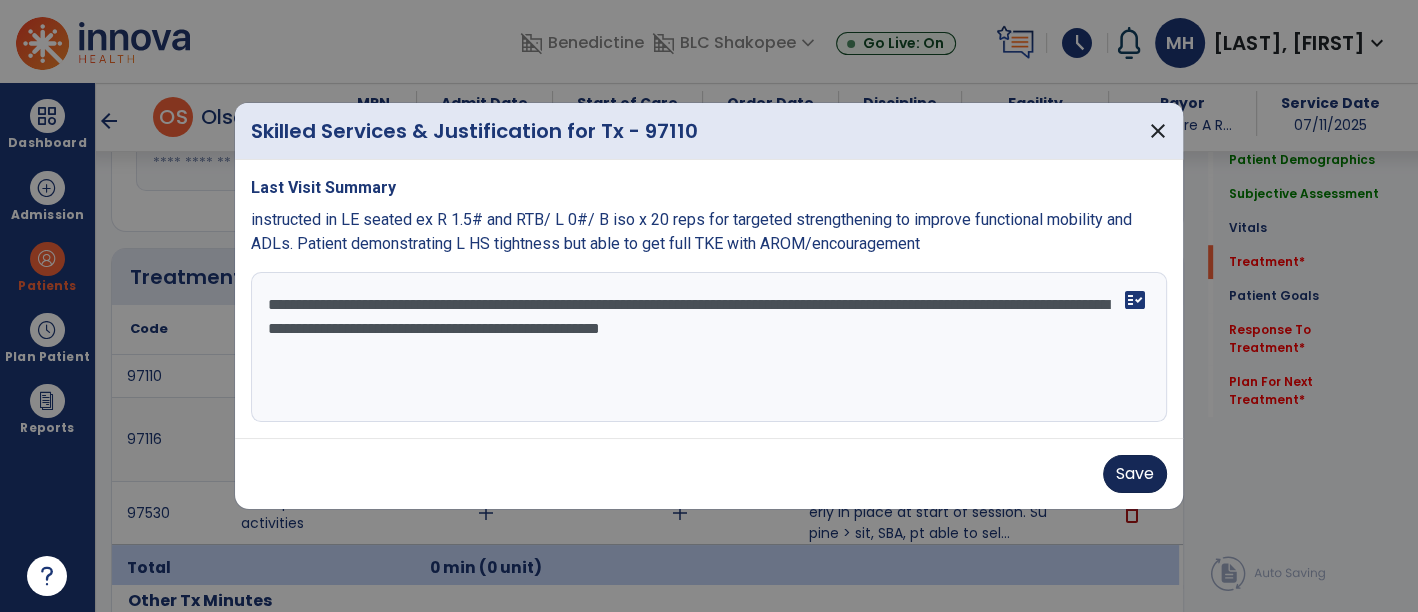 type on "**********" 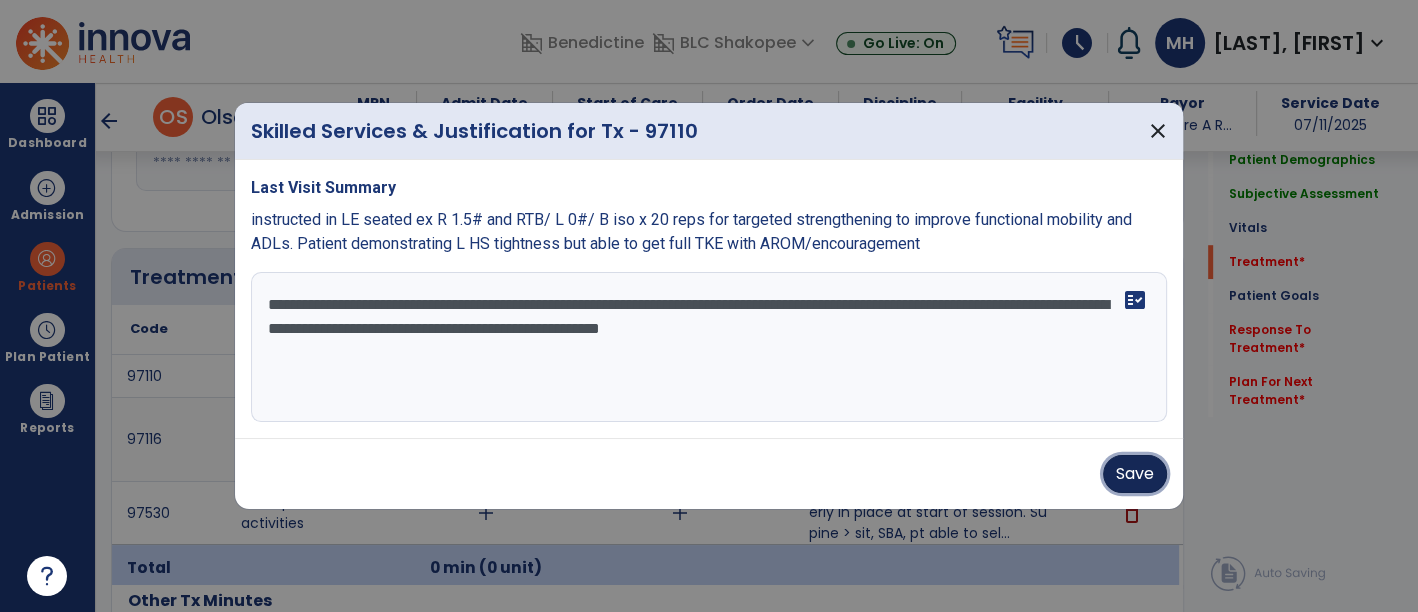 click on "Save" at bounding box center [1135, 474] 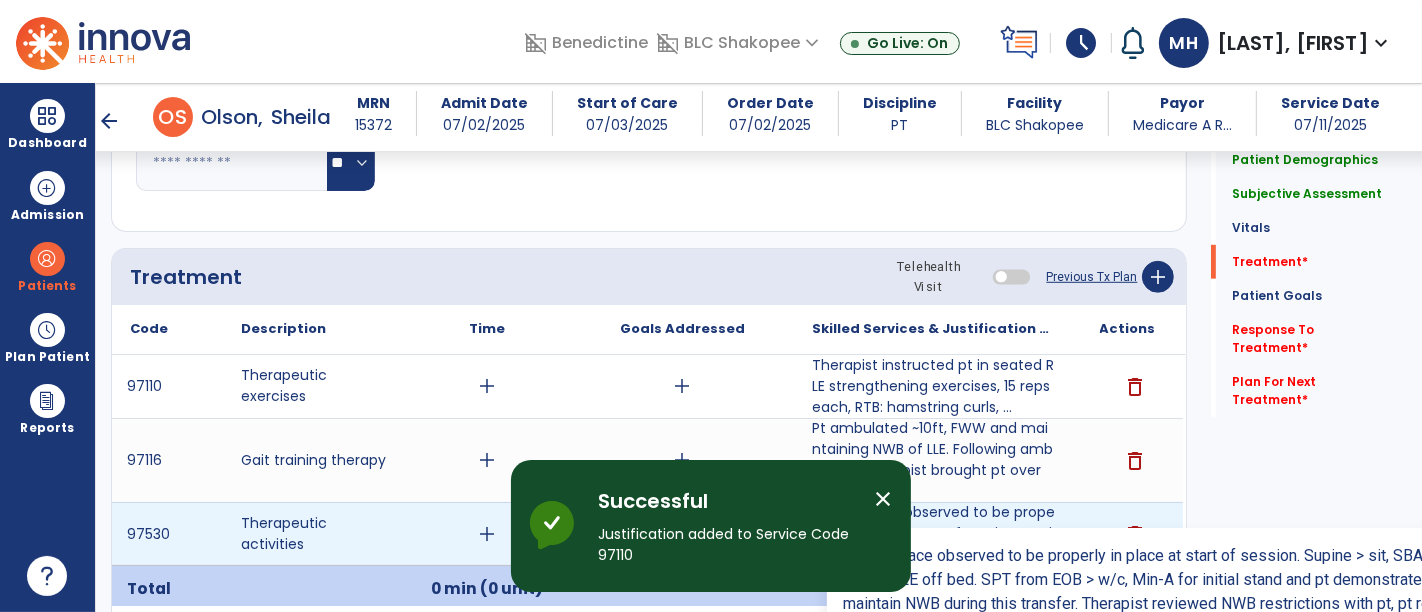 click on "L knee brace observed to be properly in place at start of session. Supine > sit, SBA, pt able to sel..." at bounding box center (933, 533) 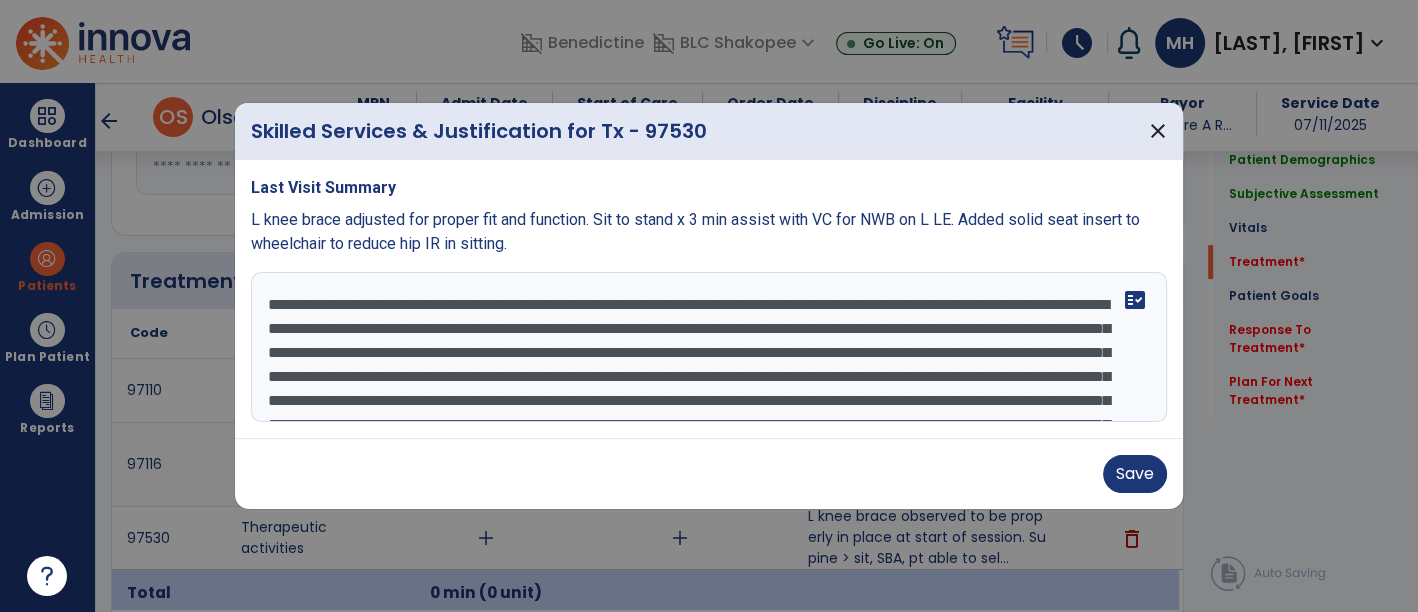scroll, scrollTop: 1111, scrollLeft: 0, axis: vertical 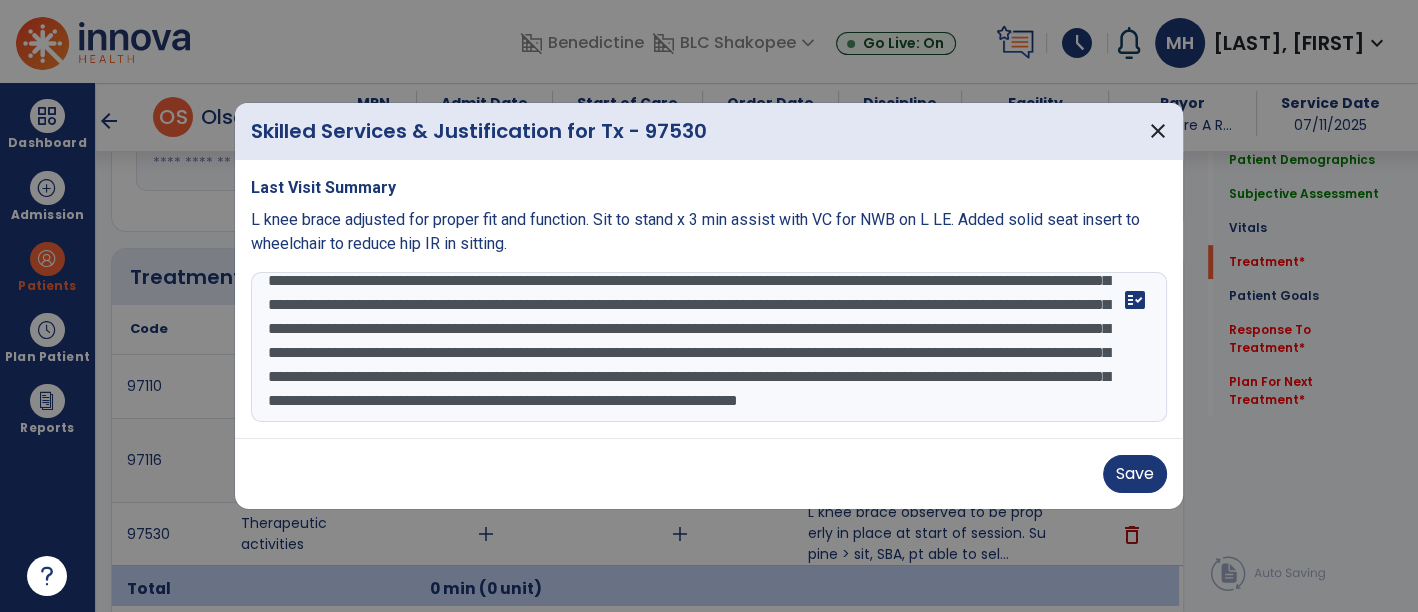 click on "**********" at bounding box center [709, 347] 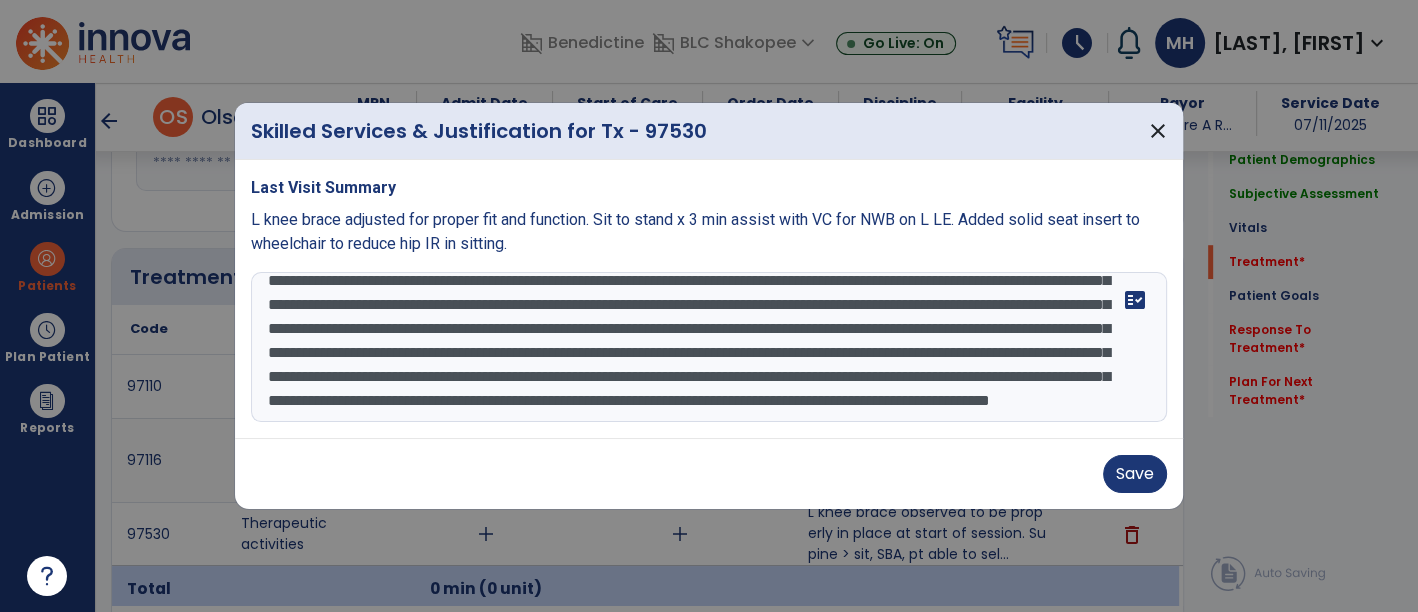scroll, scrollTop: 111, scrollLeft: 0, axis: vertical 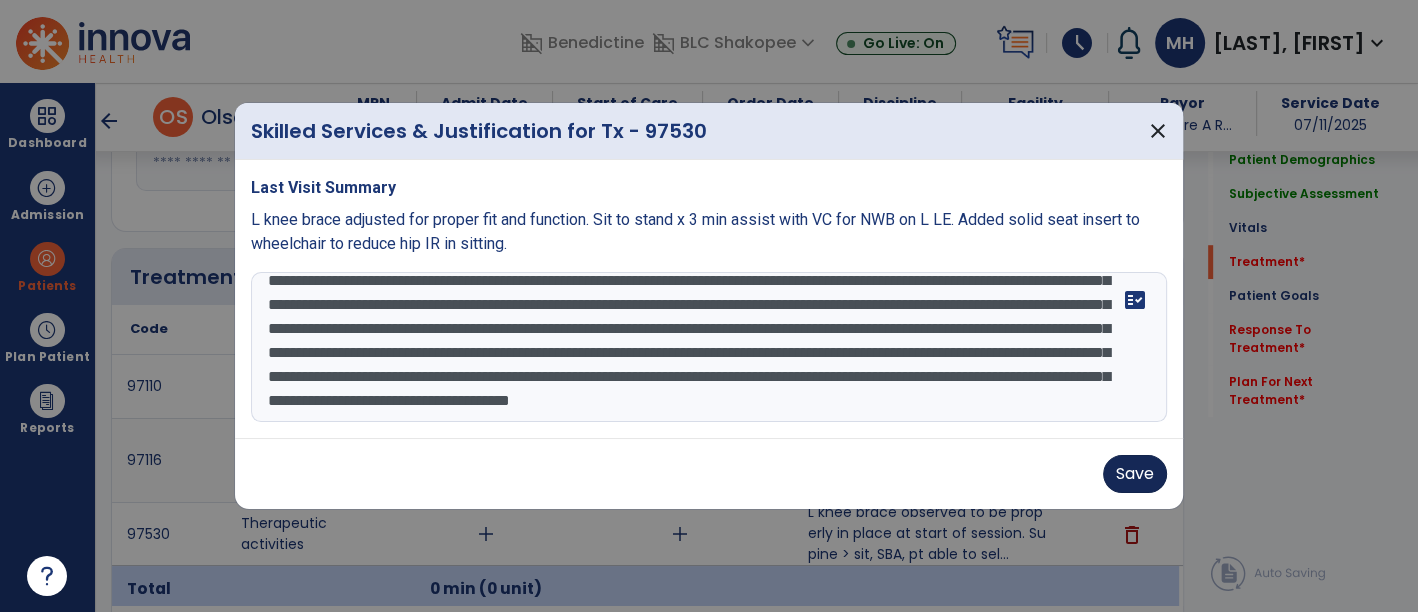 type on "**********" 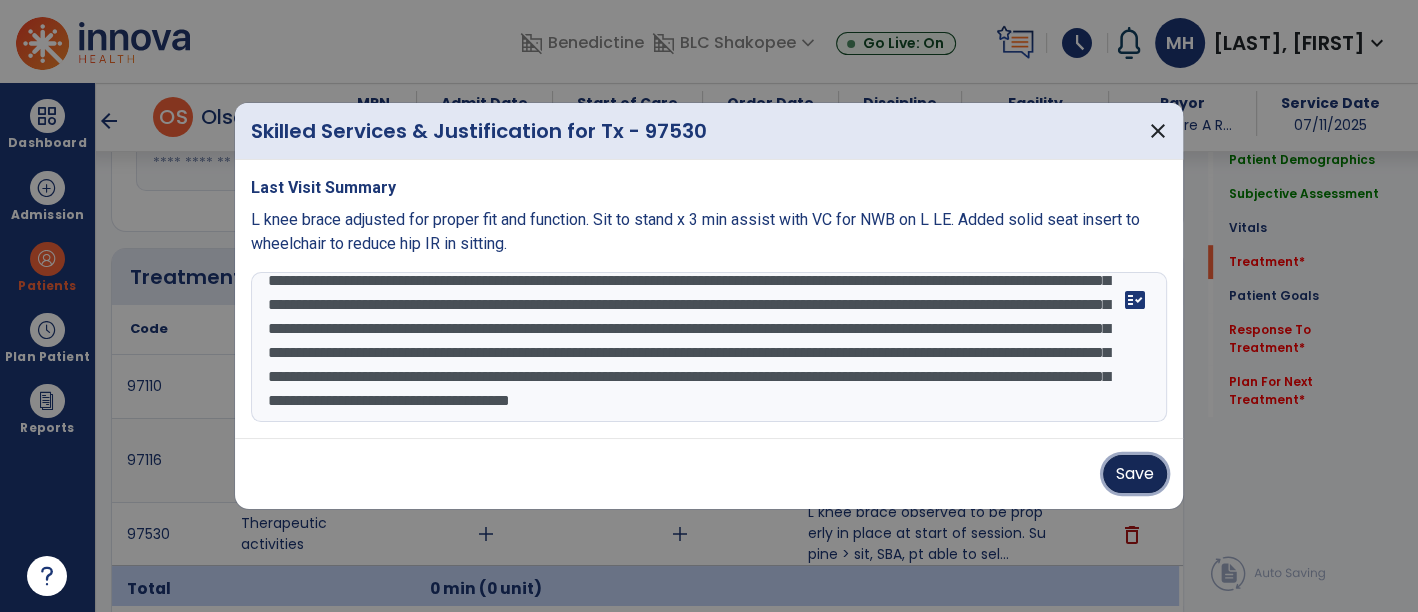 click on "Save" at bounding box center [1135, 474] 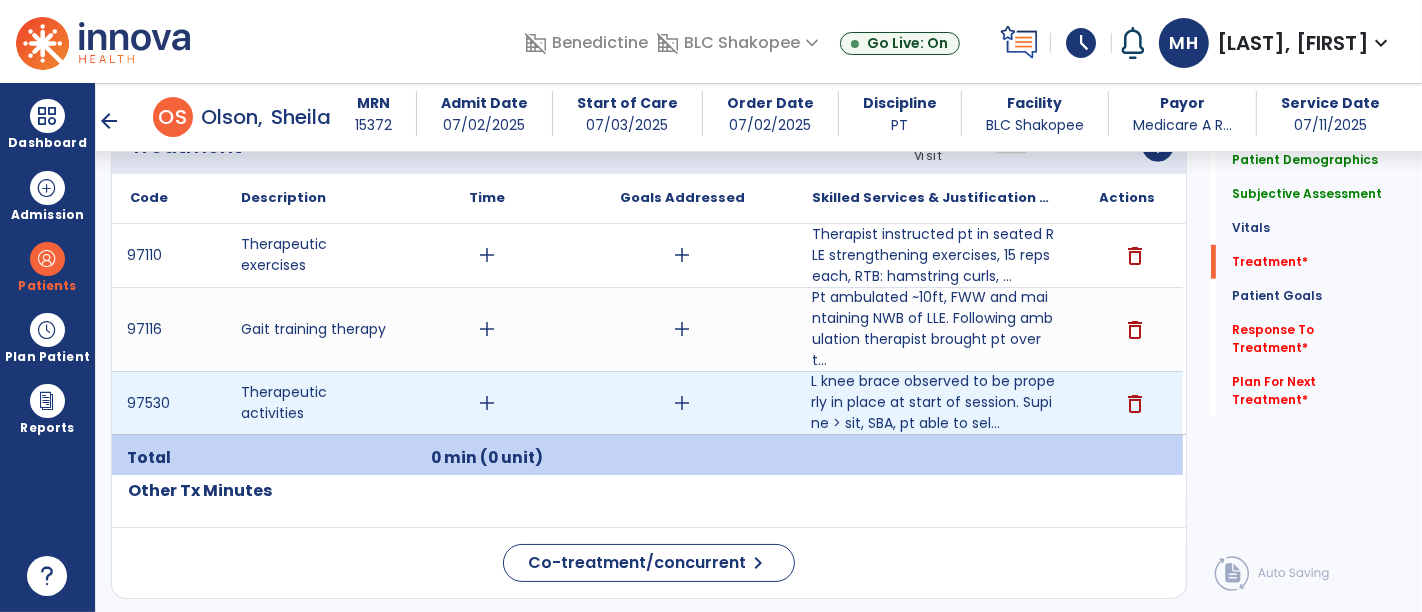 scroll, scrollTop: 1222, scrollLeft: 0, axis: vertical 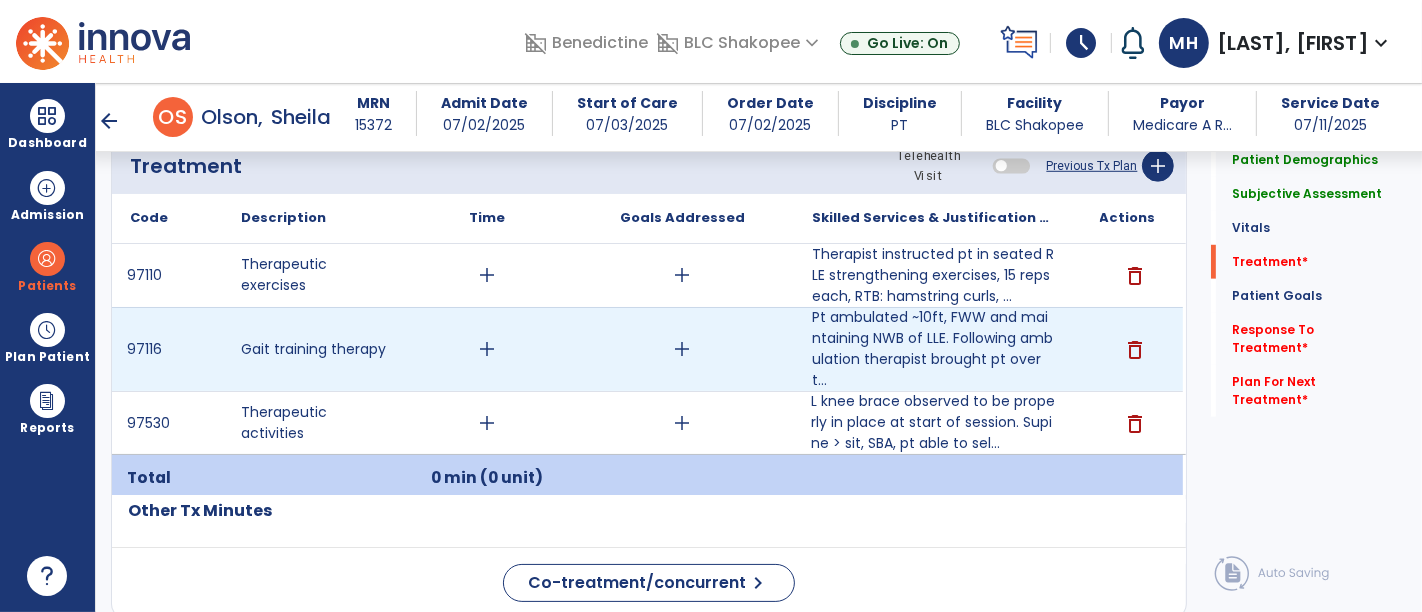 click on "add" at bounding box center [488, 349] 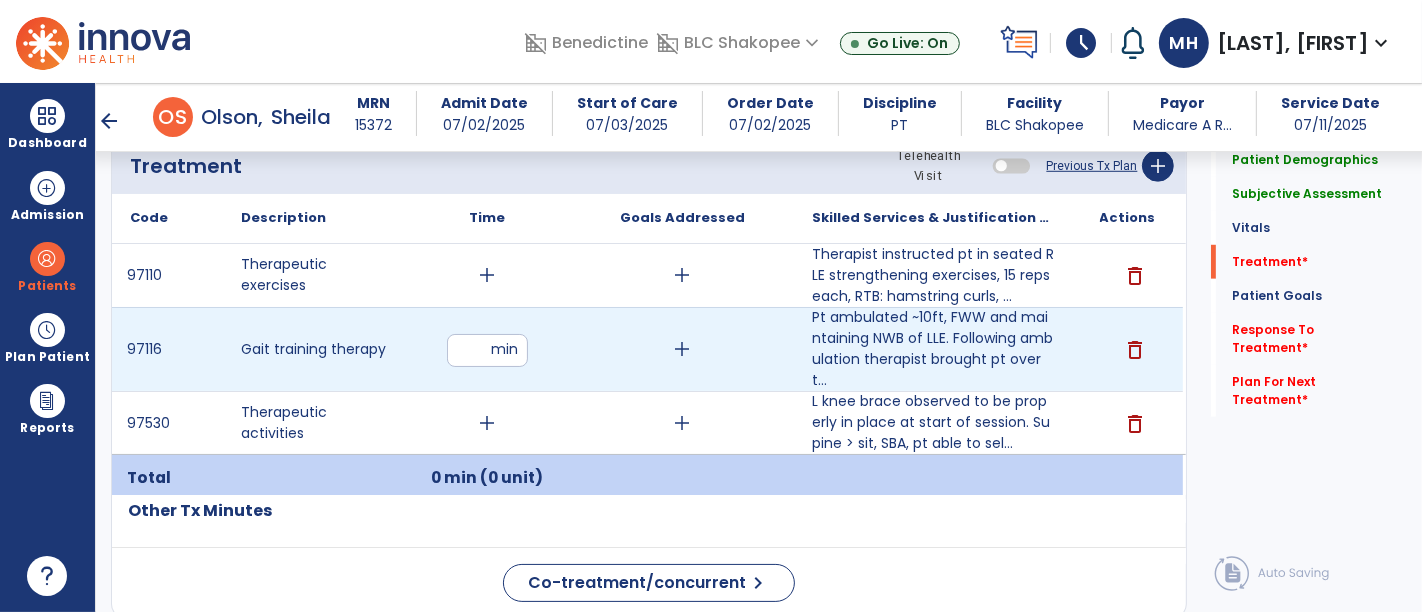 type on "*" 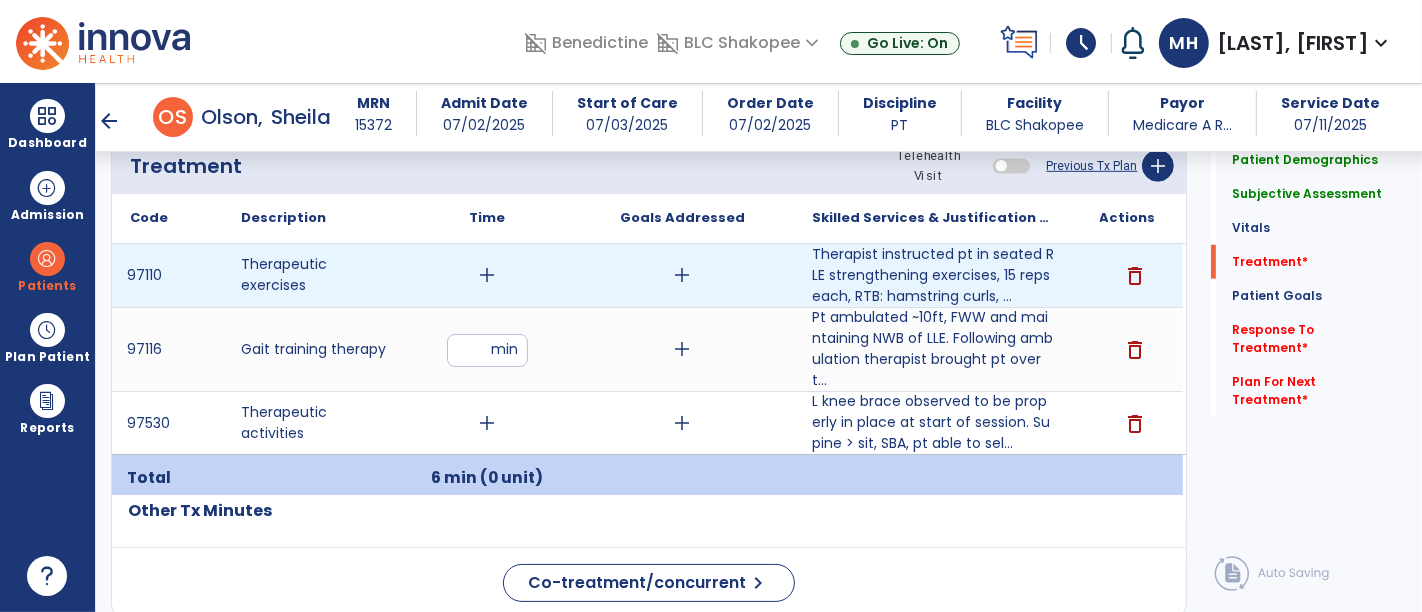 click on "add" at bounding box center (488, 275) 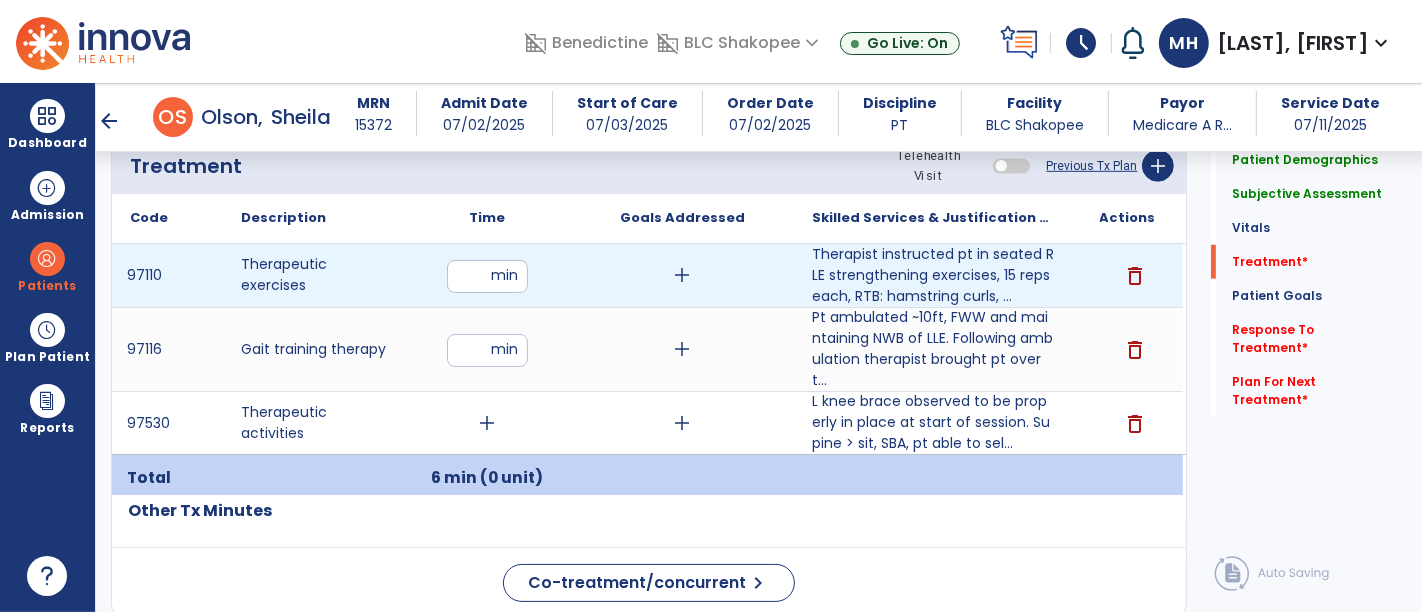 type on "**" 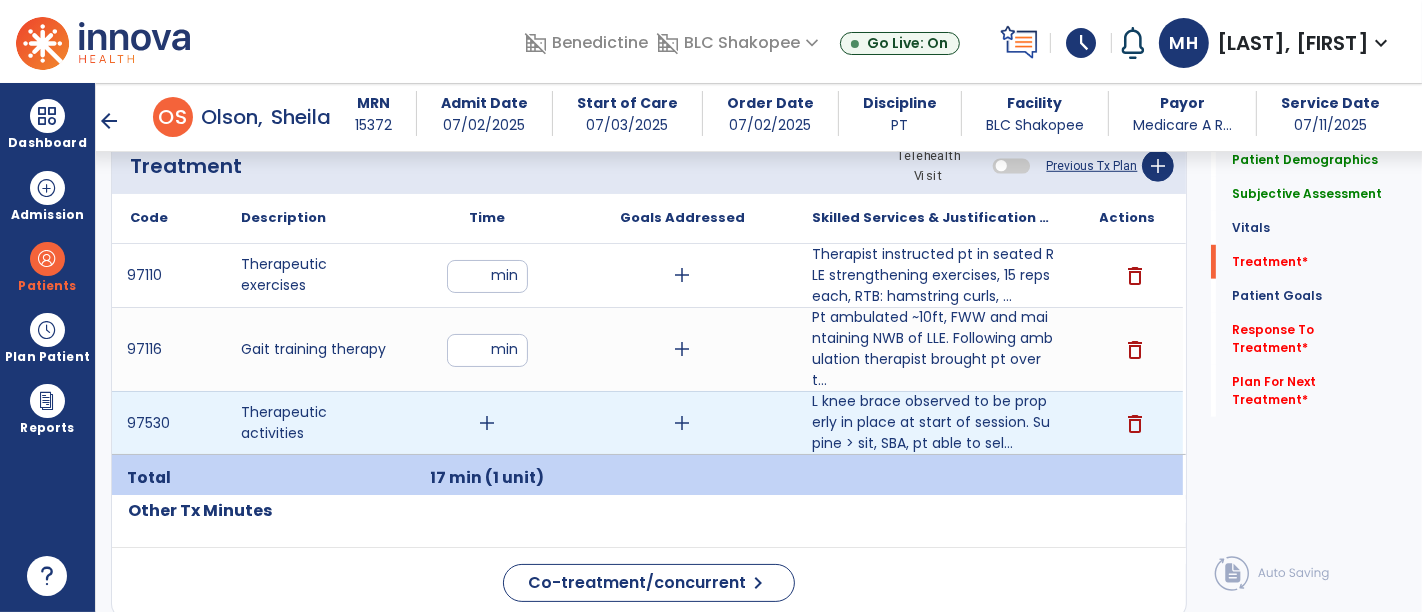 click on "add" at bounding box center (488, 423) 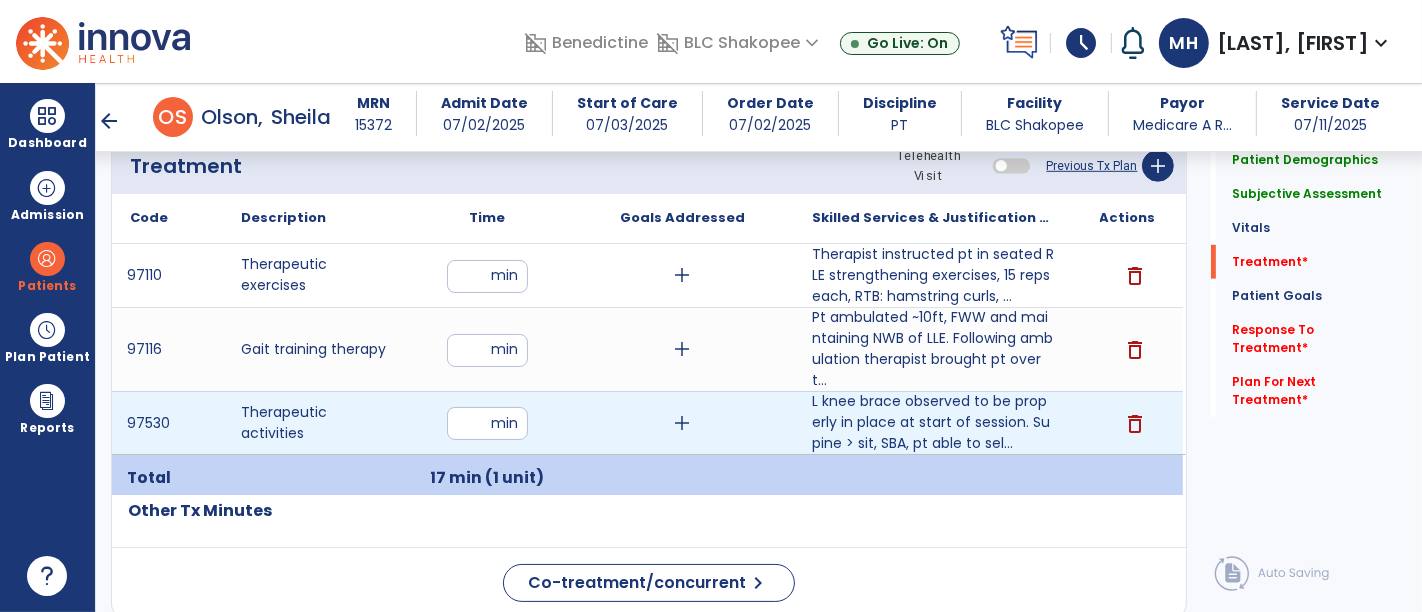 type on "**" 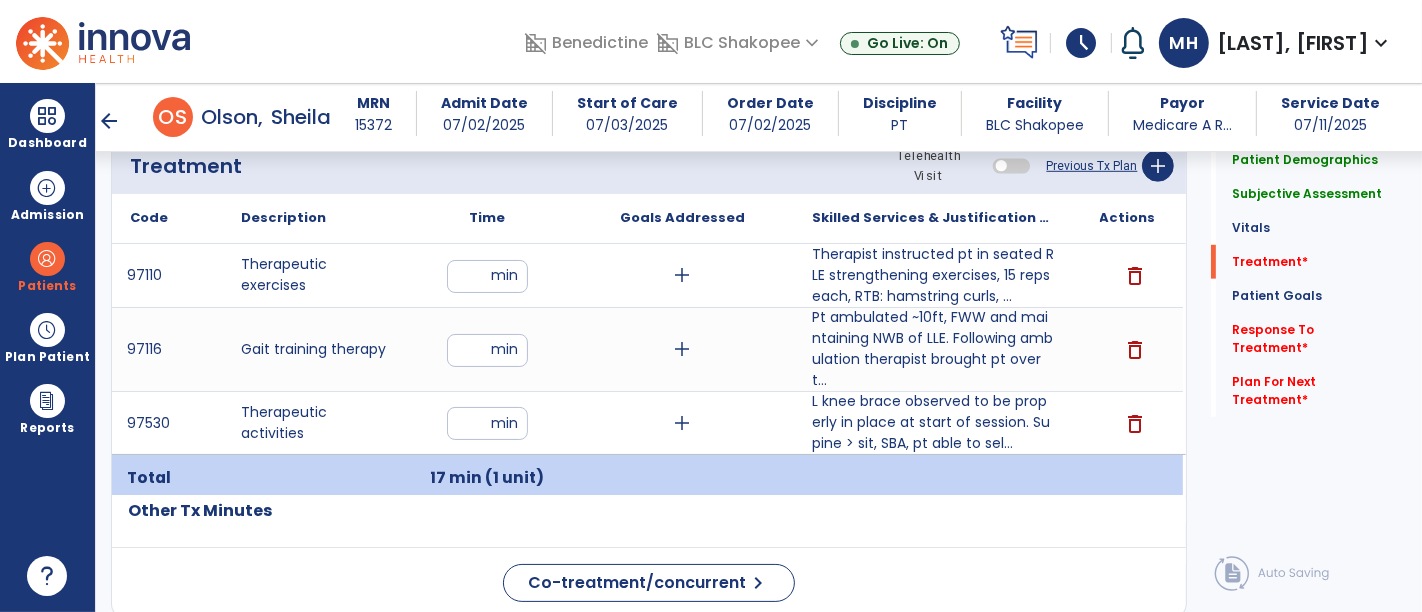click on "Code
Description
Time" 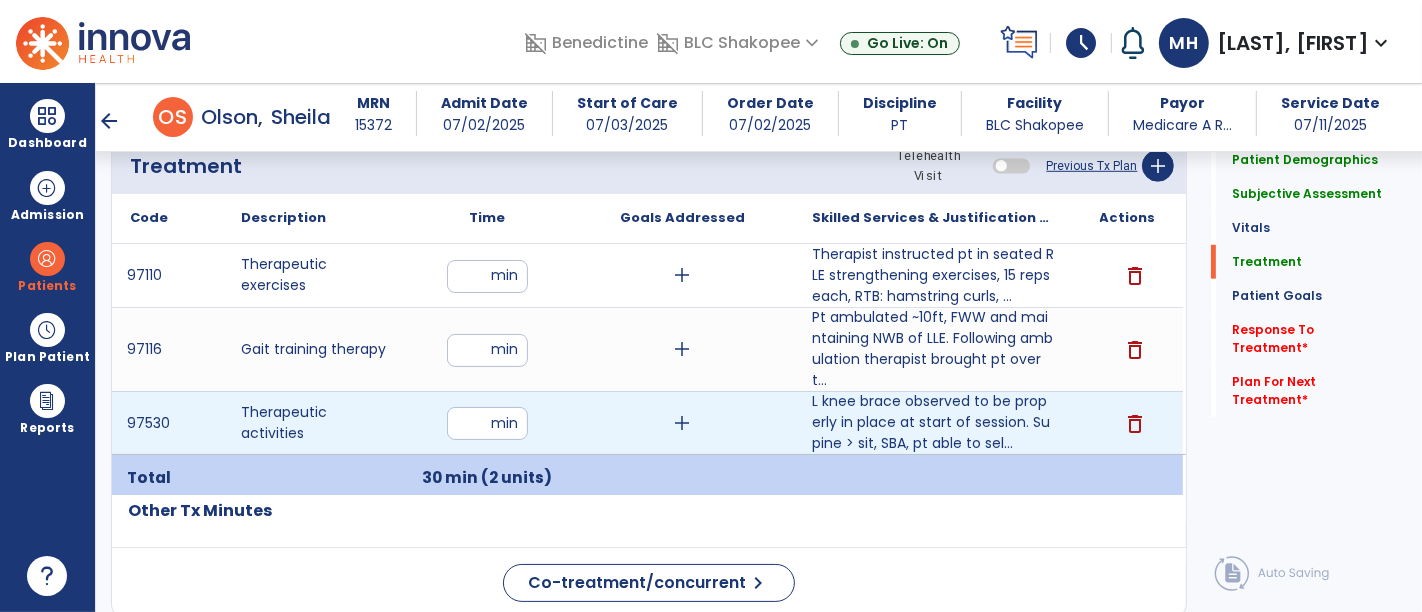 click on "**" at bounding box center [487, 423] 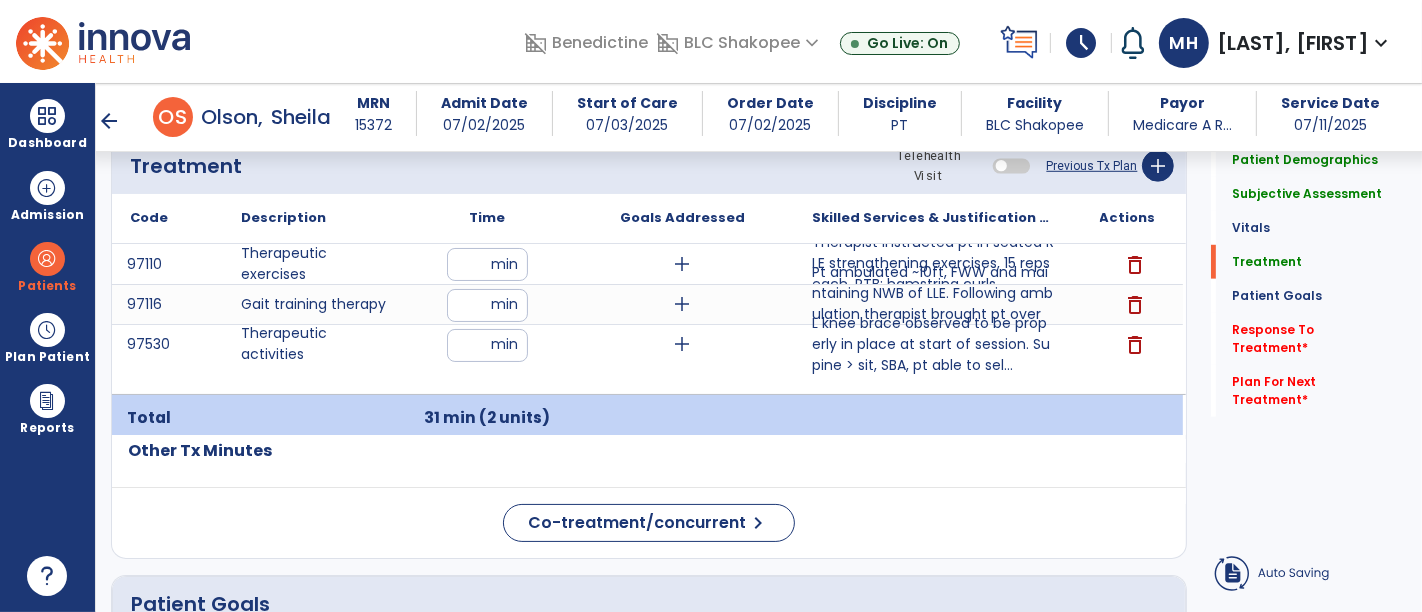 click on "Code
Description
Time" 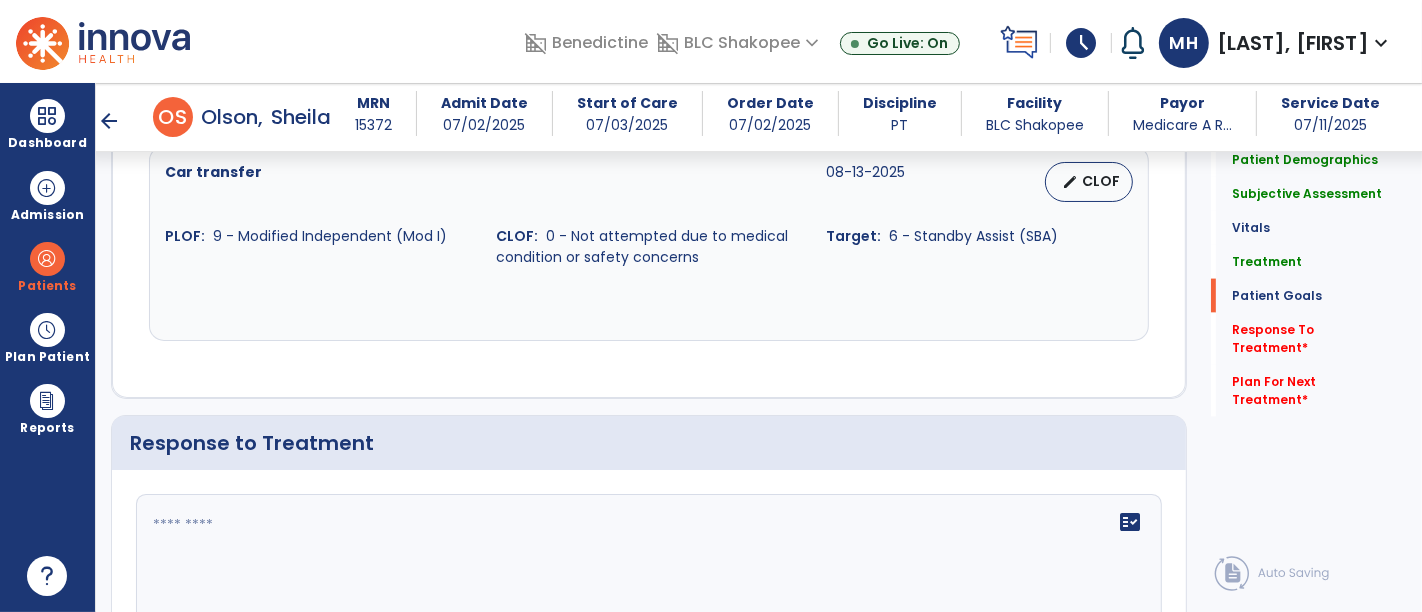 scroll, scrollTop: 2666, scrollLeft: 0, axis: vertical 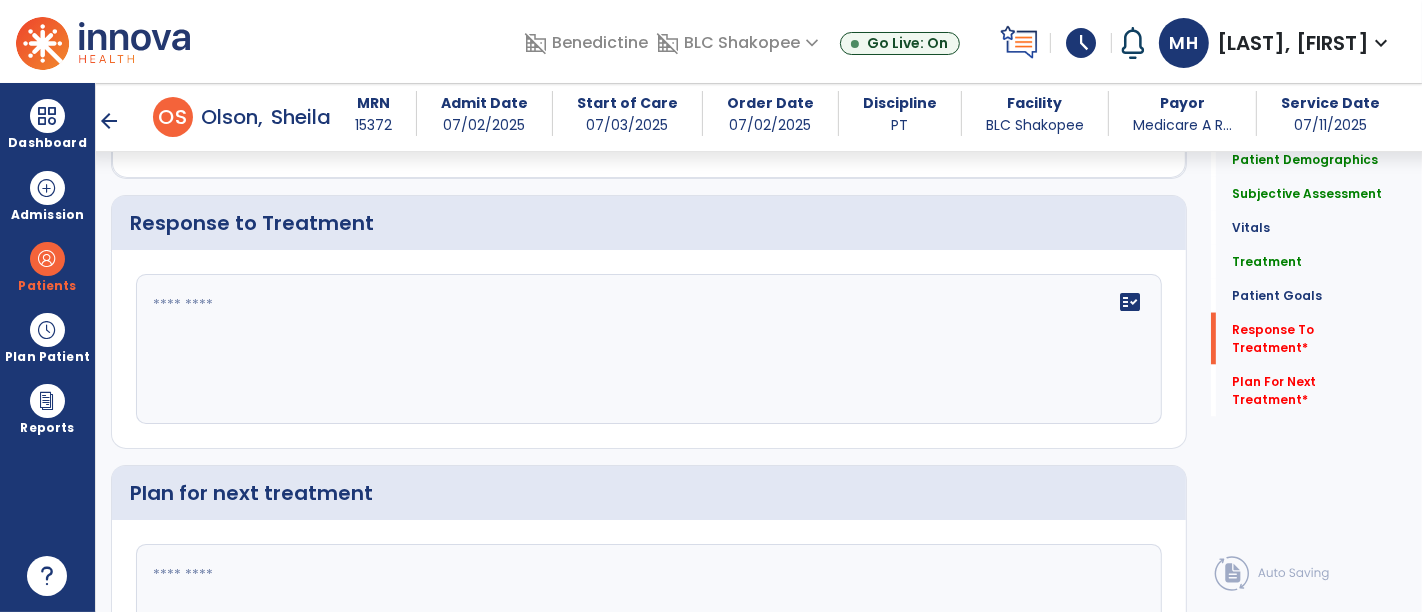 click on "fact_check" 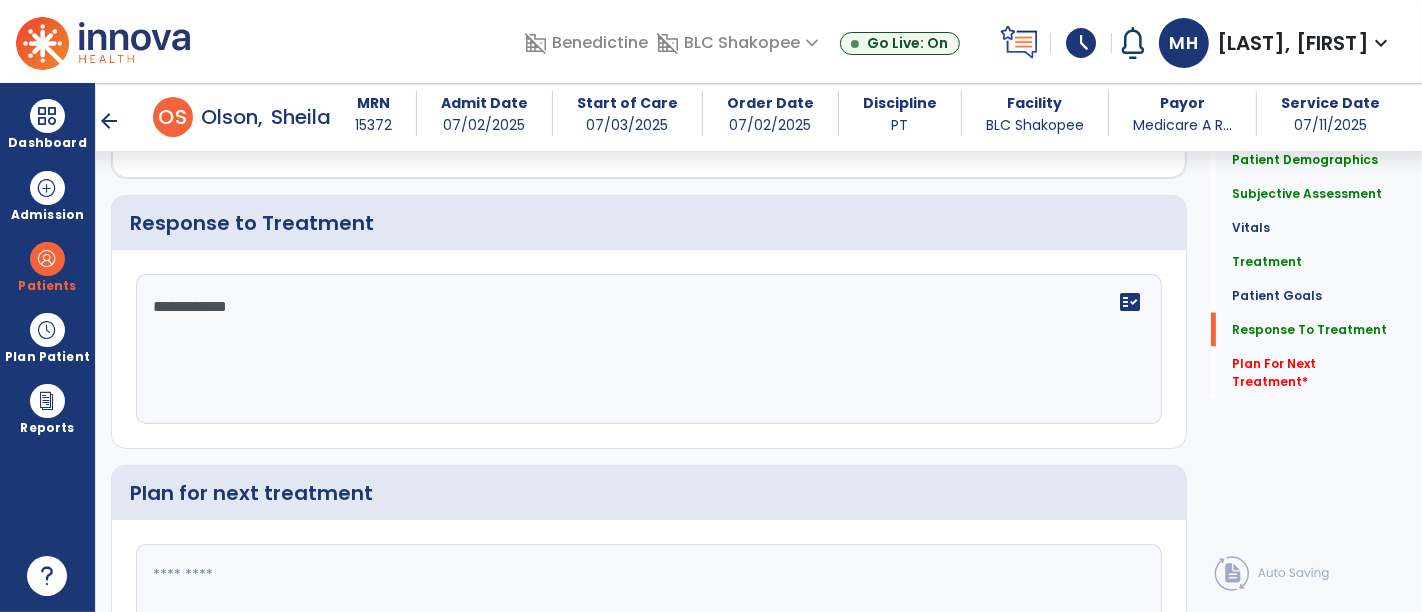 scroll, scrollTop: 2666, scrollLeft: 0, axis: vertical 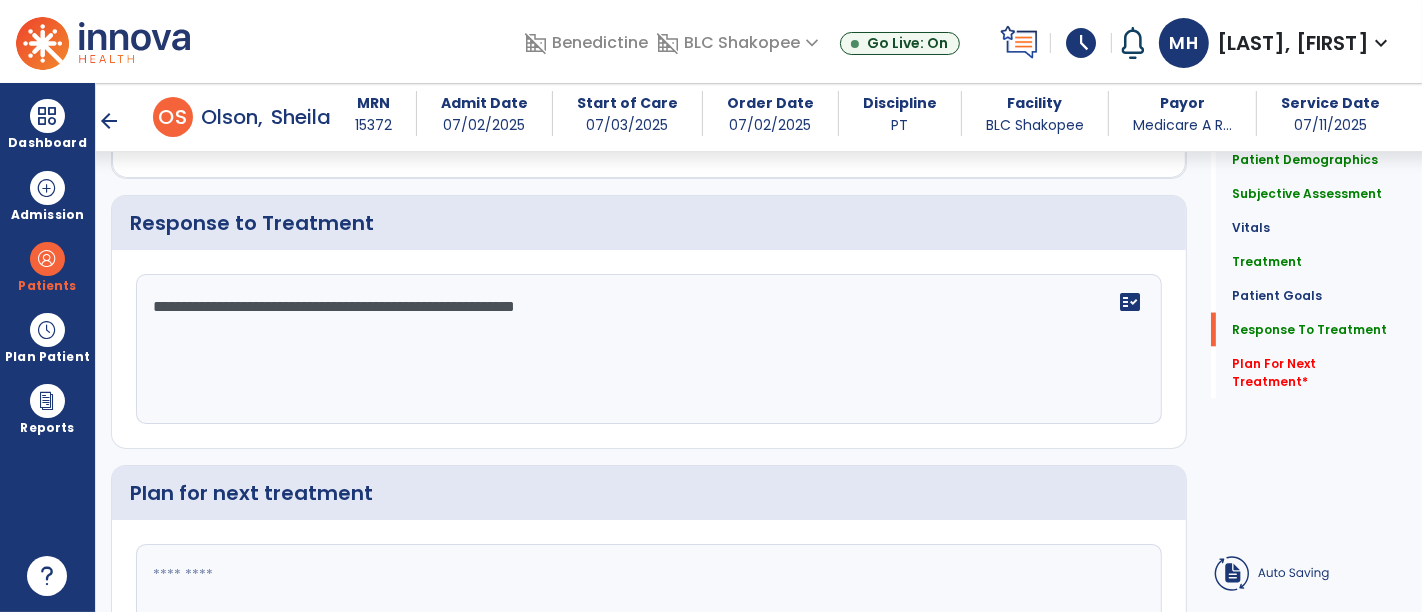 click on "**********" 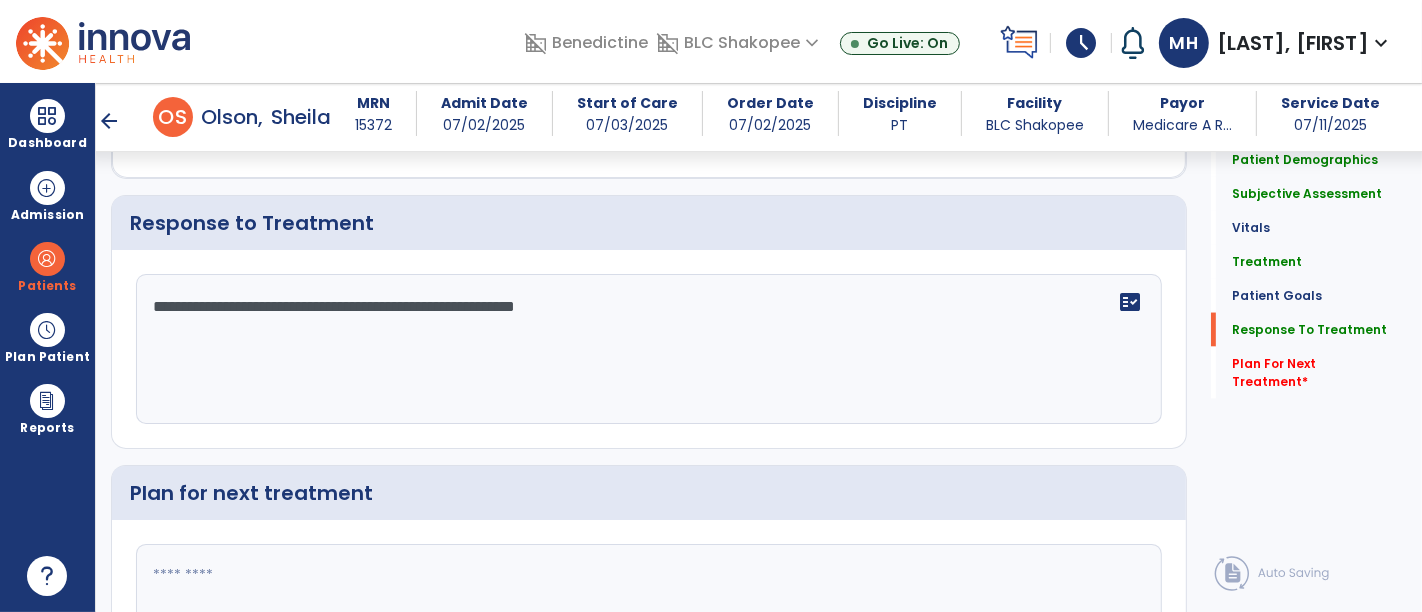 scroll, scrollTop: 2666, scrollLeft: 0, axis: vertical 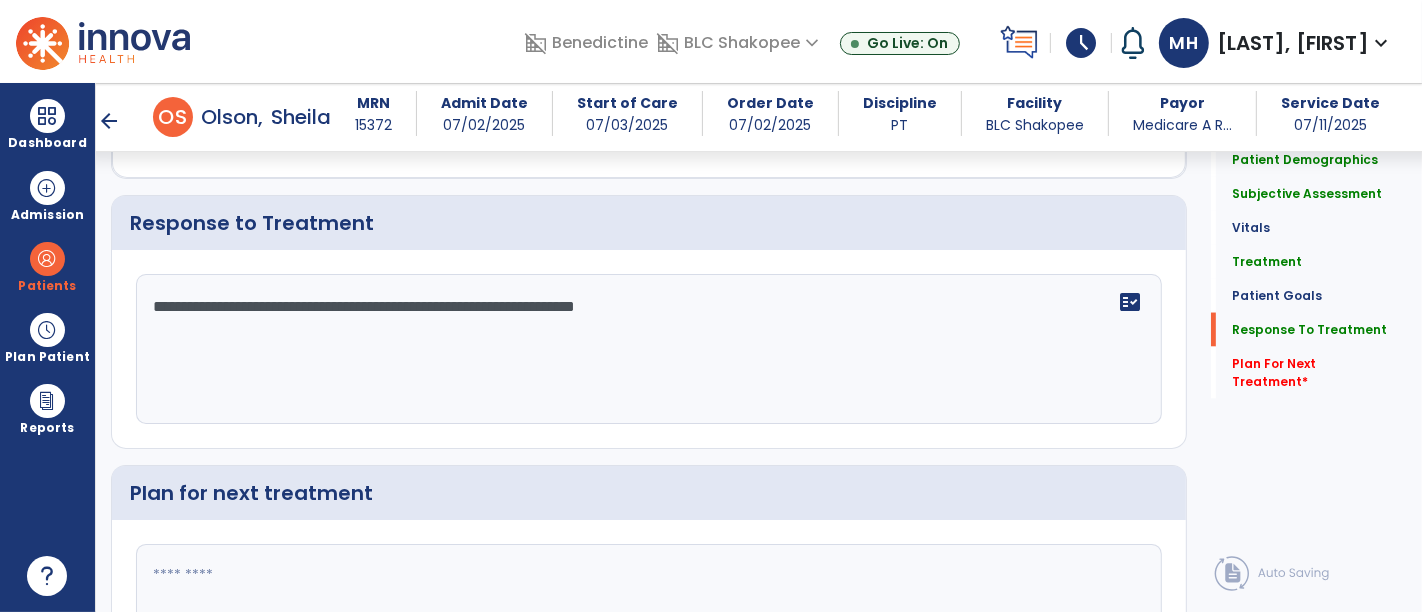 click on "**********" 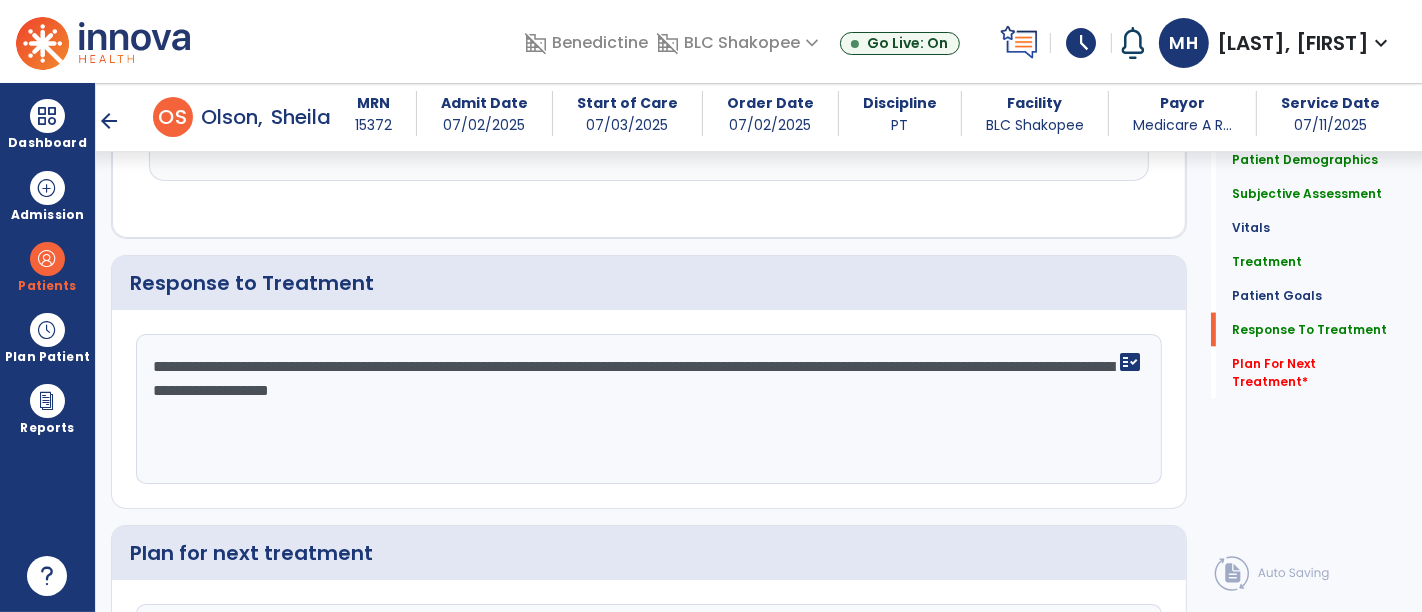 scroll, scrollTop: 2666, scrollLeft: 0, axis: vertical 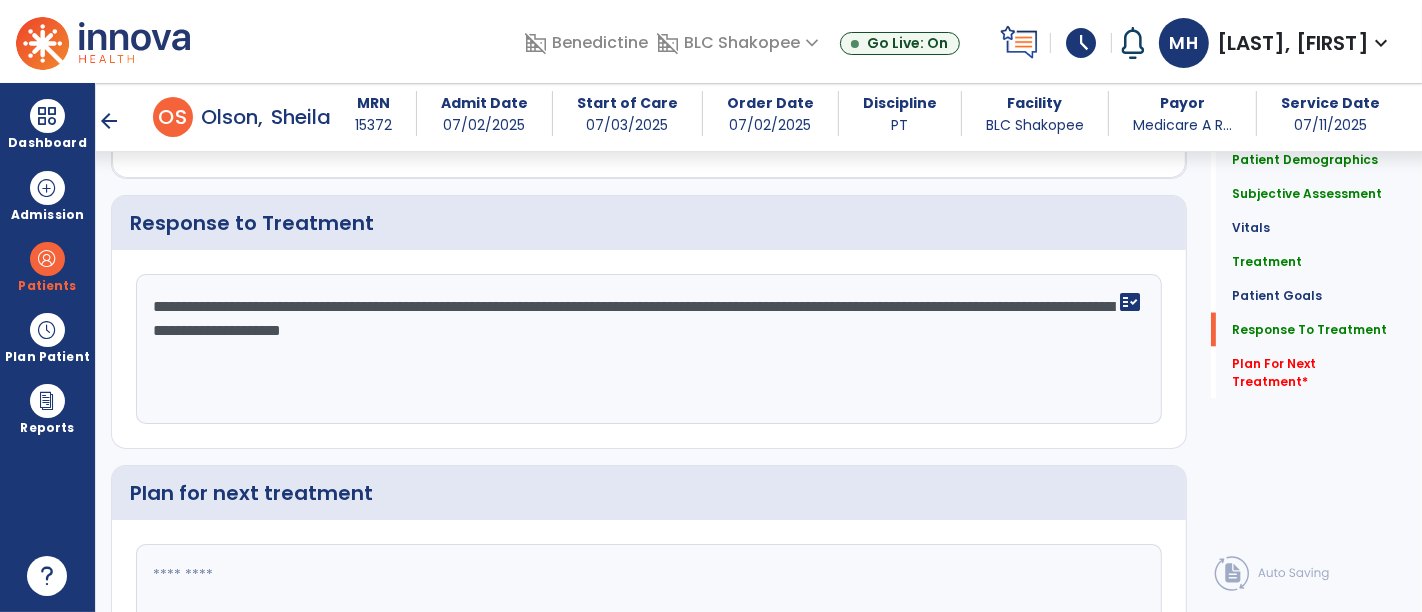 type on "**********" 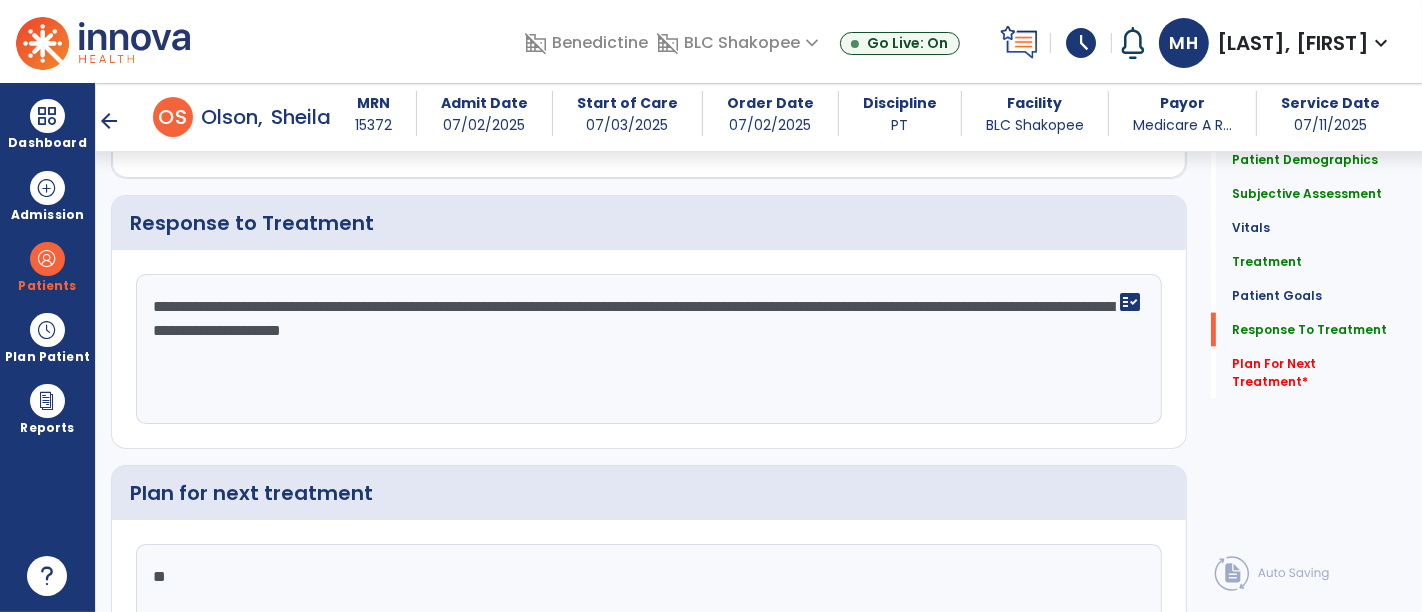 scroll, scrollTop: 2666, scrollLeft: 0, axis: vertical 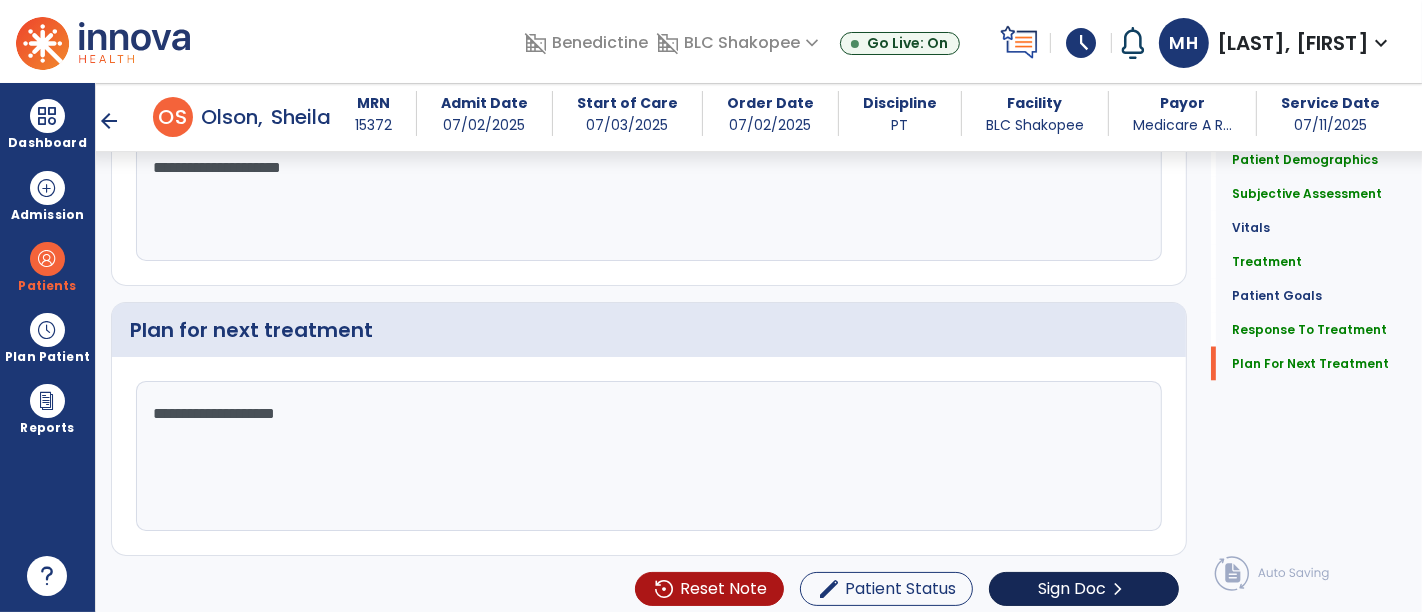 type on "**********" 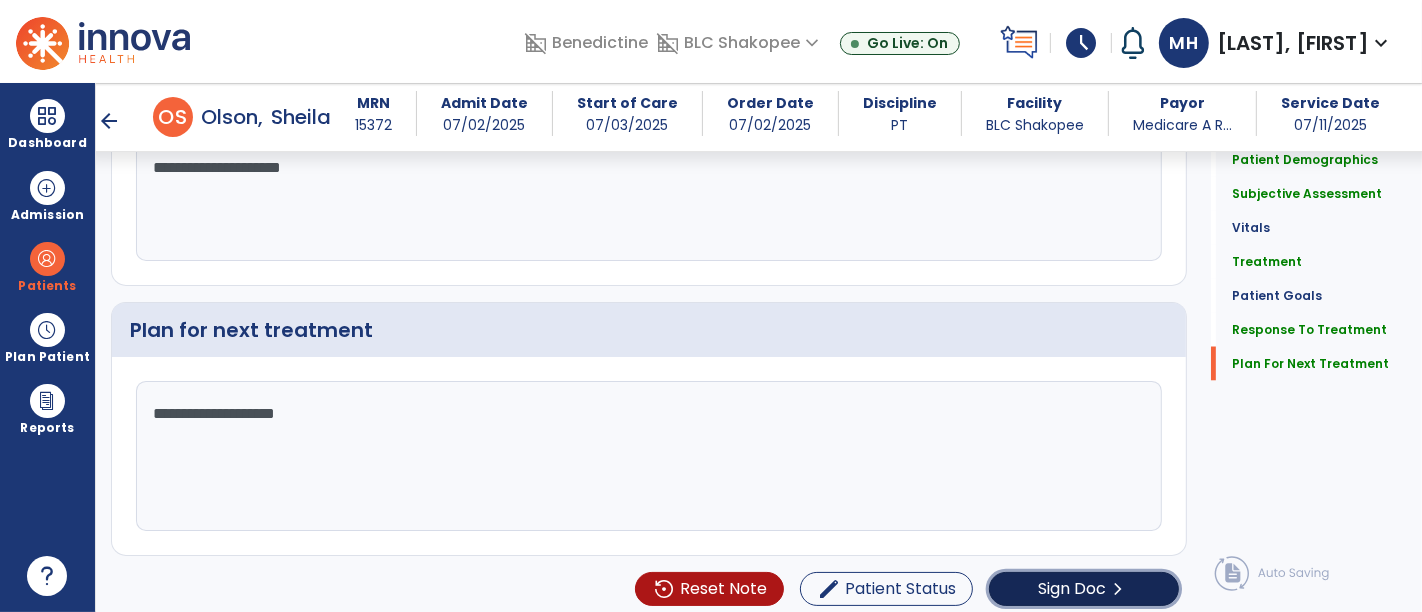 click on "Sign Doc" 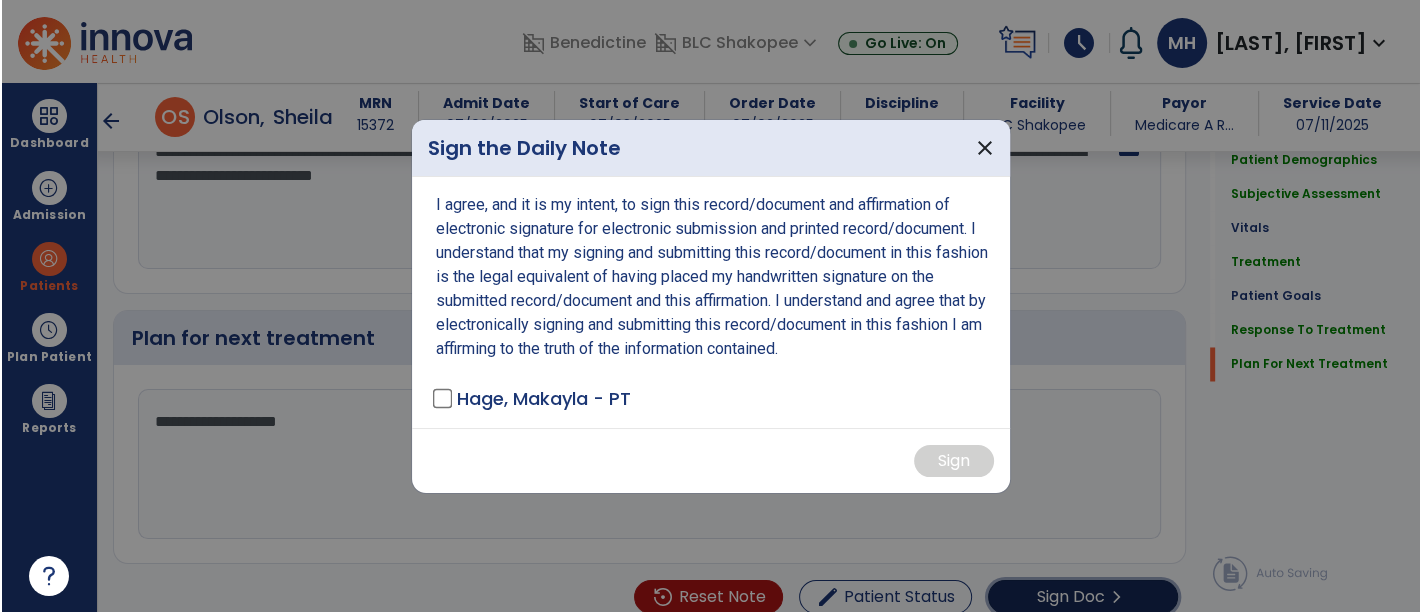 scroll, scrollTop: 2829, scrollLeft: 0, axis: vertical 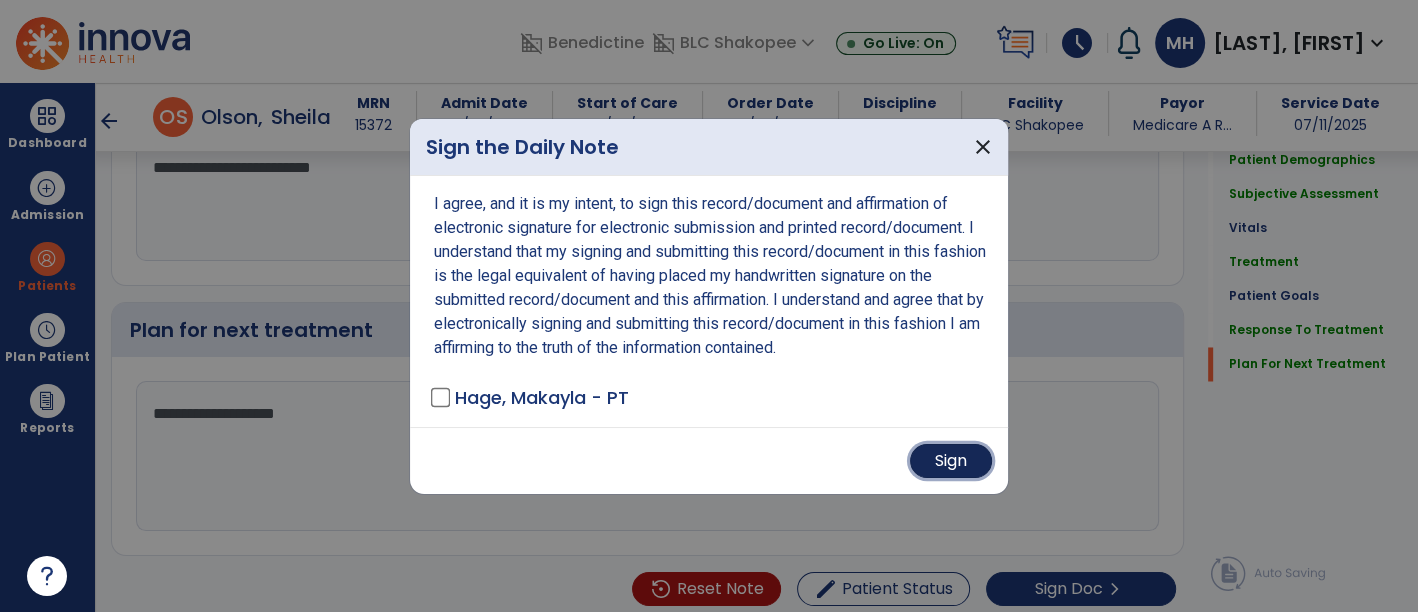 click on "Sign" at bounding box center (951, 461) 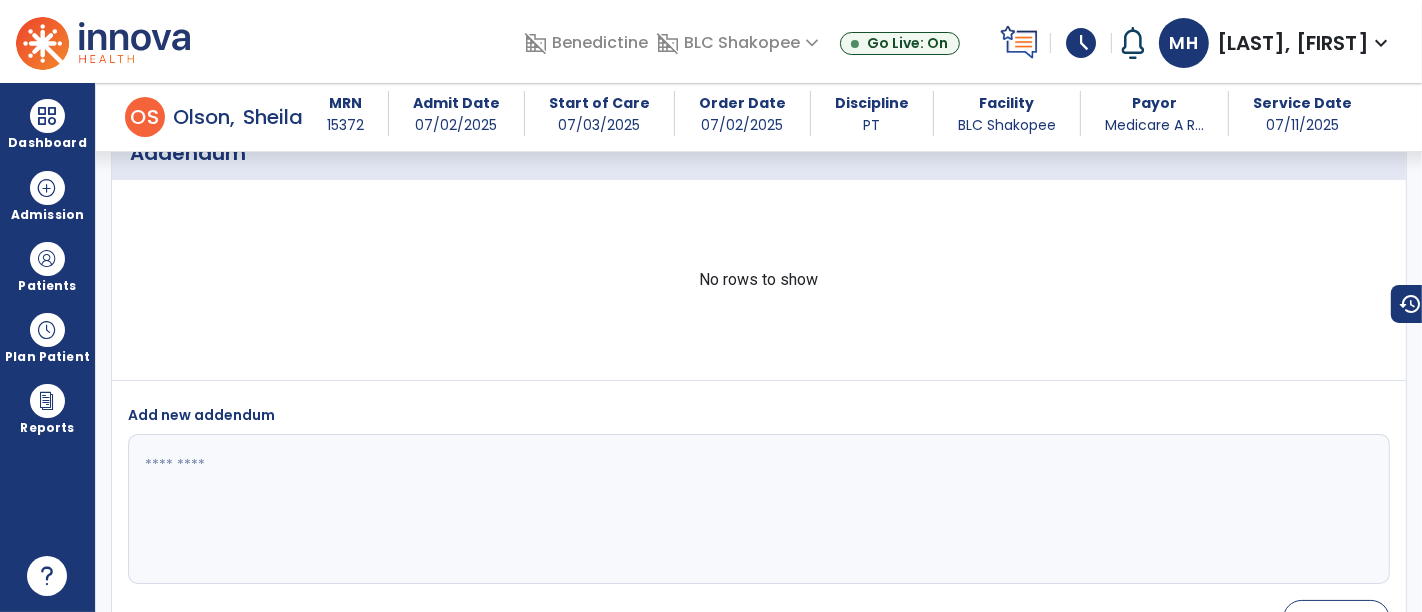 scroll, scrollTop: 4460, scrollLeft: 0, axis: vertical 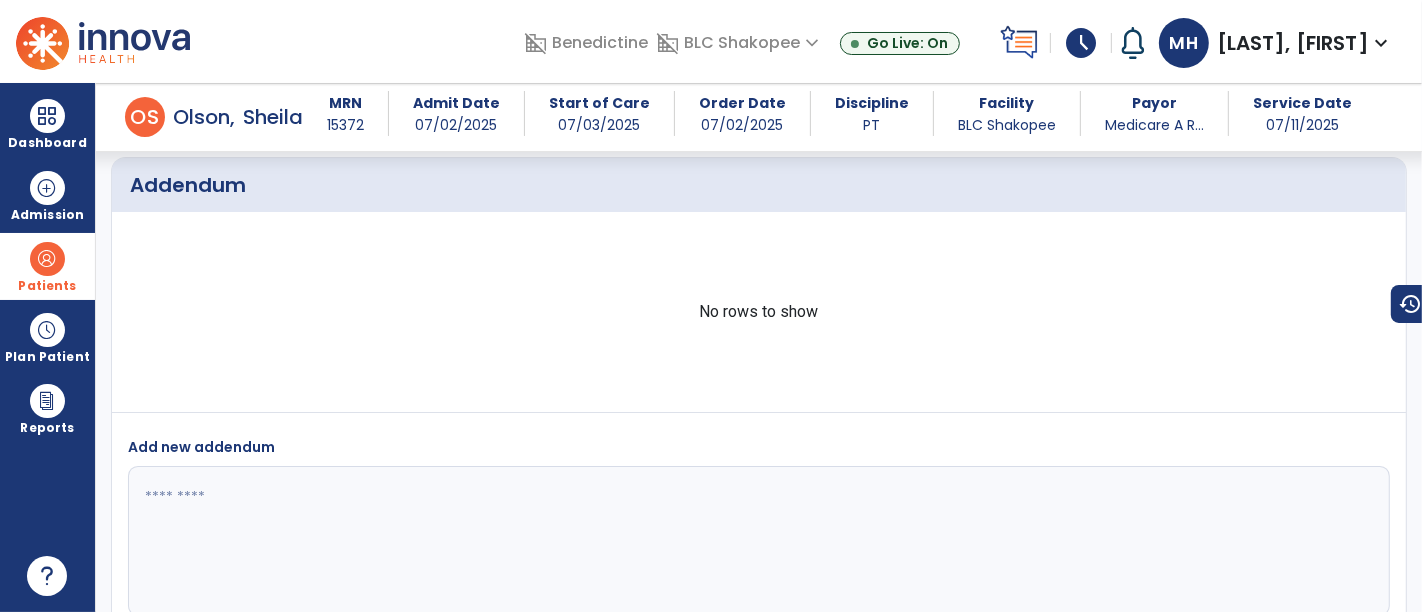 click on "Patients" at bounding box center (47, 266) 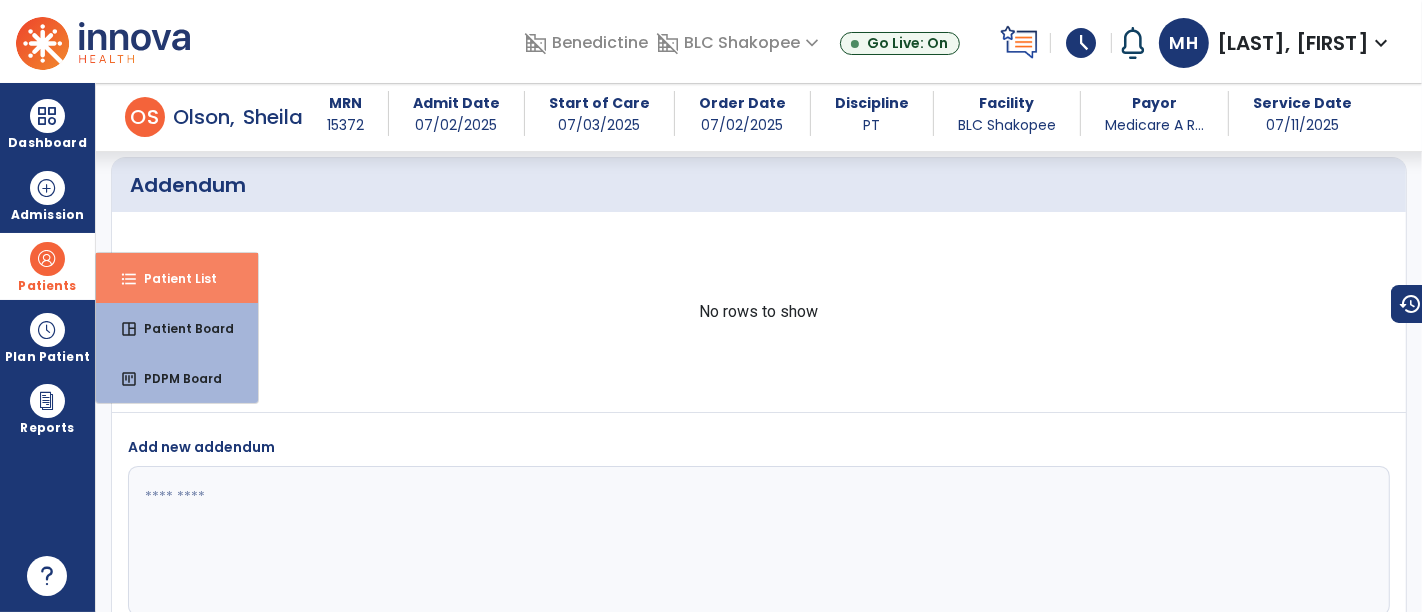 click on "Patient List" at bounding box center (172, 278) 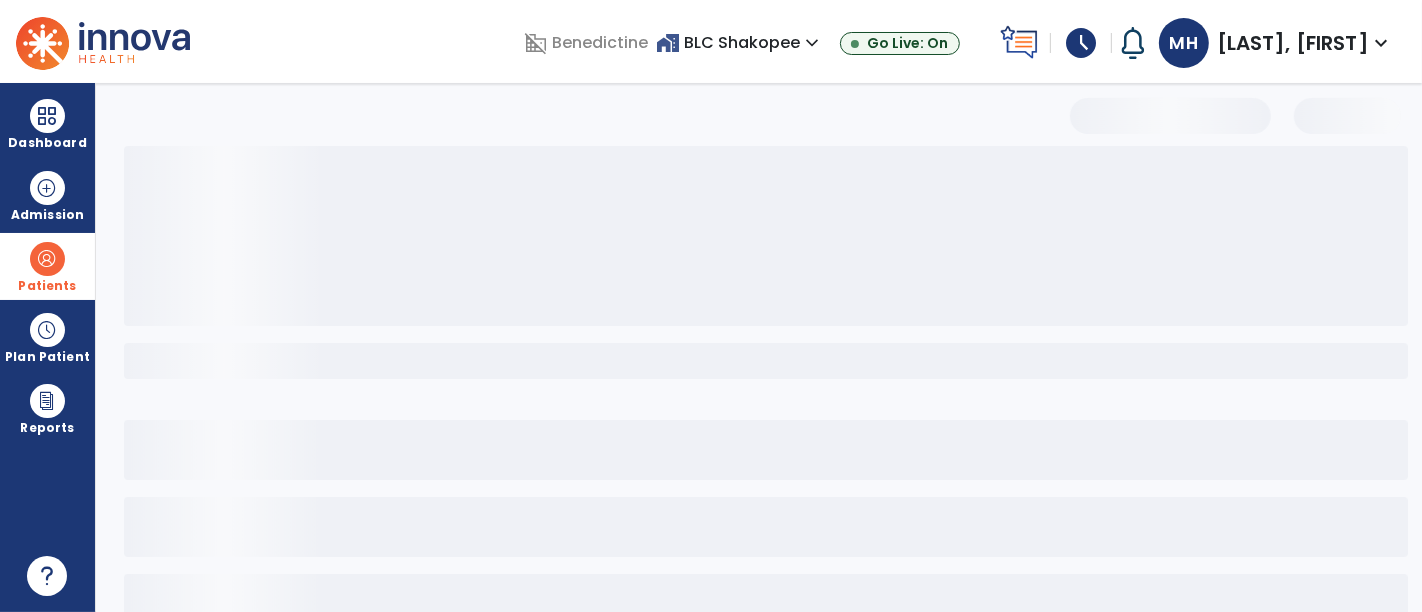scroll, scrollTop: 129, scrollLeft: 0, axis: vertical 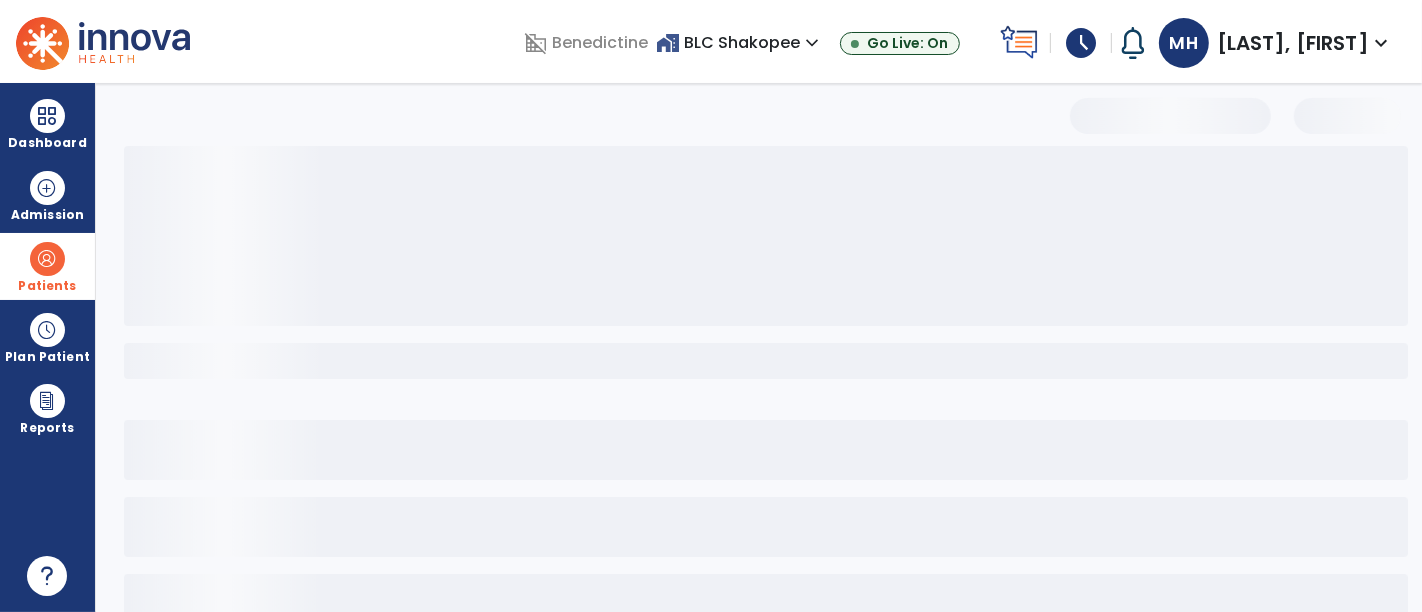 select on "***" 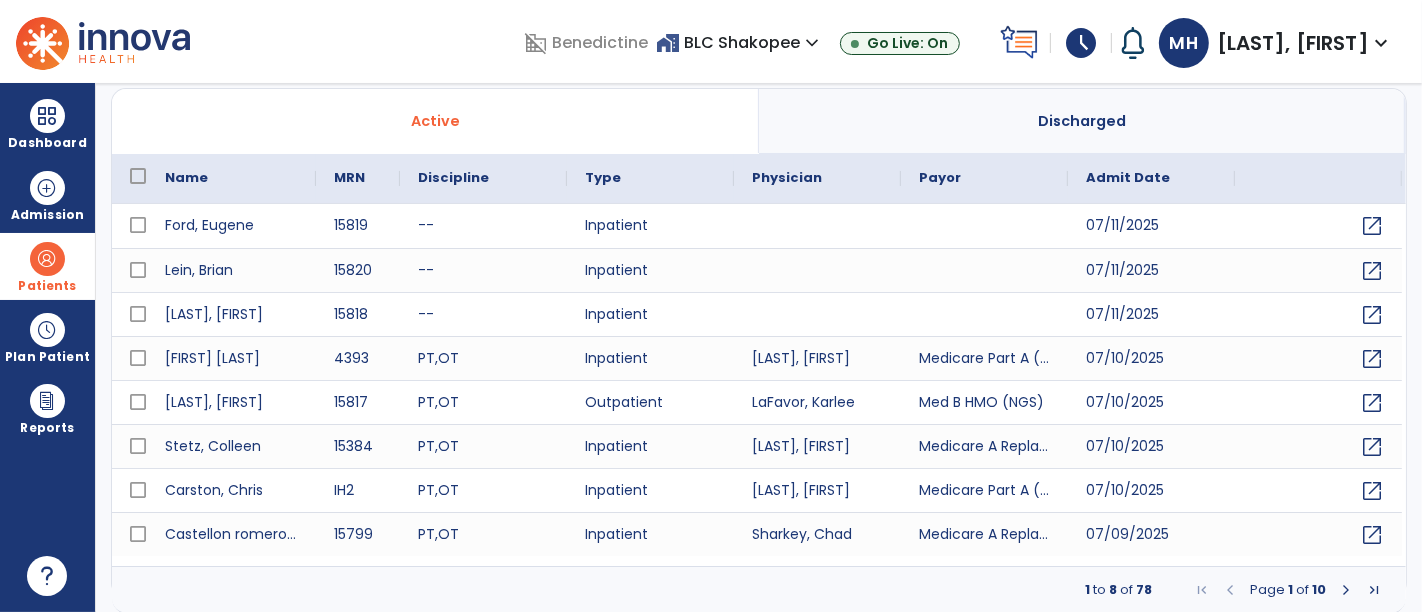 scroll, scrollTop: 0, scrollLeft: 0, axis: both 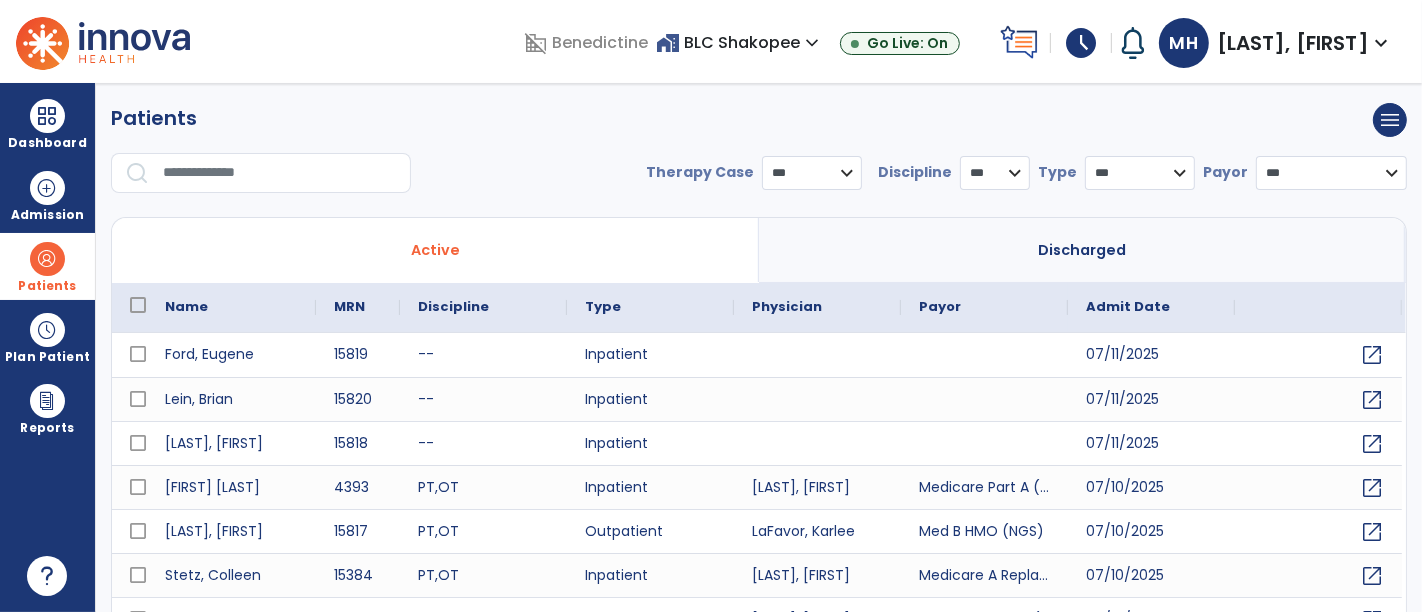 click at bounding box center (280, 173) 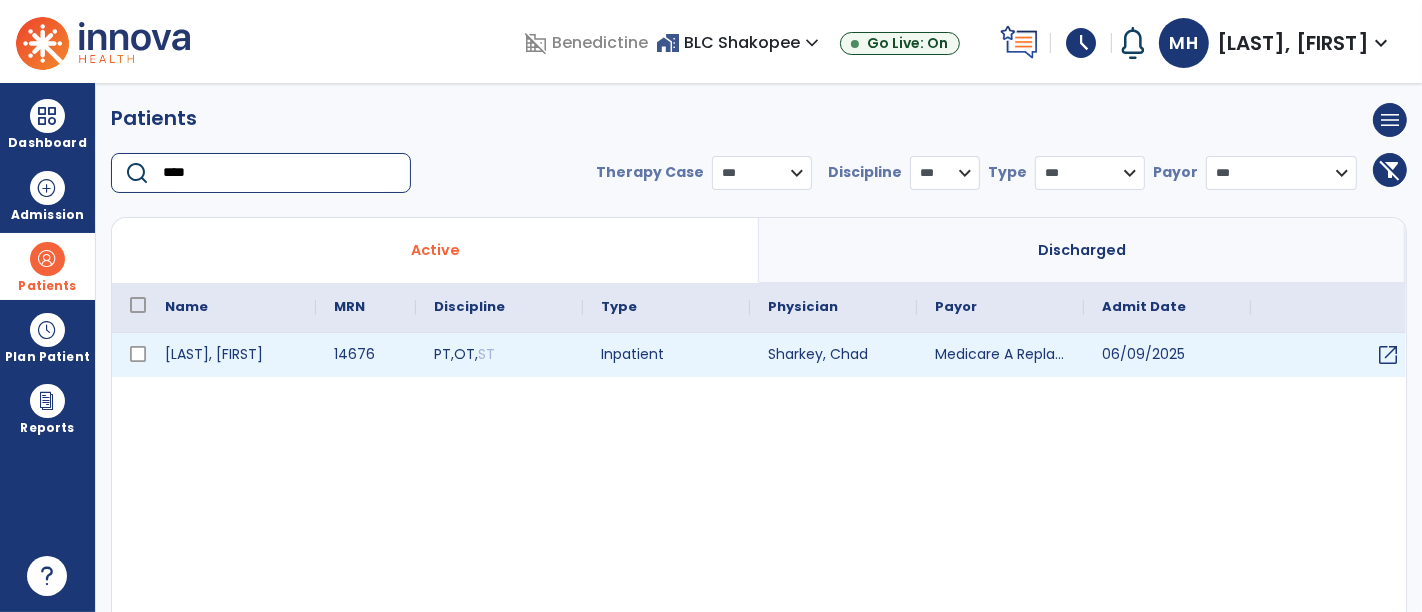 type on "****" 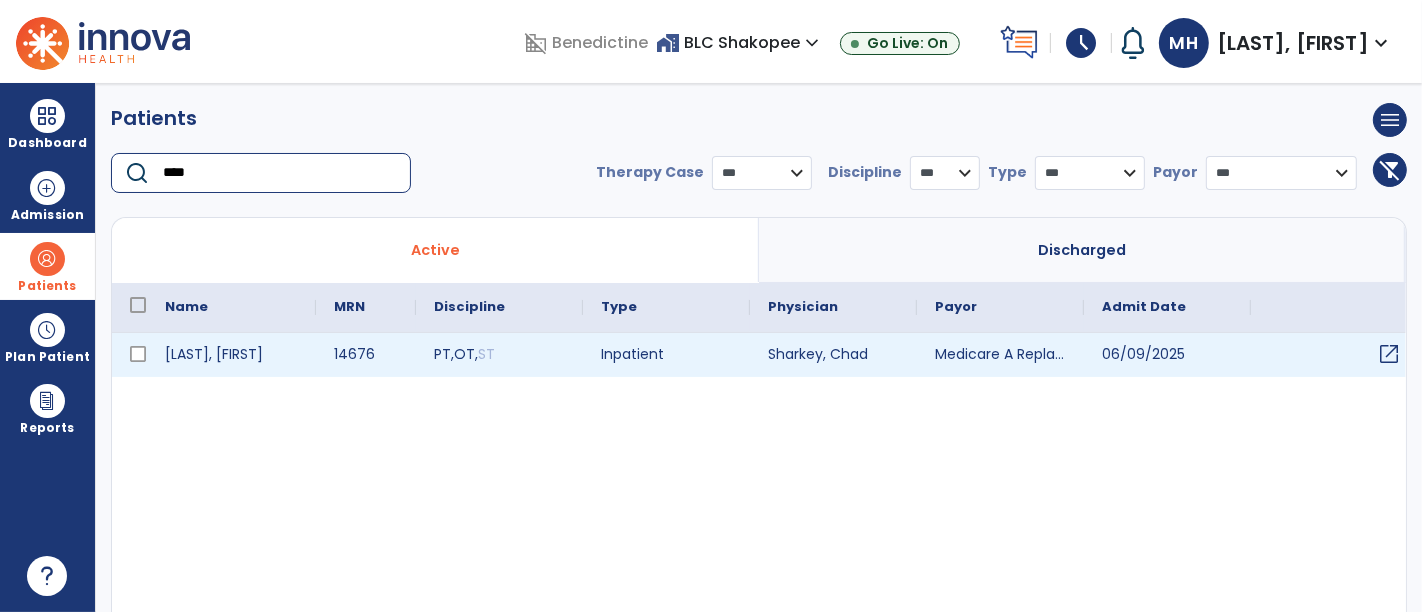 drag, startPoint x: 1382, startPoint y: 355, endPoint x: 1390, endPoint y: 373, distance: 19.697716 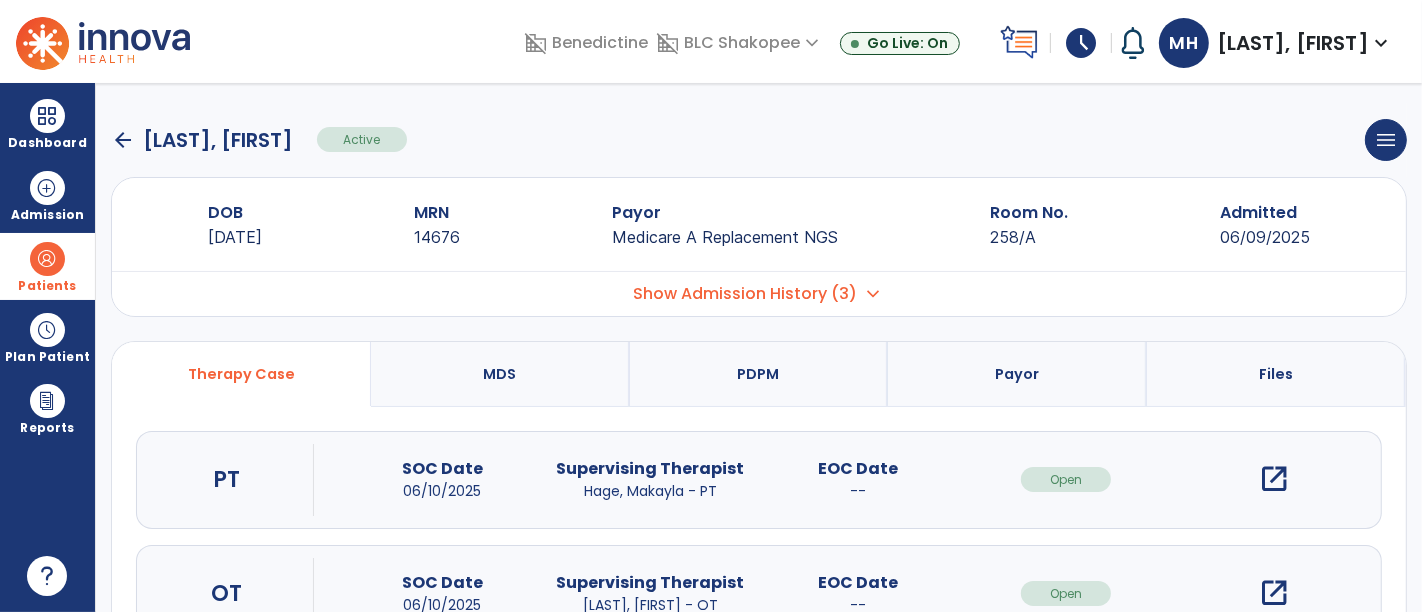 click on "open_in_new" at bounding box center [1274, 479] 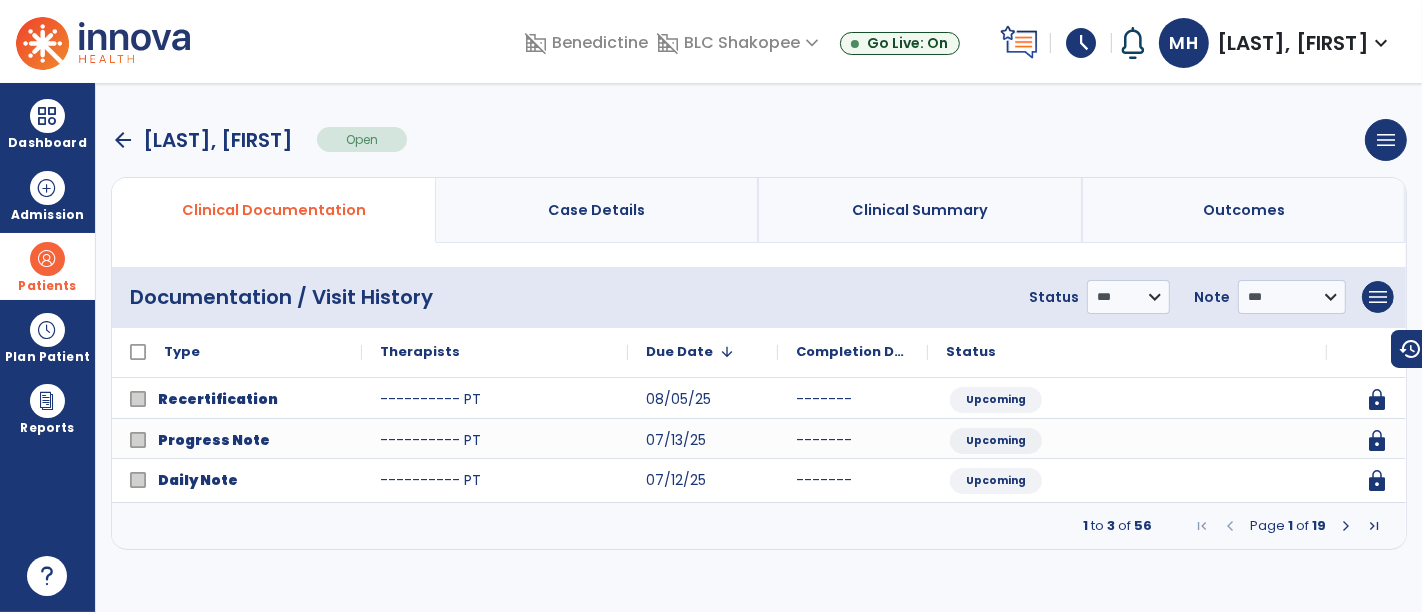 click at bounding box center (1346, 526) 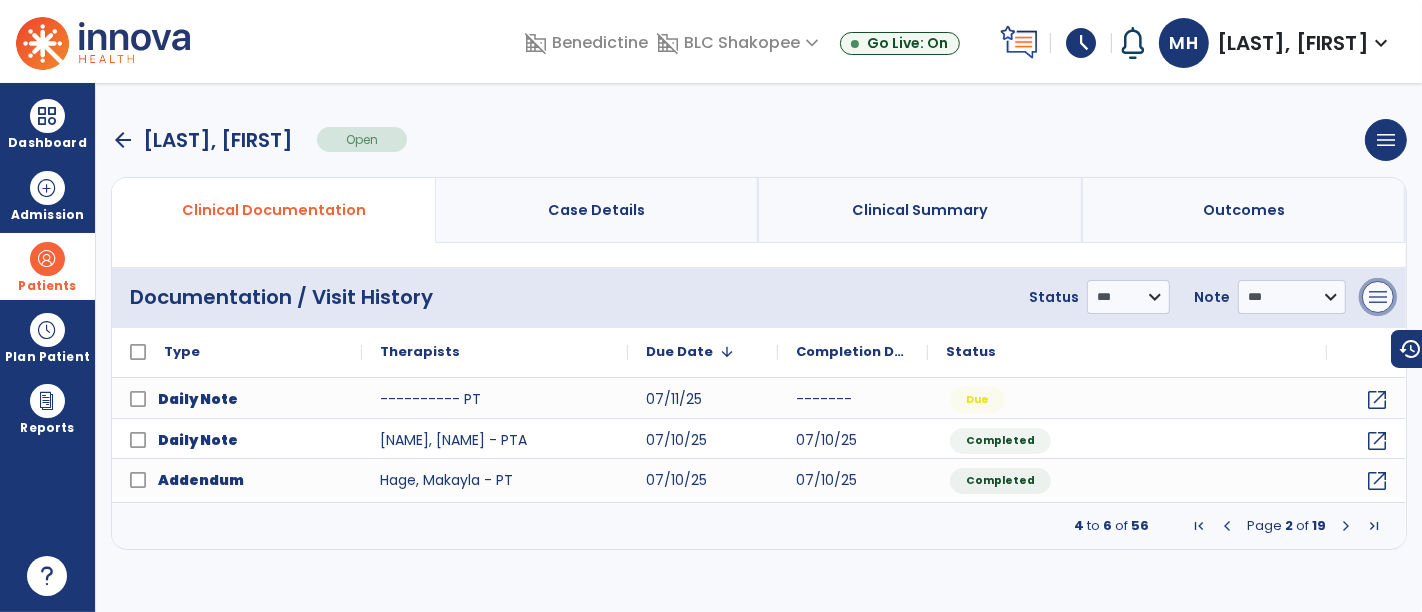 click on "menu" at bounding box center [1378, 297] 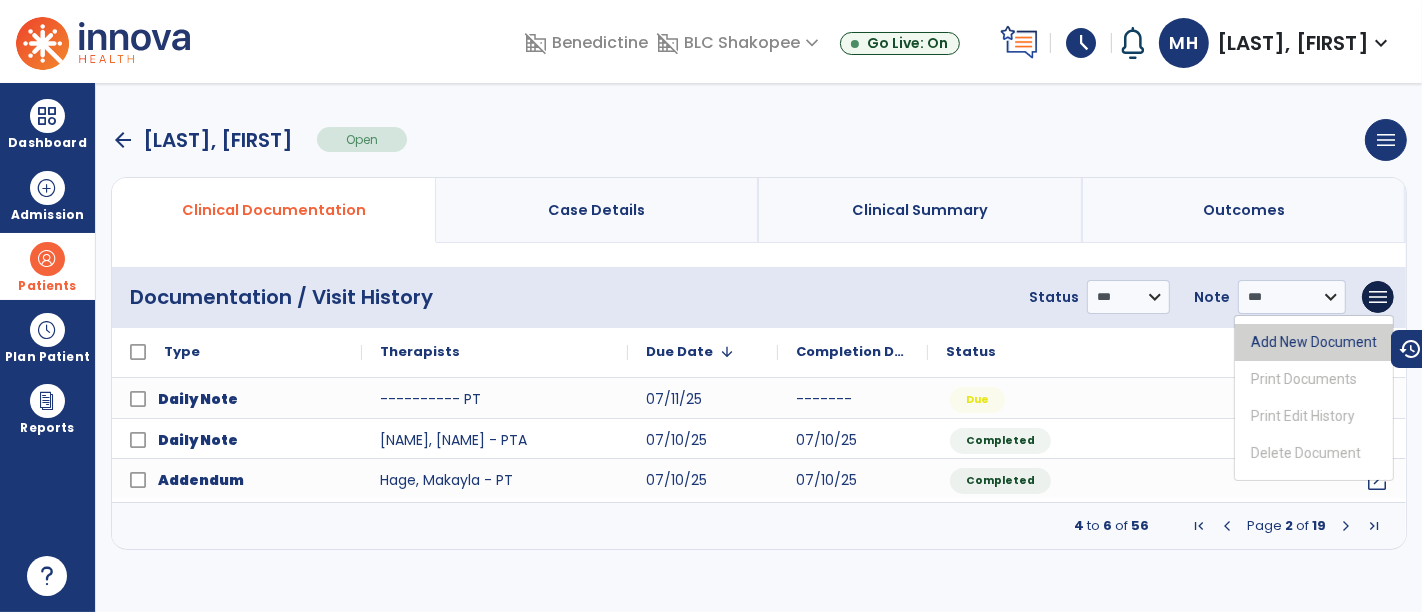 click on "Add New Document" at bounding box center [1314, 342] 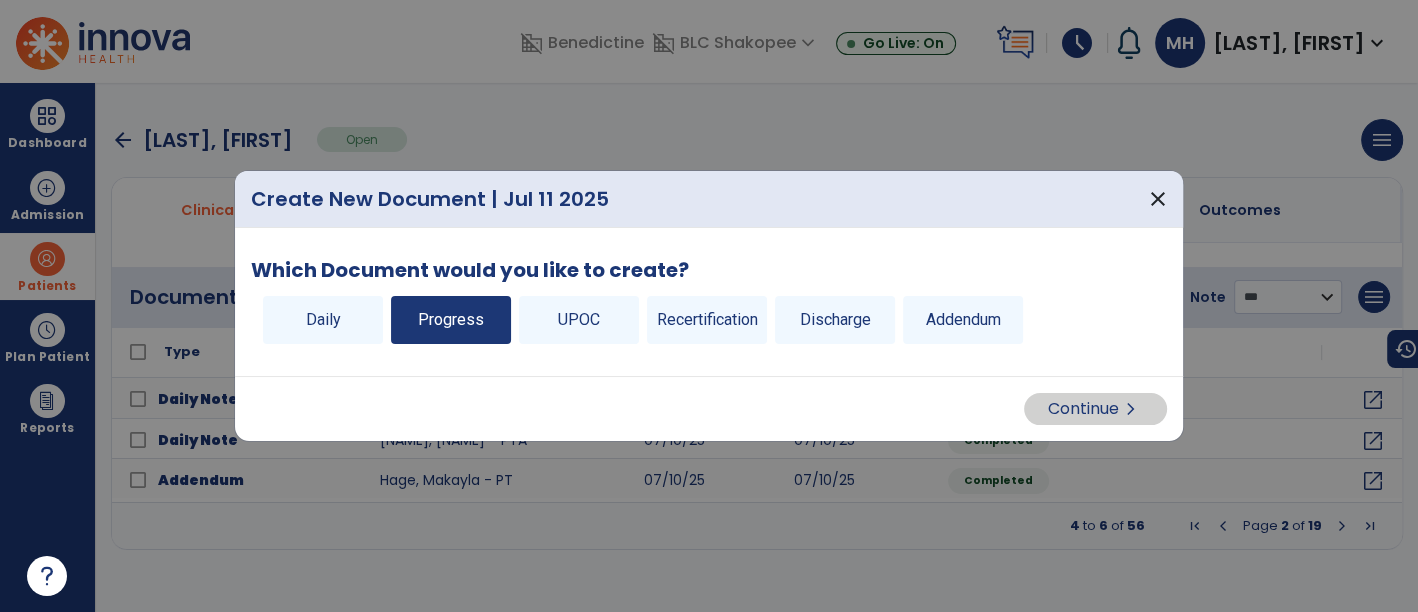 click on "Progress" at bounding box center (451, 320) 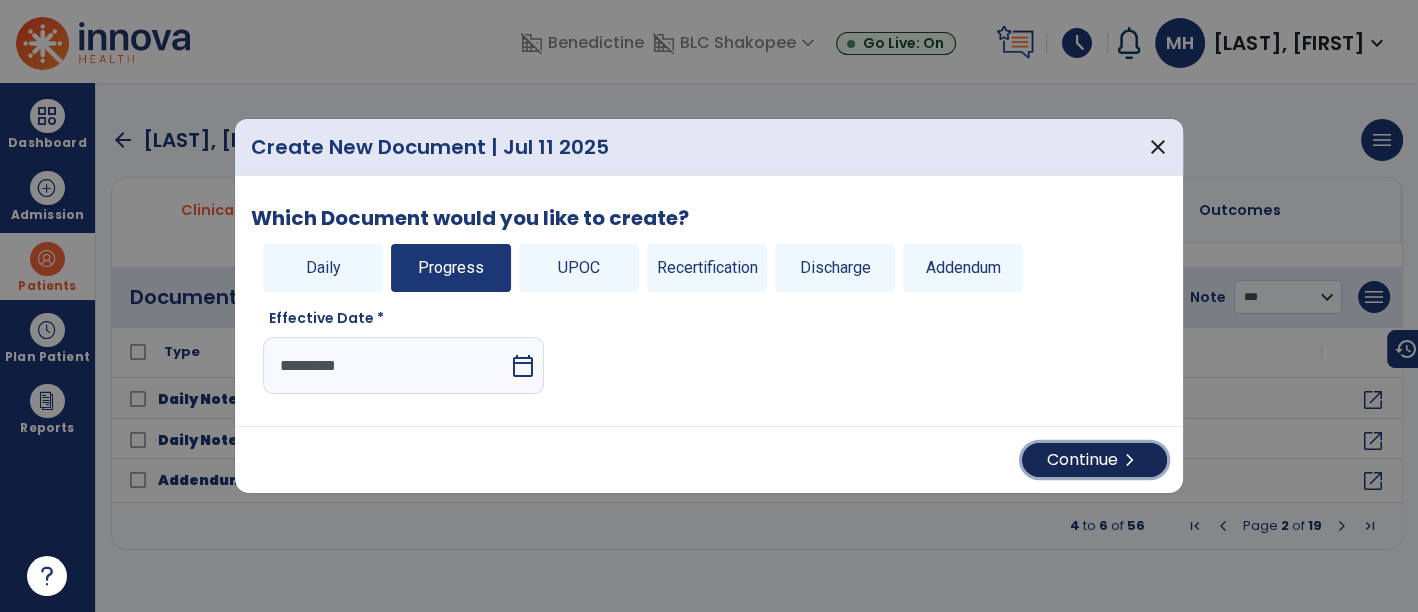 click on "Continue   chevron_right" at bounding box center (1094, 460) 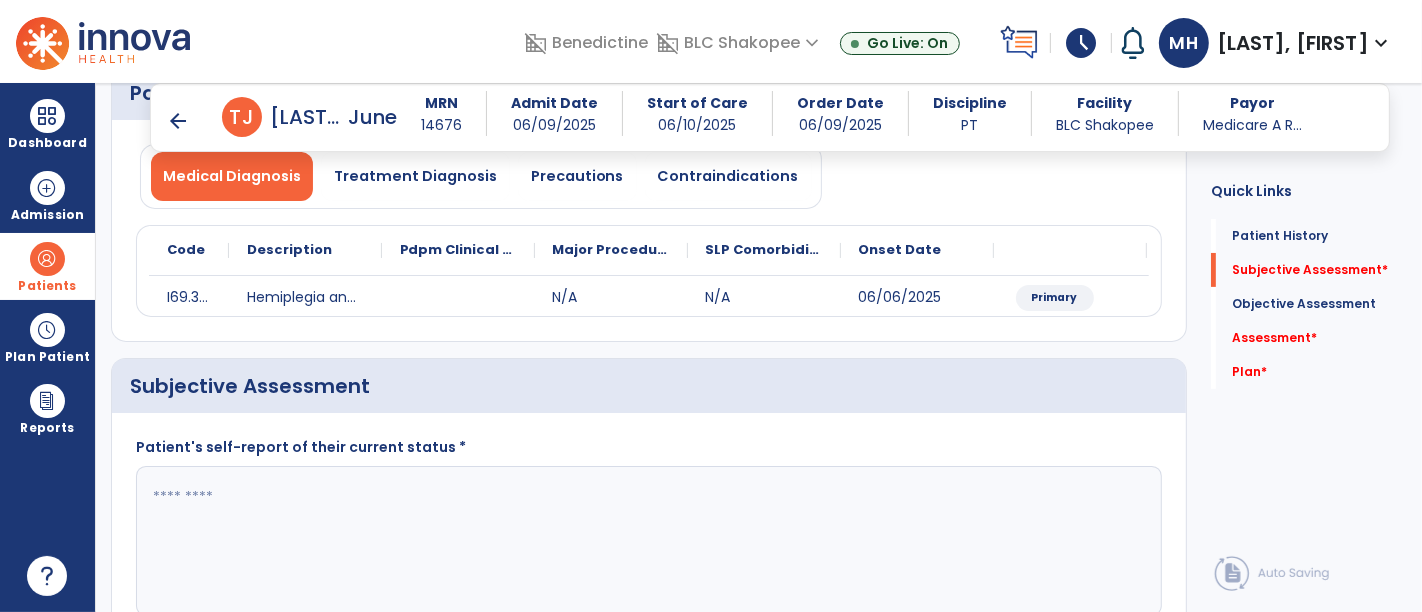 scroll, scrollTop: 333, scrollLeft: 0, axis: vertical 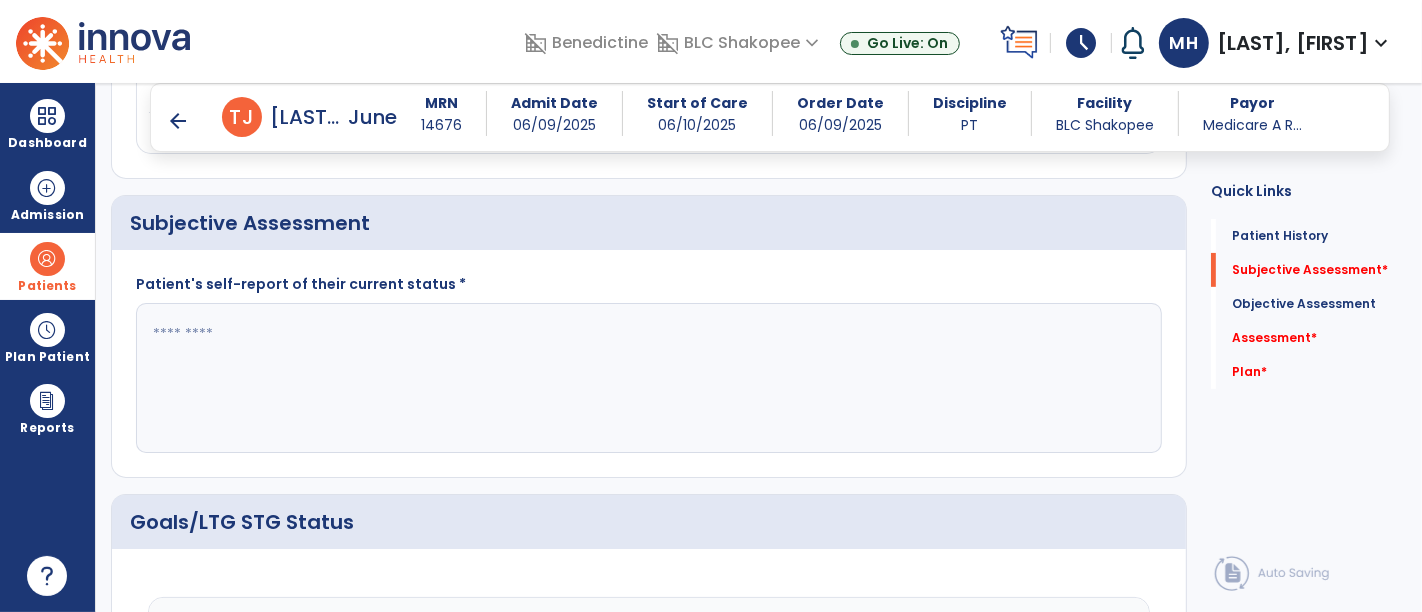 click 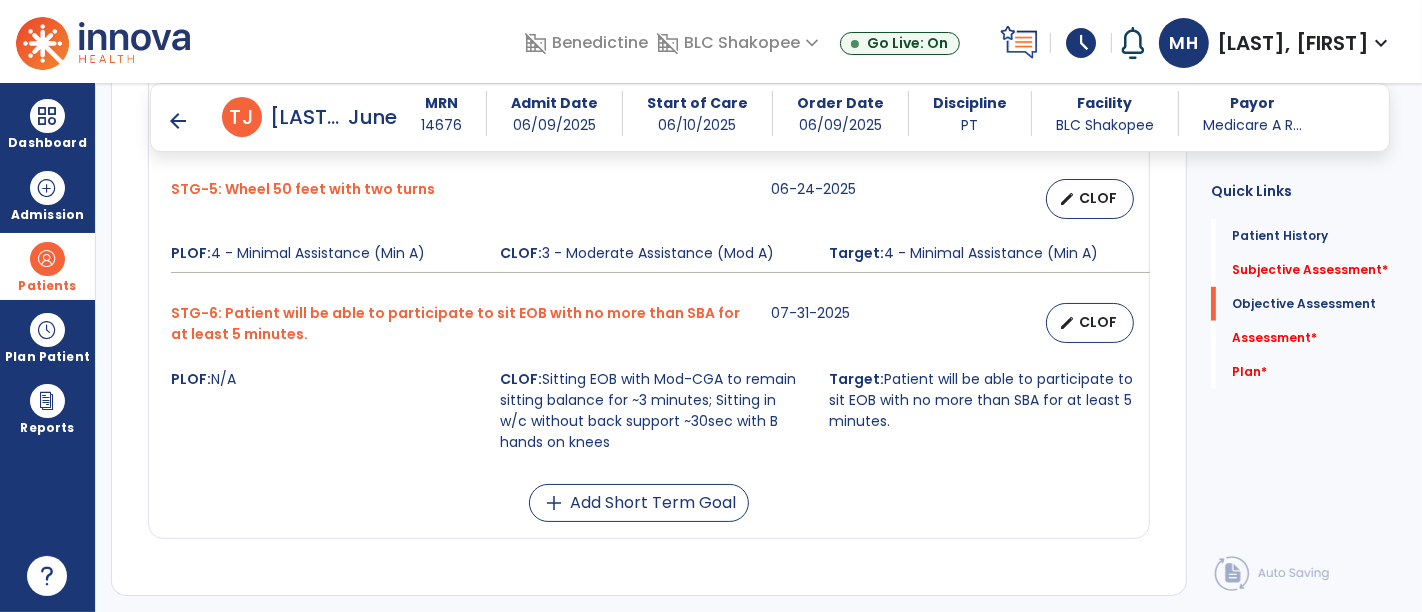 scroll, scrollTop: 1444, scrollLeft: 0, axis: vertical 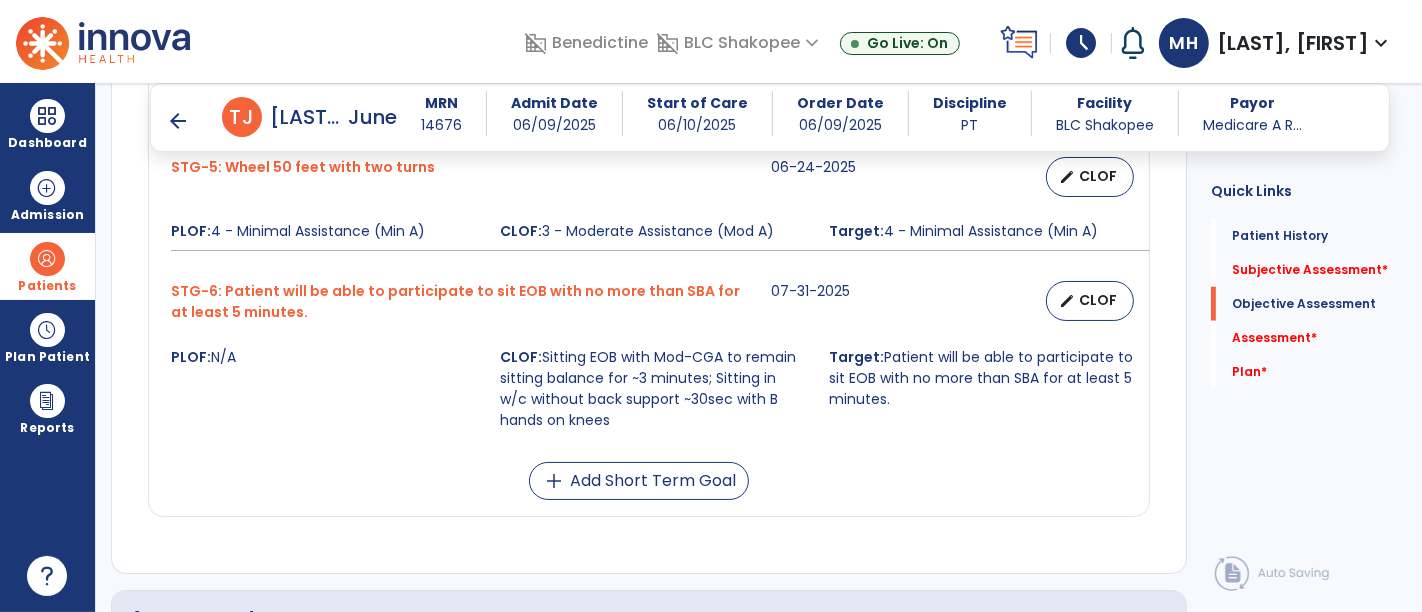 click on "PLOF:  N/A" at bounding box center [323, 389] 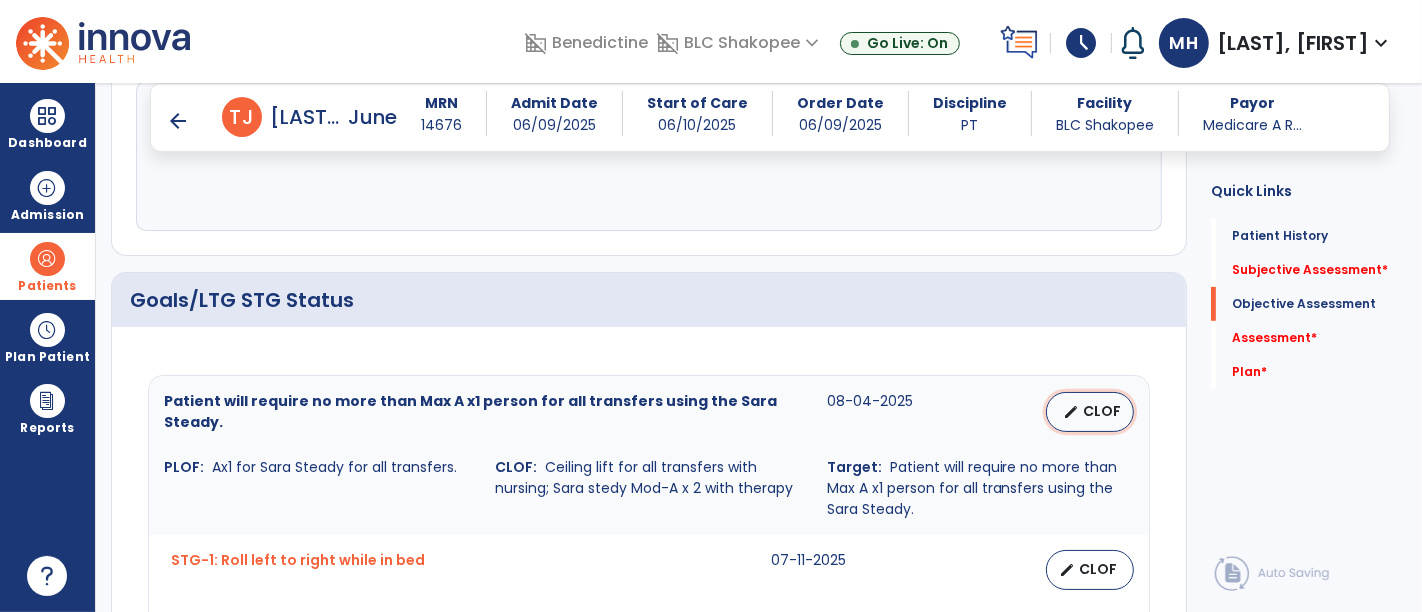 click on "CLOF" at bounding box center [1102, 411] 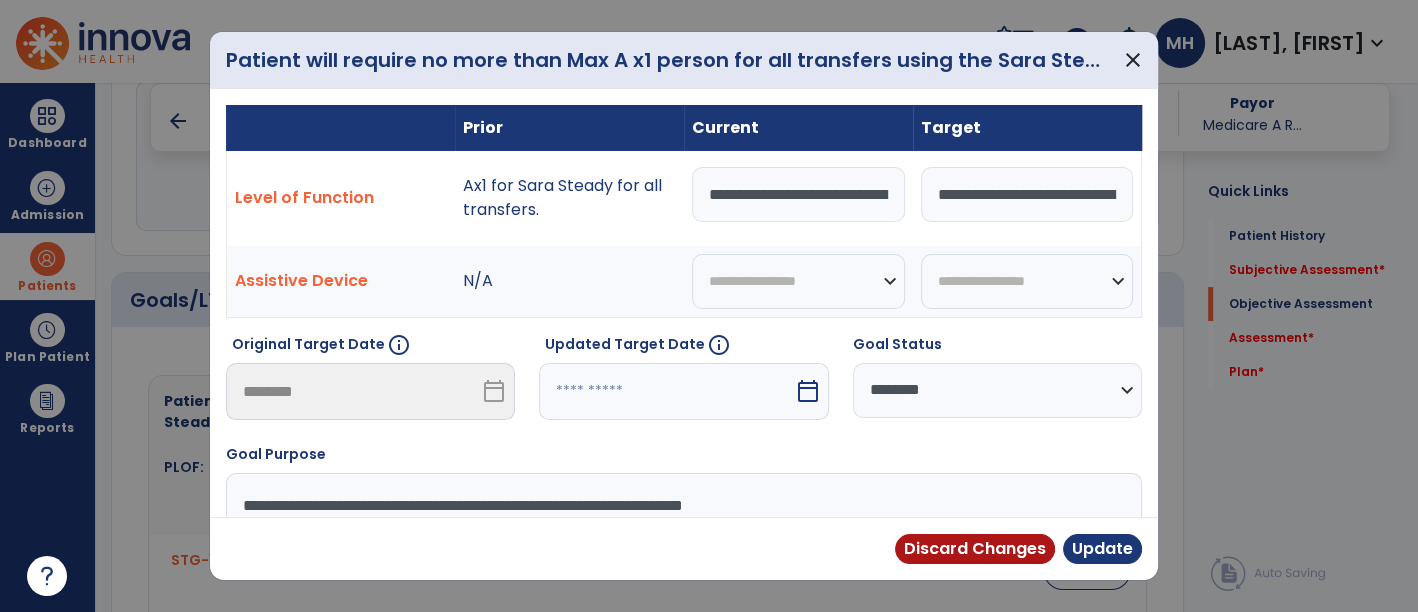 scroll, scrollTop: 555, scrollLeft: 0, axis: vertical 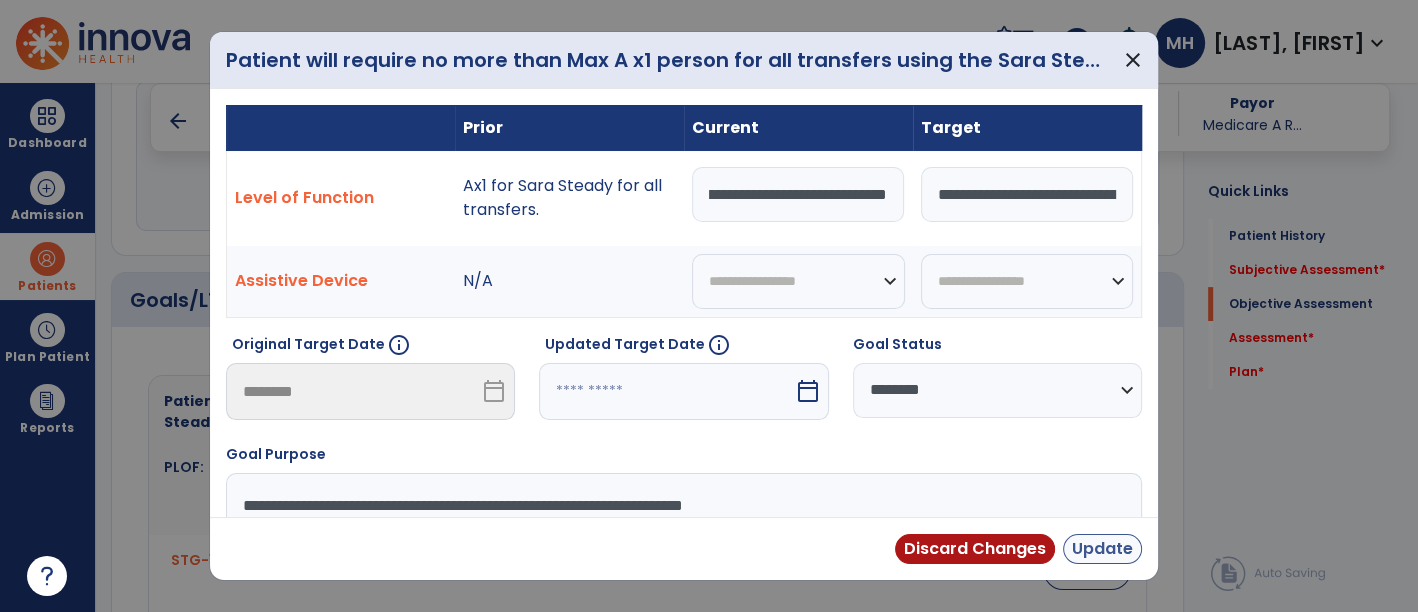 type on "**********" 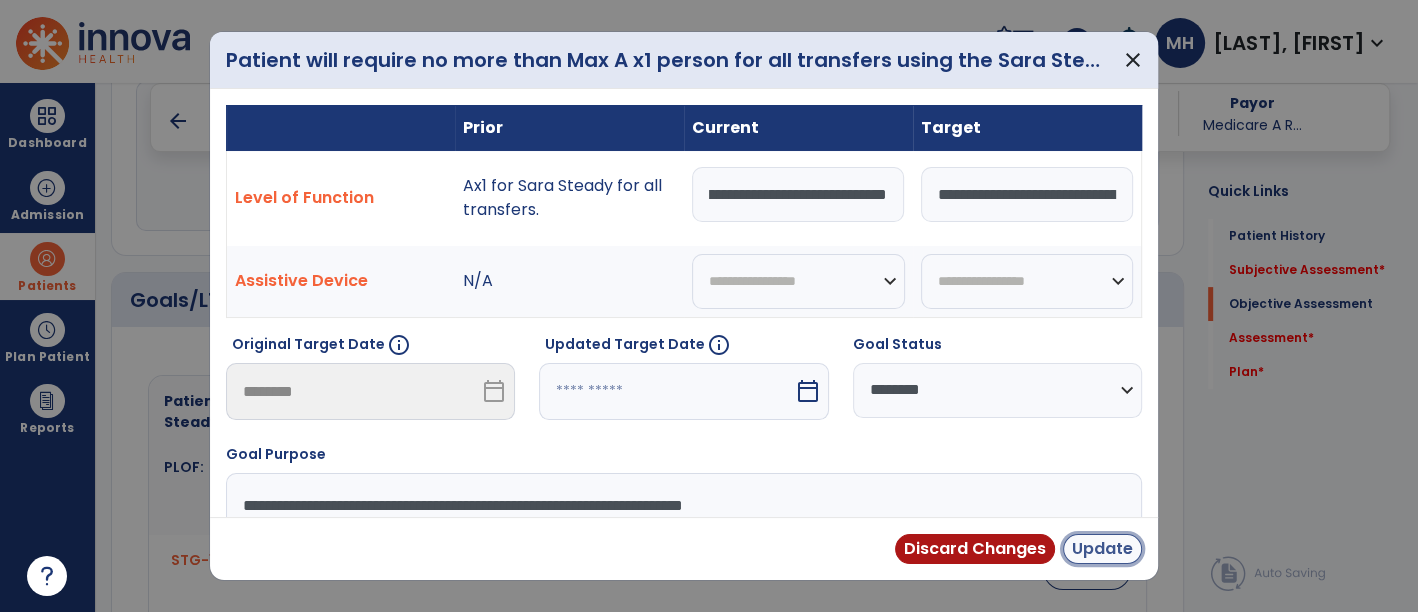 click on "Update" at bounding box center [1102, 549] 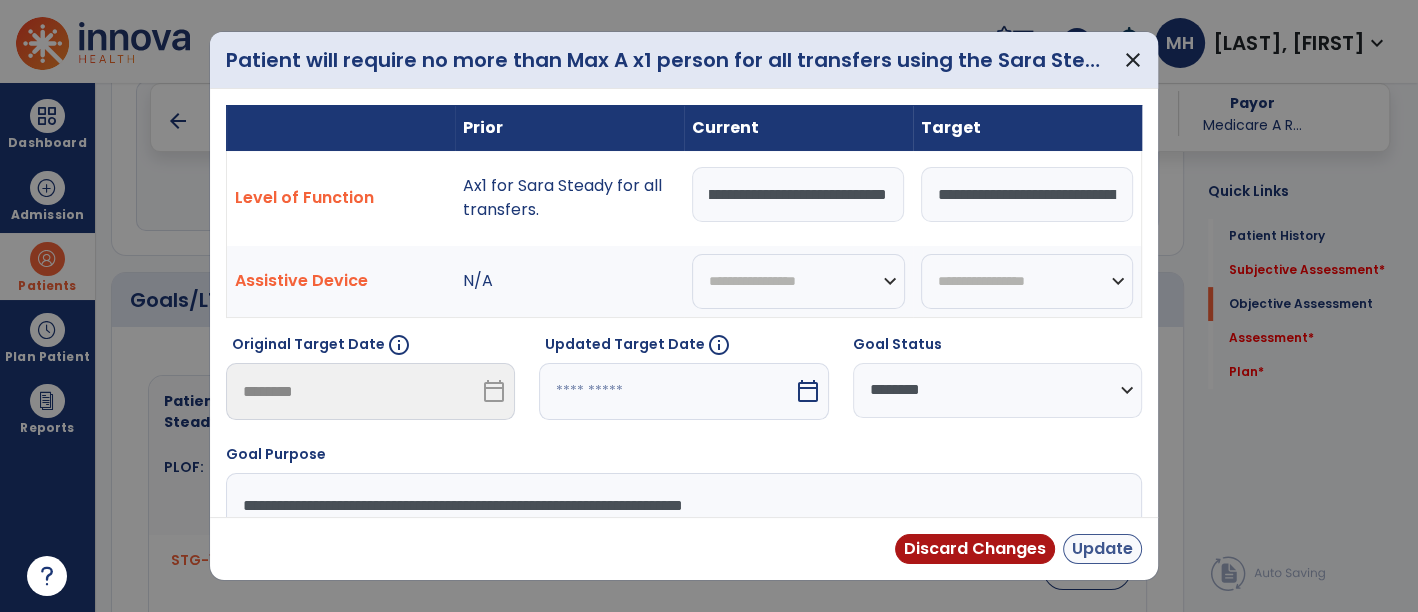 scroll, scrollTop: 0, scrollLeft: 0, axis: both 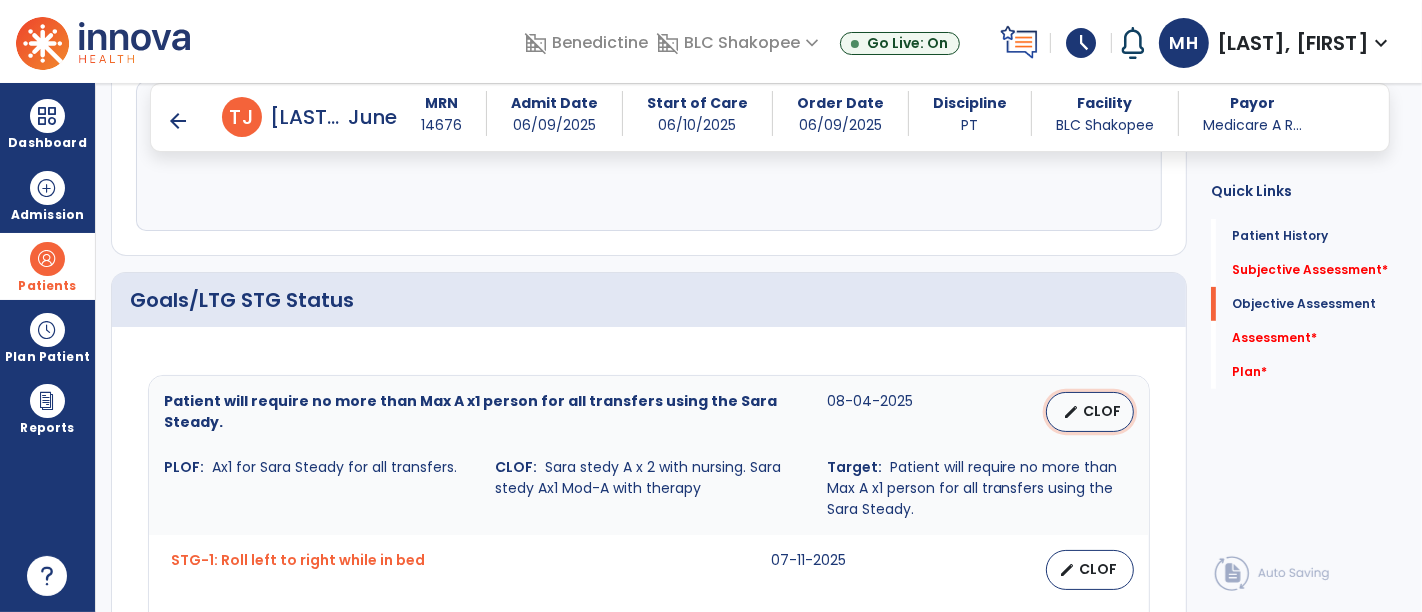 click on "CLOF" at bounding box center (1102, 411) 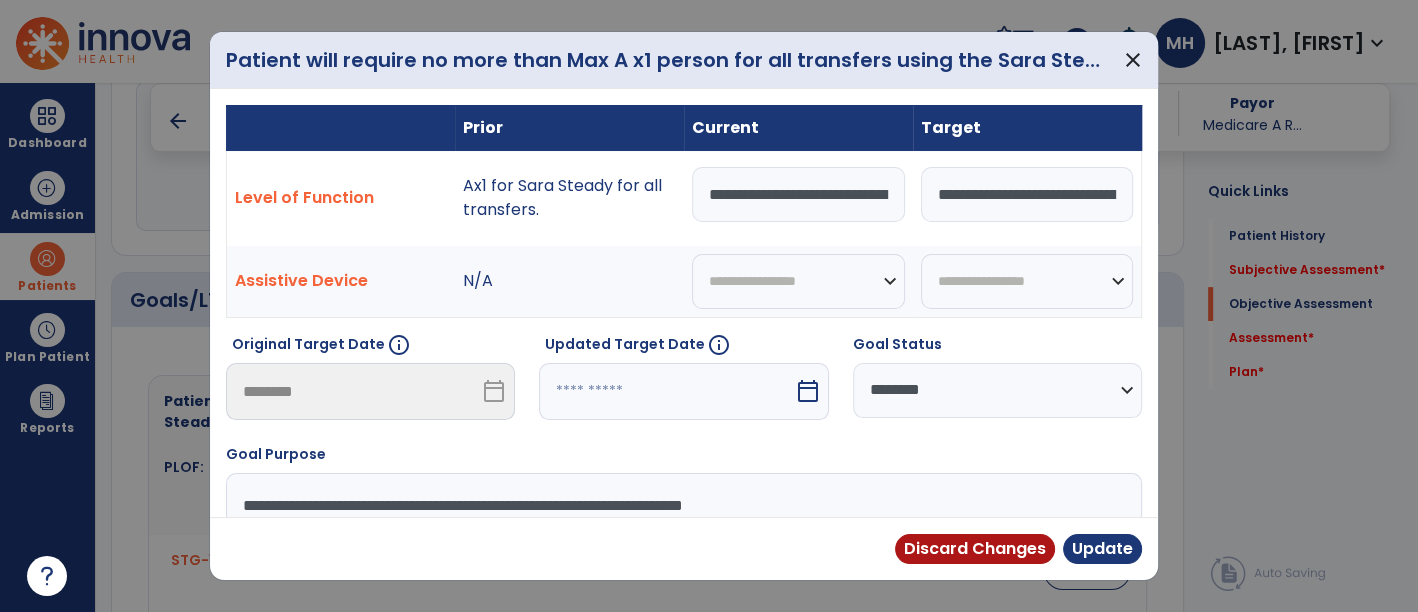 scroll, scrollTop: 555, scrollLeft: 0, axis: vertical 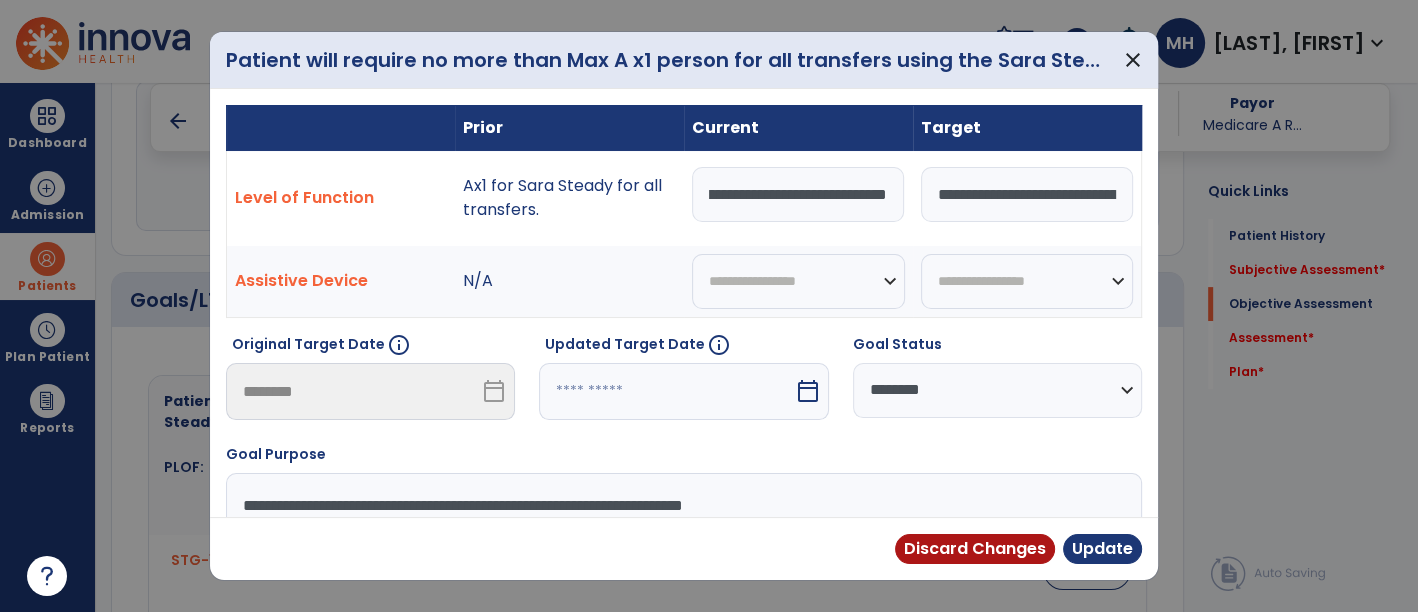 click on "**********" at bounding box center (798, 194) 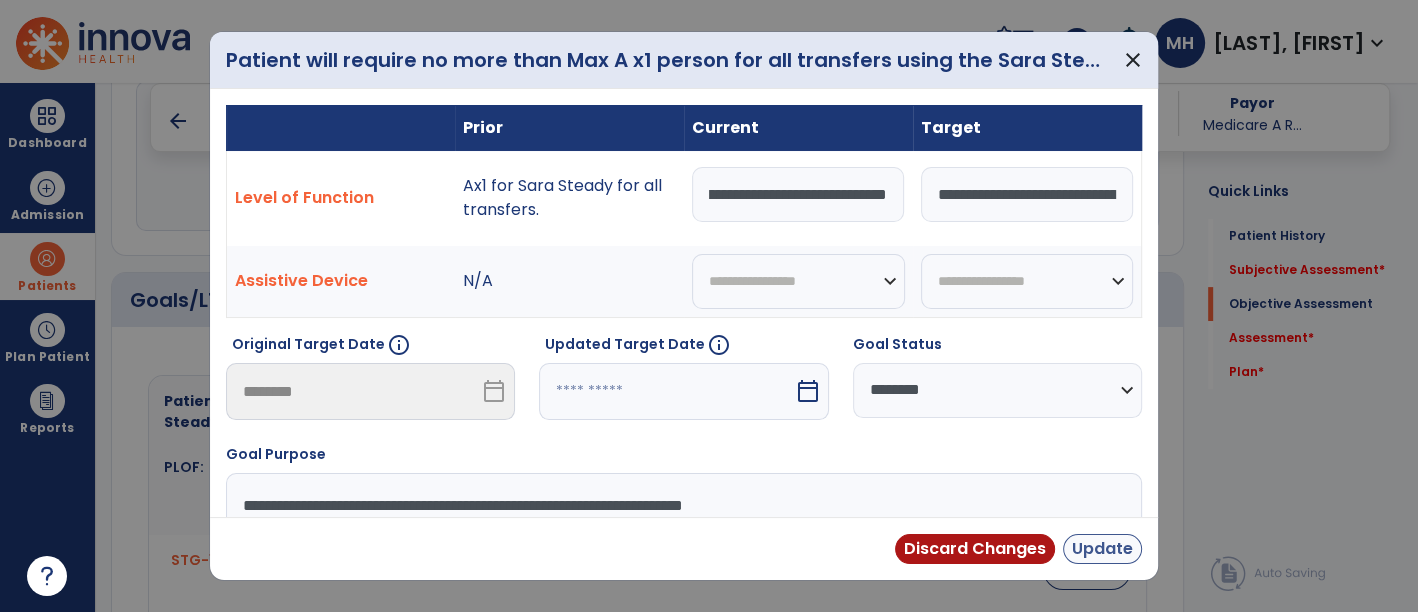 type on "**********" 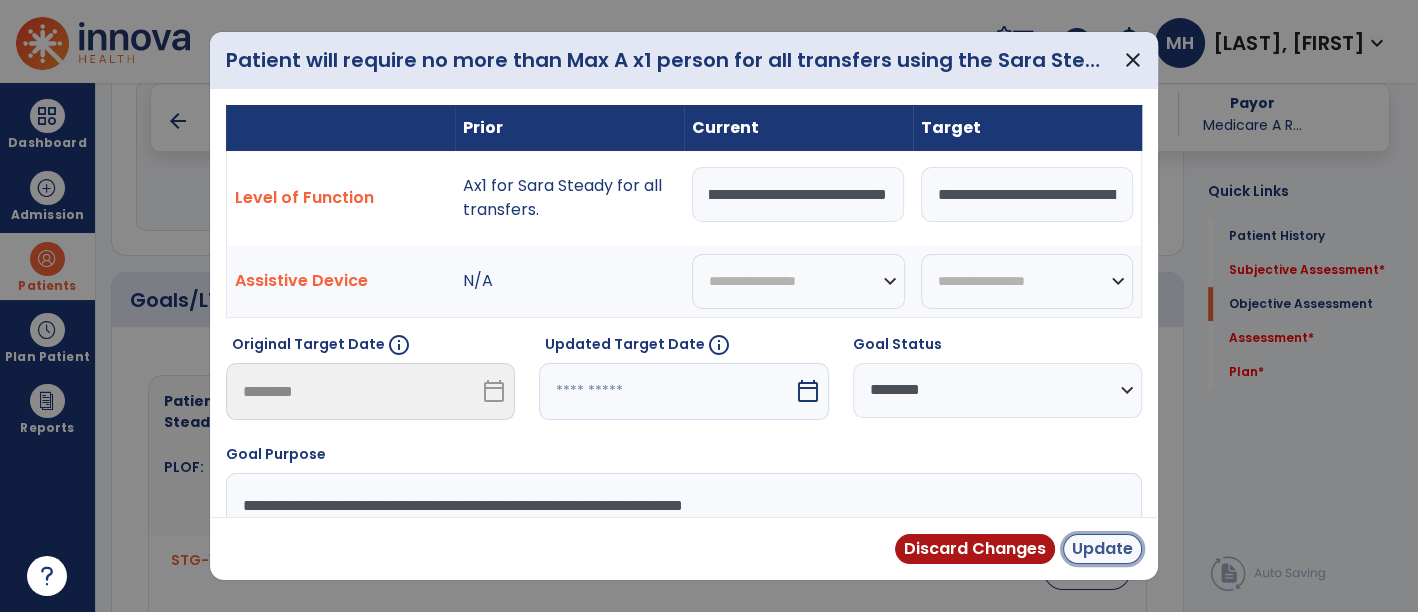 click on "Update" at bounding box center [1102, 549] 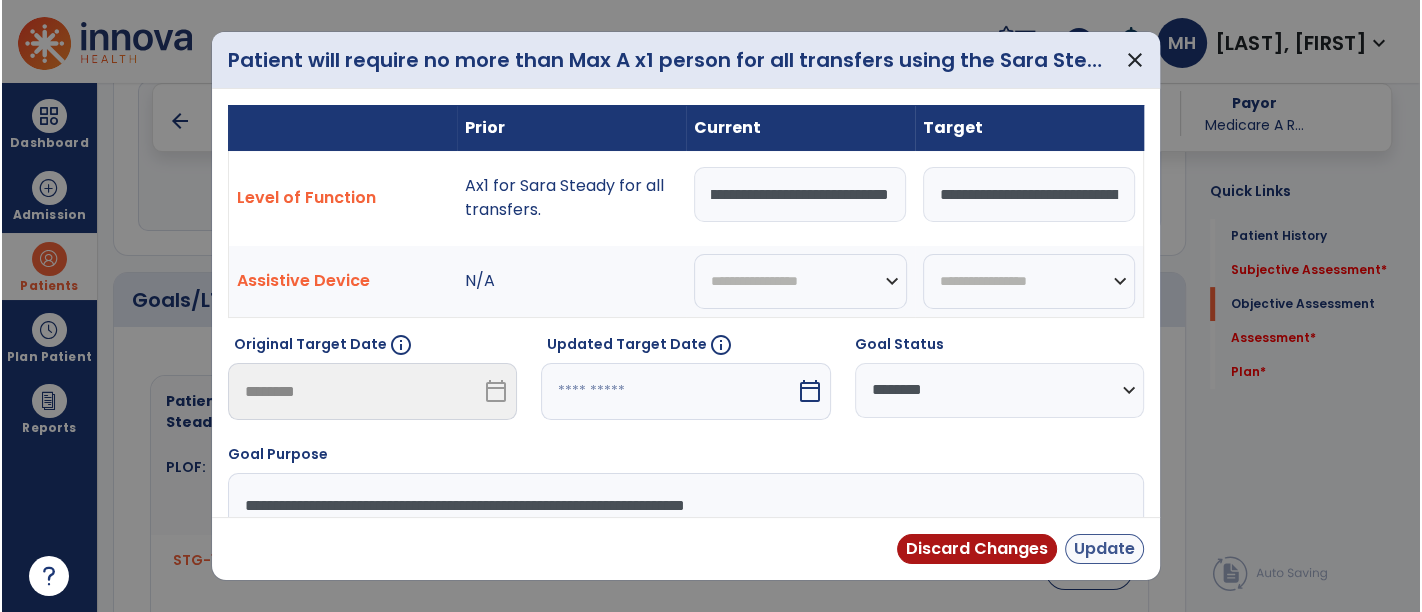 scroll, scrollTop: 0, scrollLeft: 0, axis: both 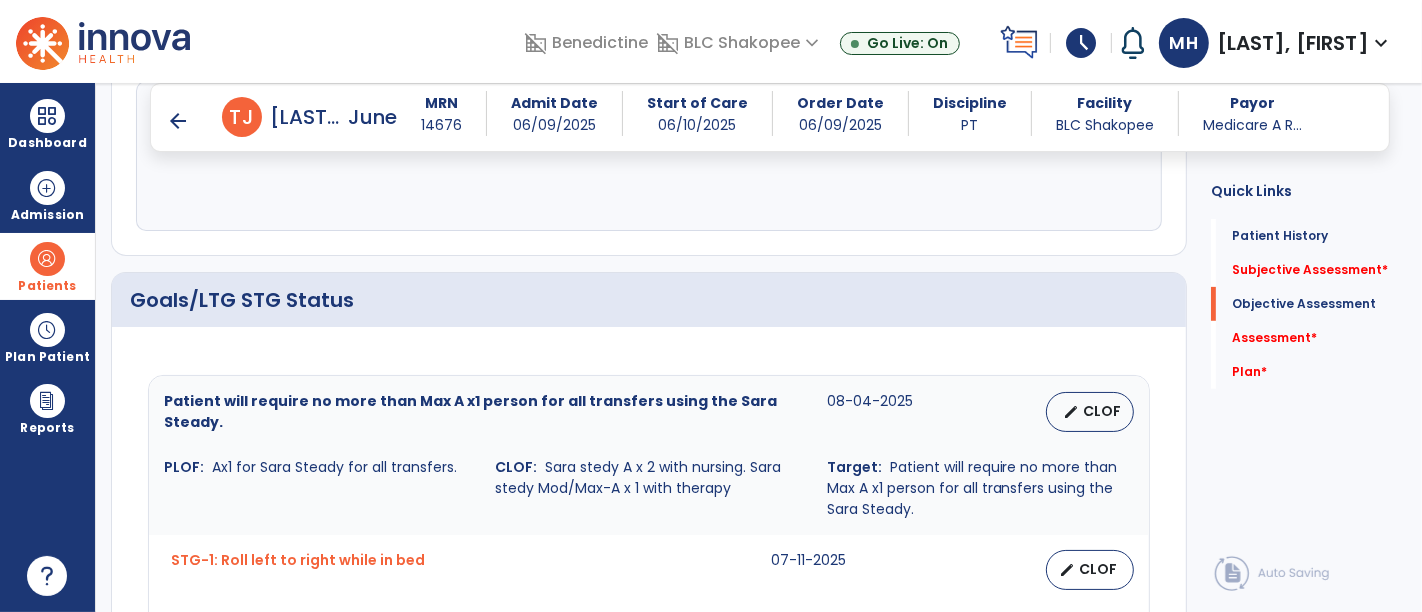 click on "Patient will require no more than Max A x1 person for all transfers using the Sara Steady. [DATE] edit CLOF PLOF: Ax1 for Sara Steady for all transfers. CLOF: Sara stedy A x 2 with nursing. Sara stedy Mod/Max-A x 1 with therapy Target: Patient will require no more than Max A x1 person for all transfers using the Sara Steady." at bounding box center (649, 455) 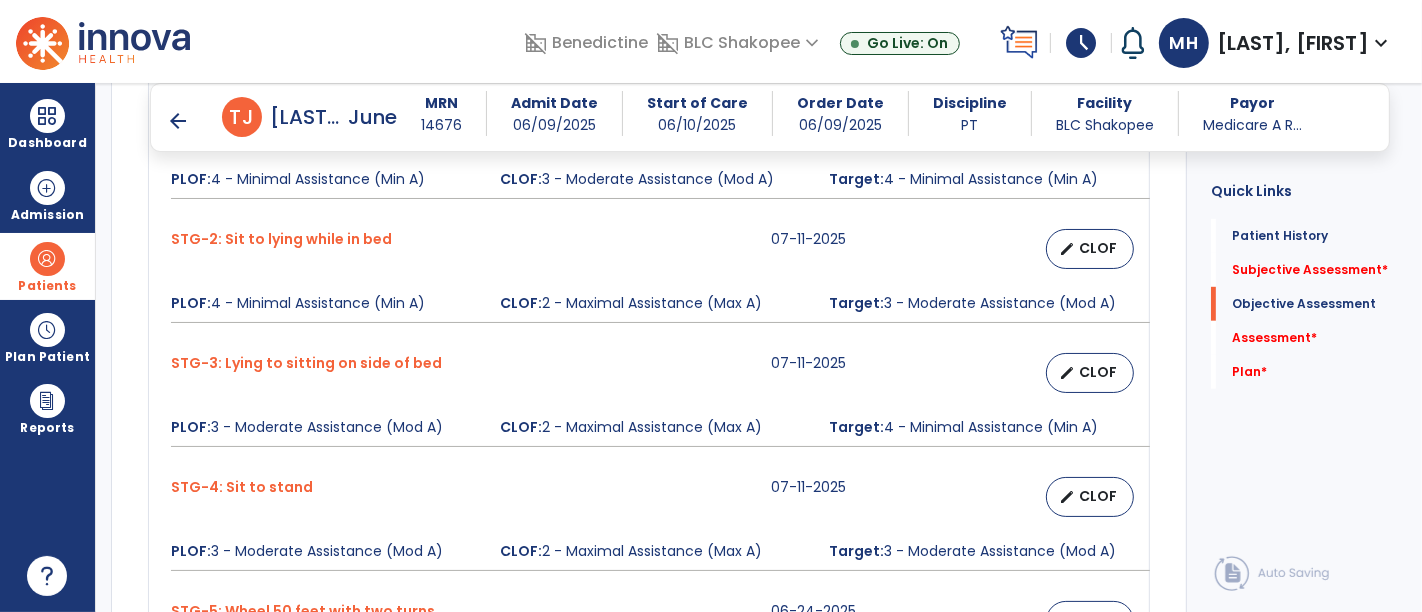 scroll, scrollTop: 1111, scrollLeft: 0, axis: vertical 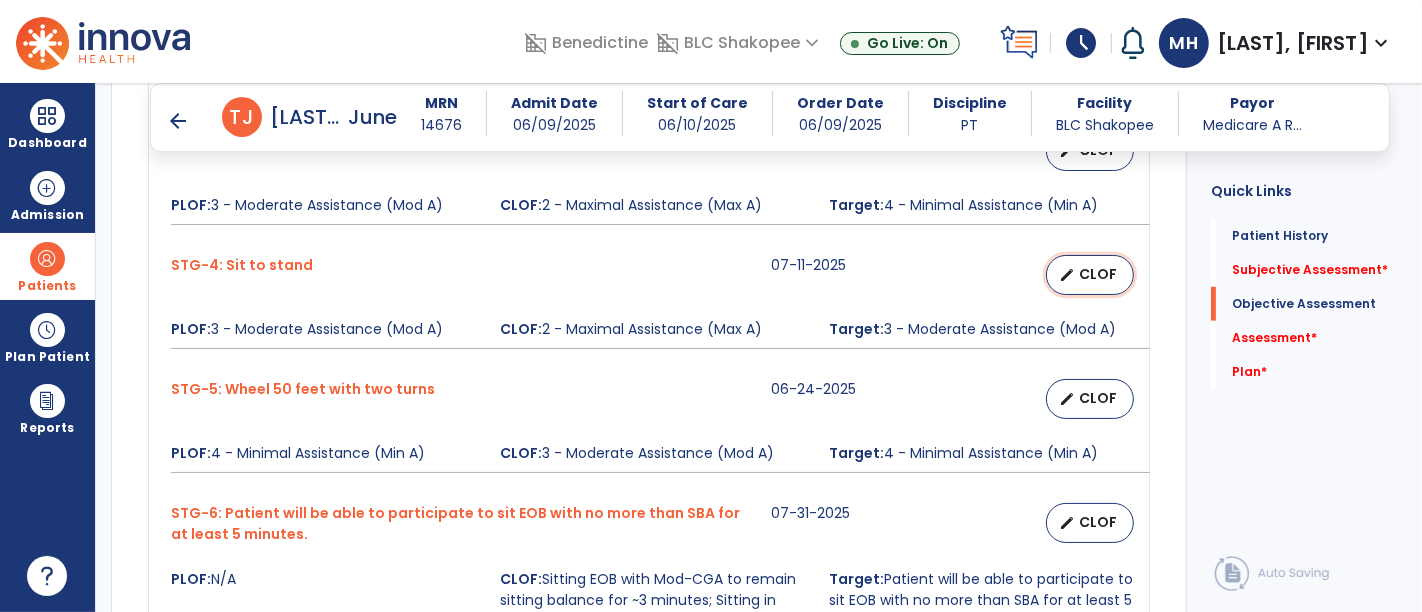 click on "CLOF" at bounding box center (1098, 274) 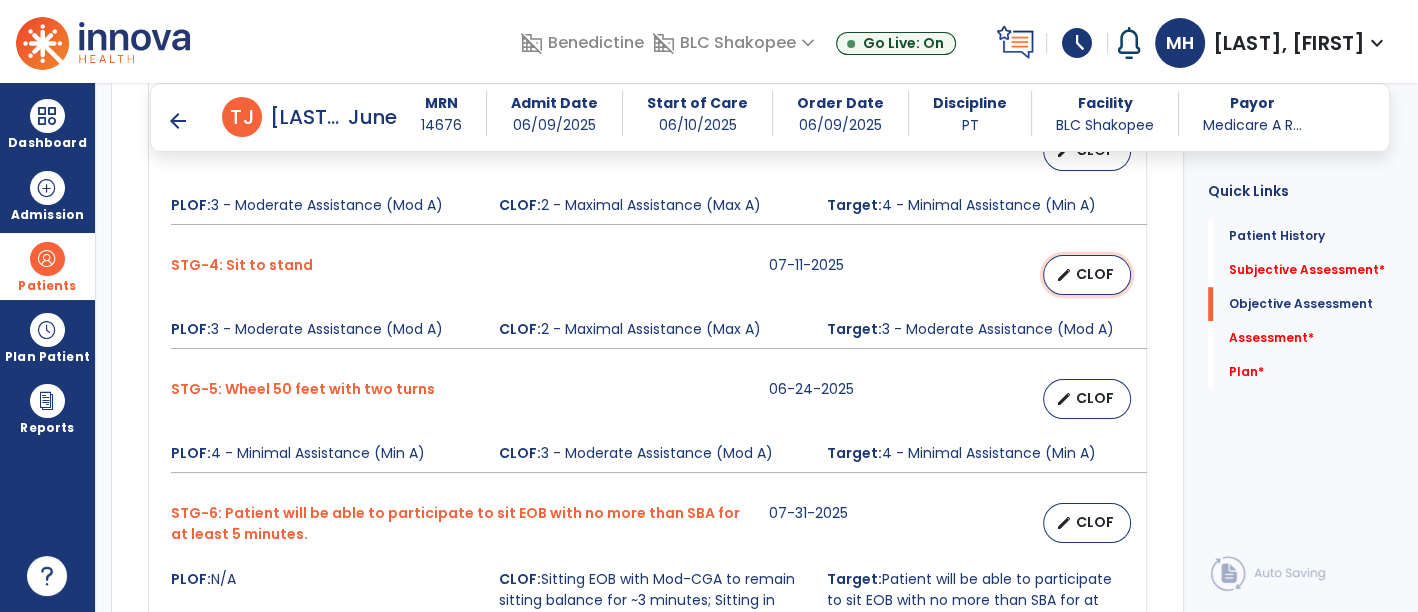 select on "********" 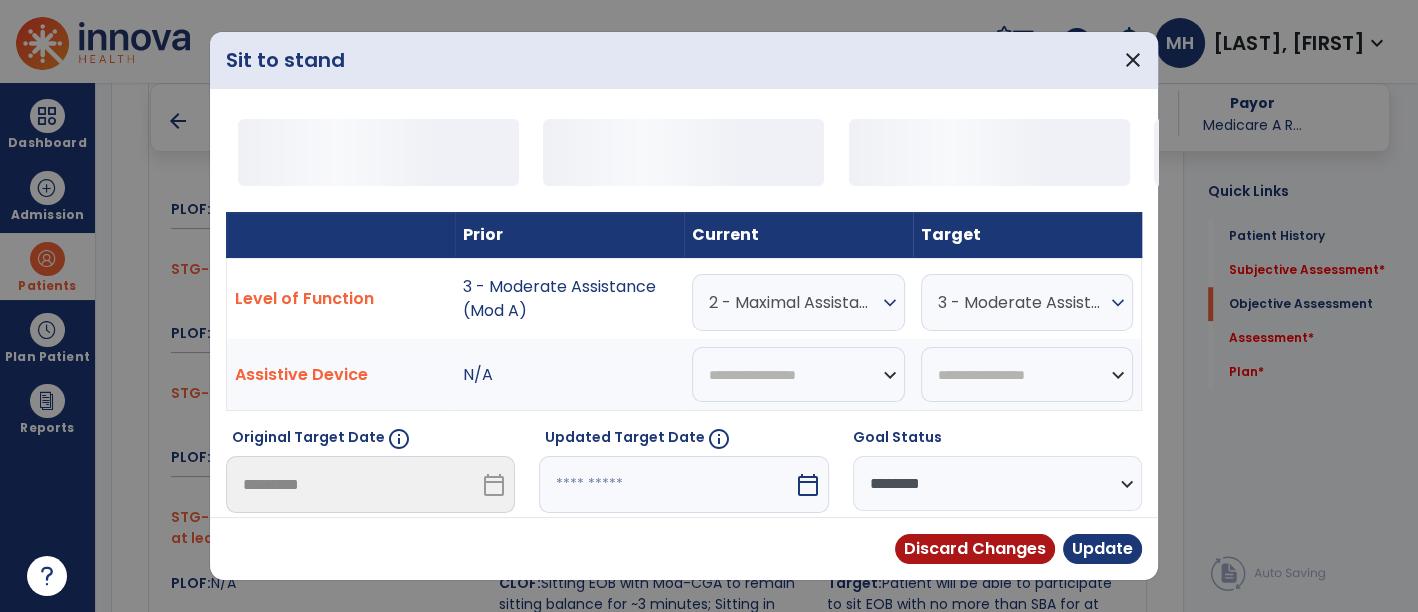 scroll, scrollTop: 1222, scrollLeft: 0, axis: vertical 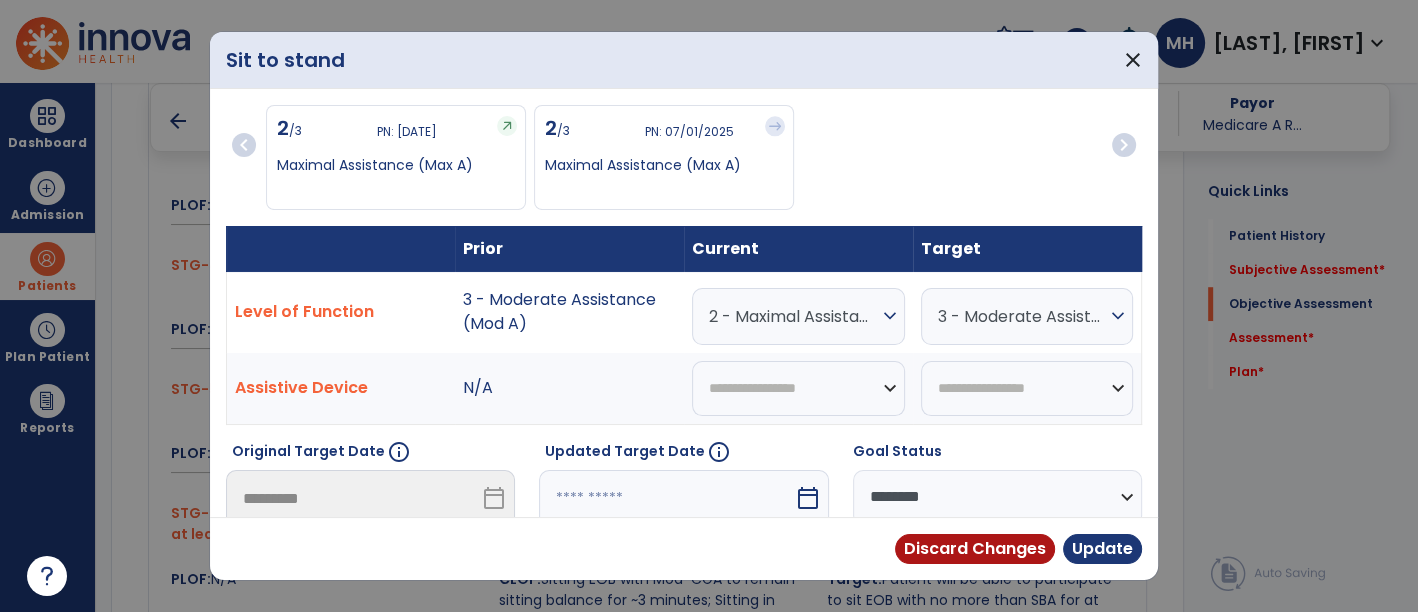 click on "2 - Maximal Assistance (Max A)" at bounding box center [793, 316] 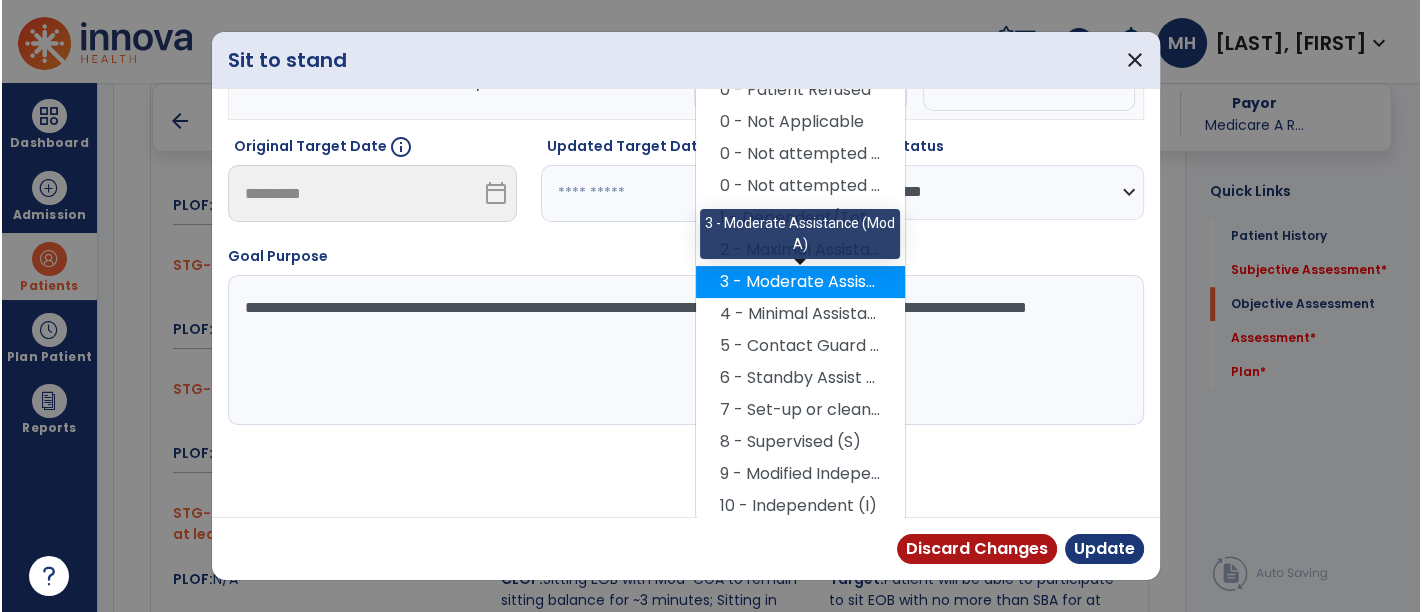 scroll, scrollTop: 194, scrollLeft: 0, axis: vertical 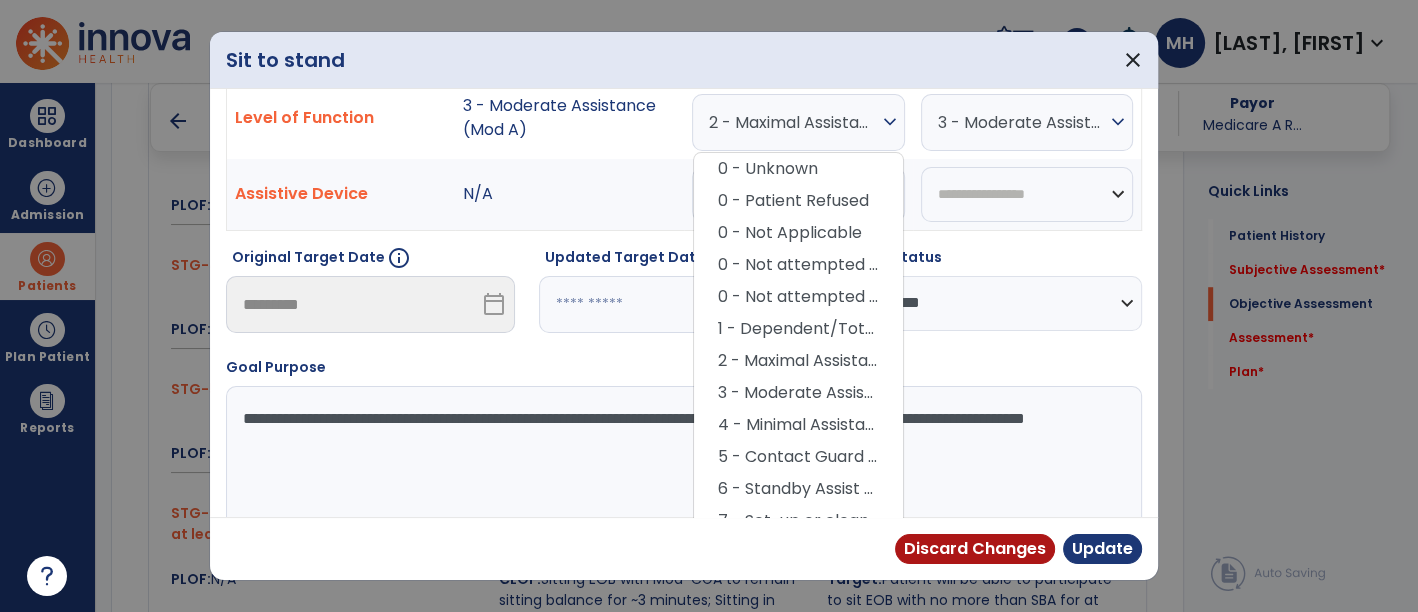 click on "3 - Moderate Assistance (Mod A)" at bounding box center [798, 393] 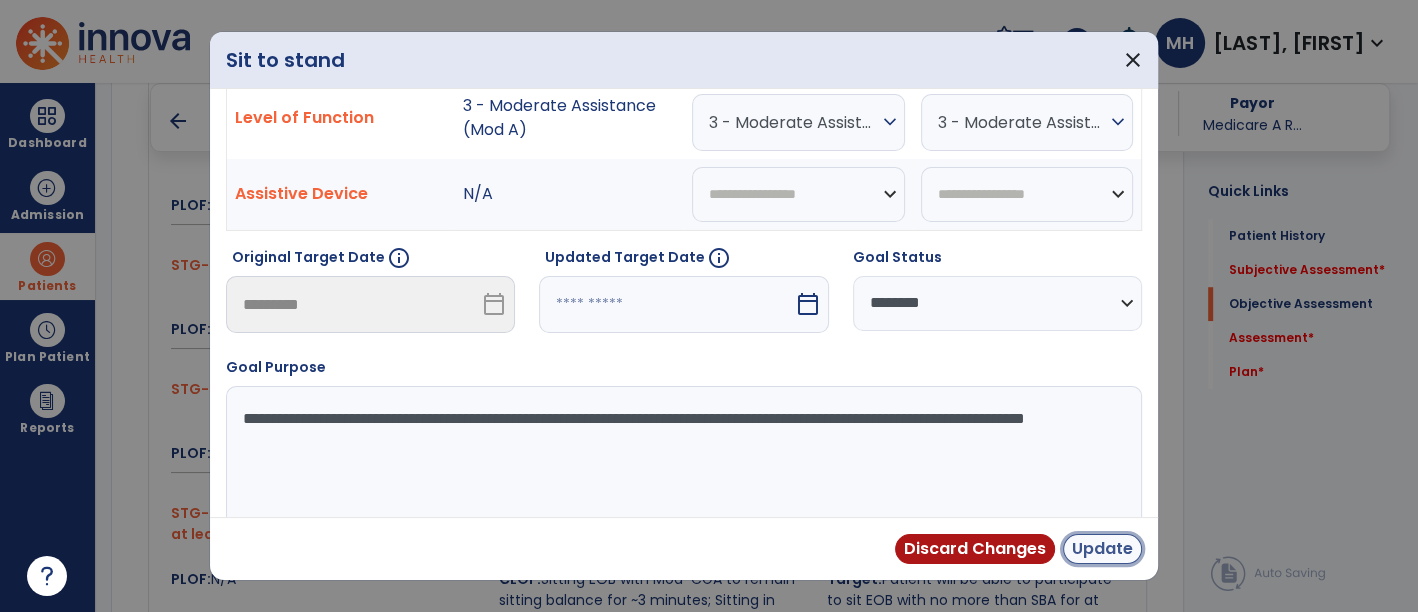 click on "Update" at bounding box center (1102, 549) 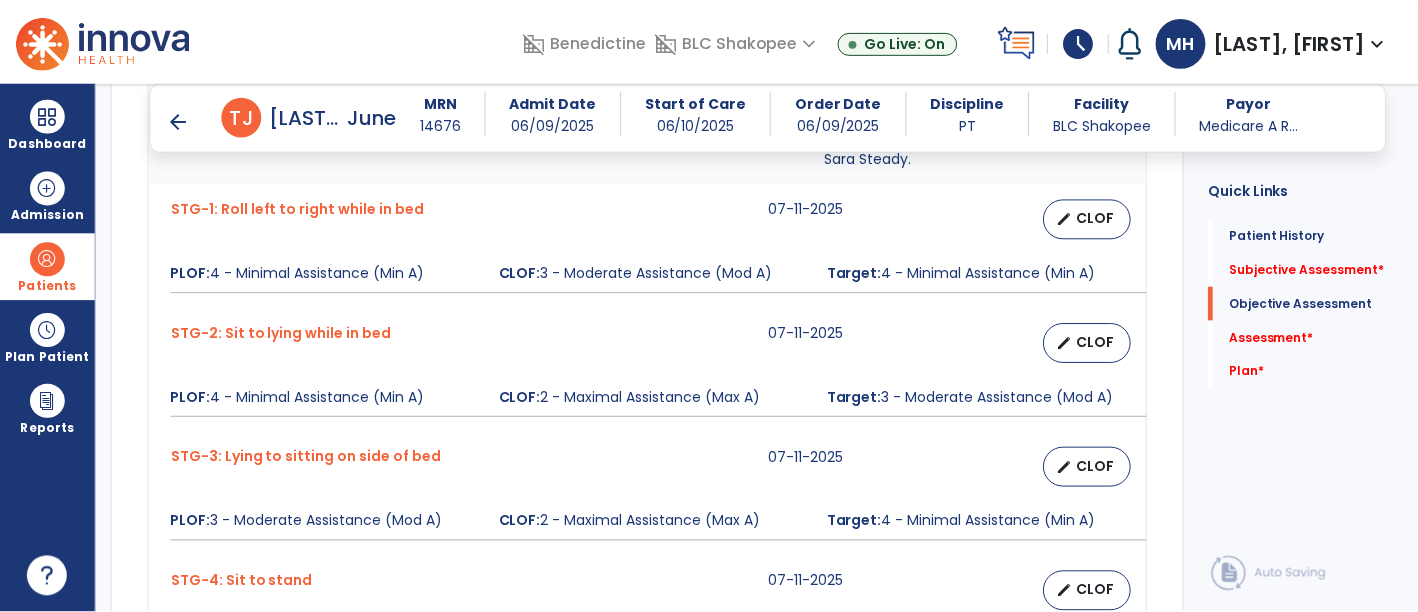 scroll, scrollTop: 777, scrollLeft: 0, axis: vertical 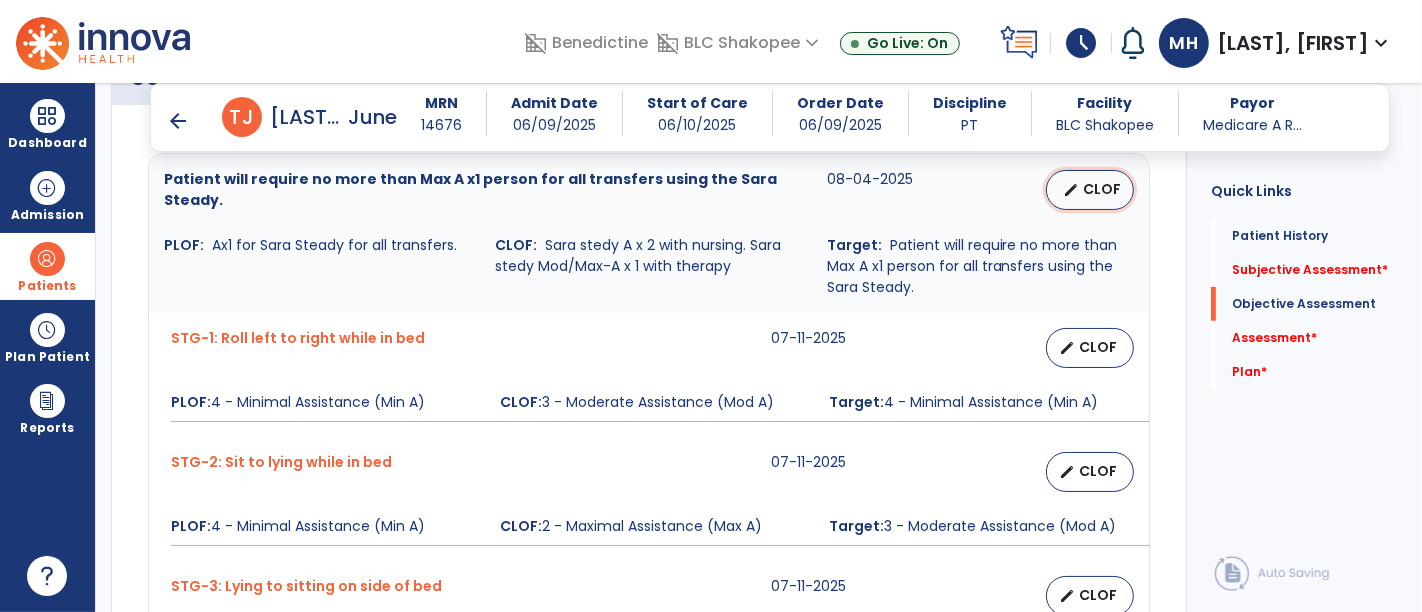 click on "edit" at bounding box center (1071, 190) 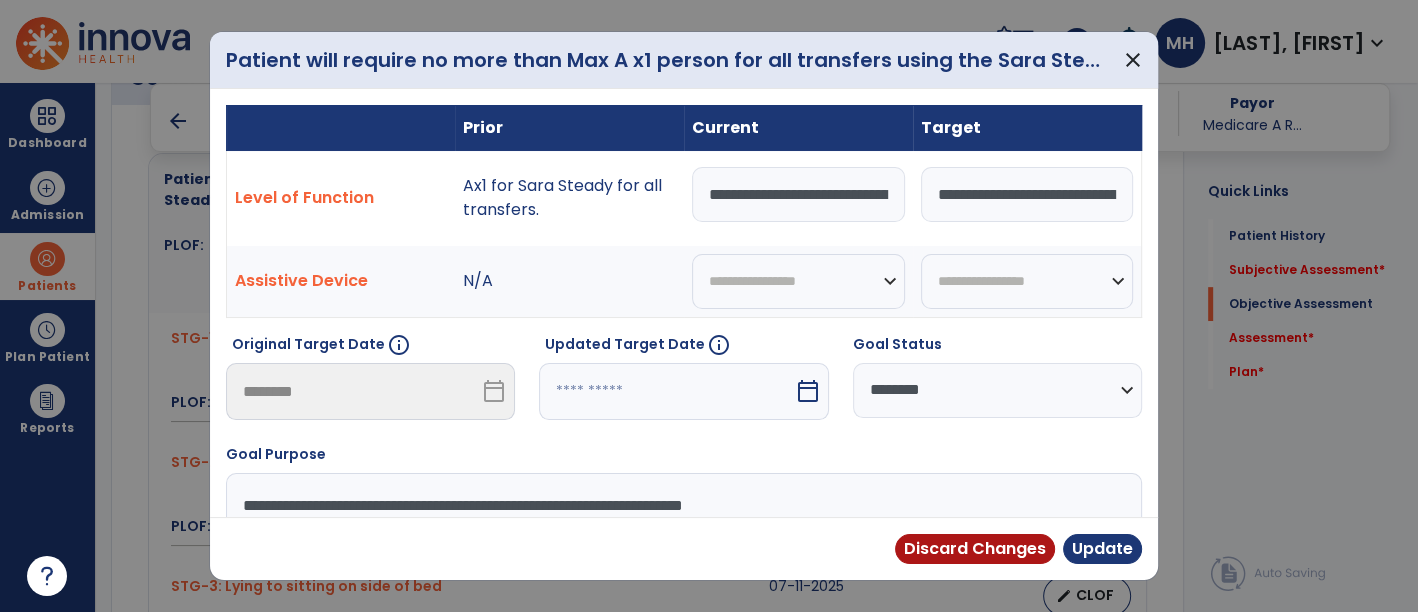 click on "**********" at bounding box center [798, 194] 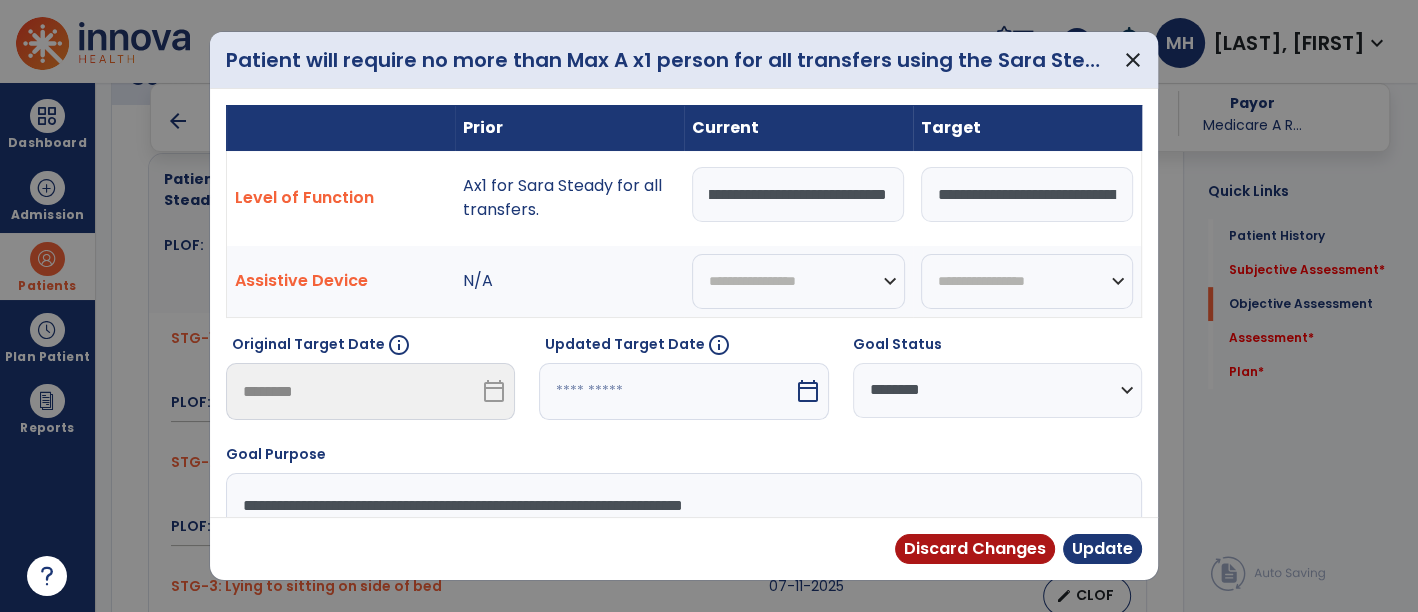 scroll, scrollTop: 0, scrollLeft: 284, axis: horizontal 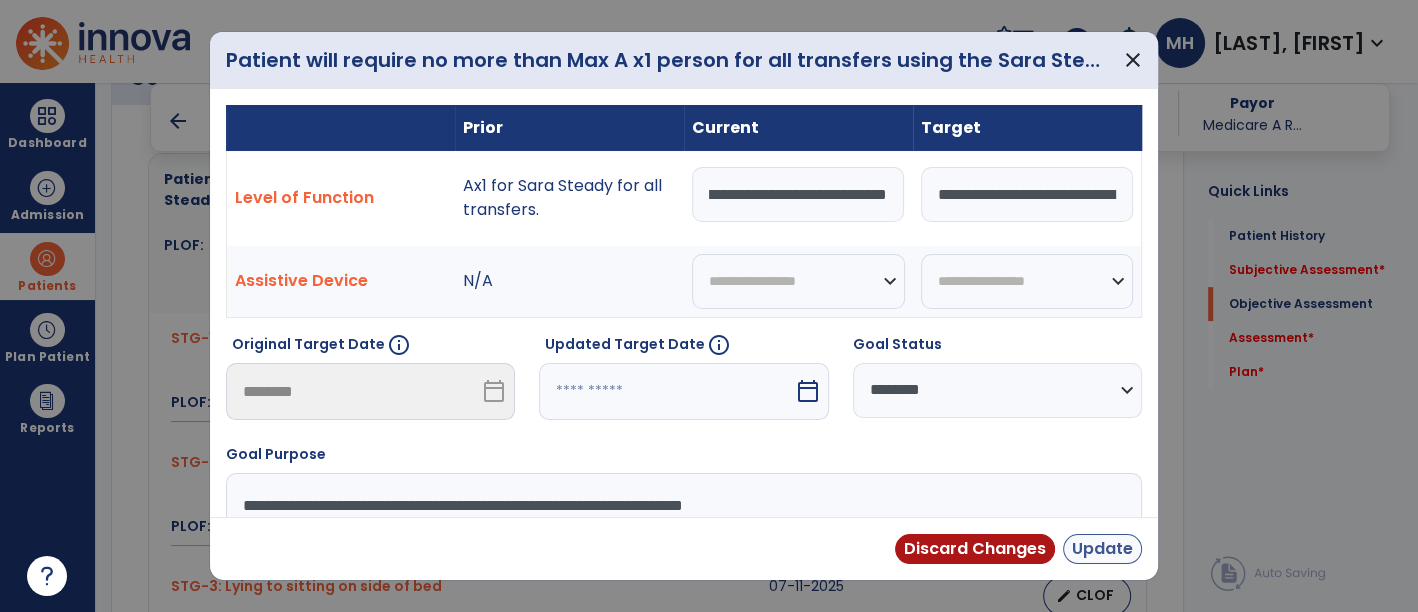 type on "**********" 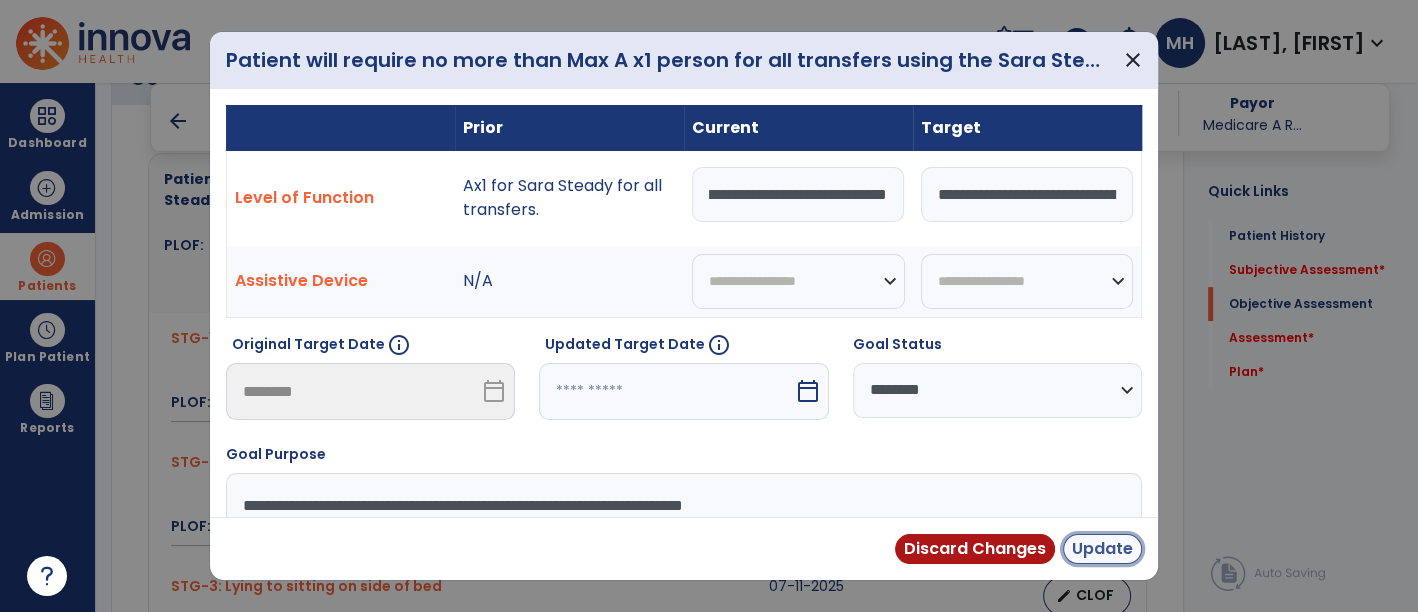 click on "Update" at bounding box center (1102, 549) 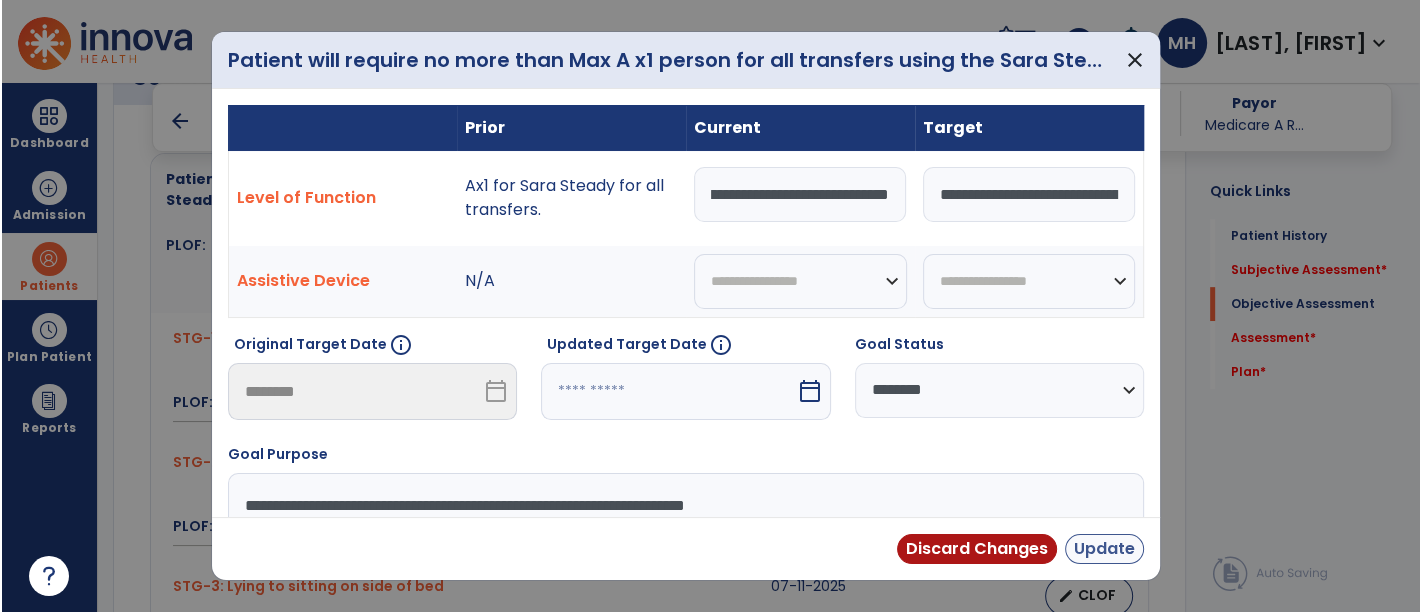 scroll, scrollTop: 0, scrollLeft: 0, axis: both 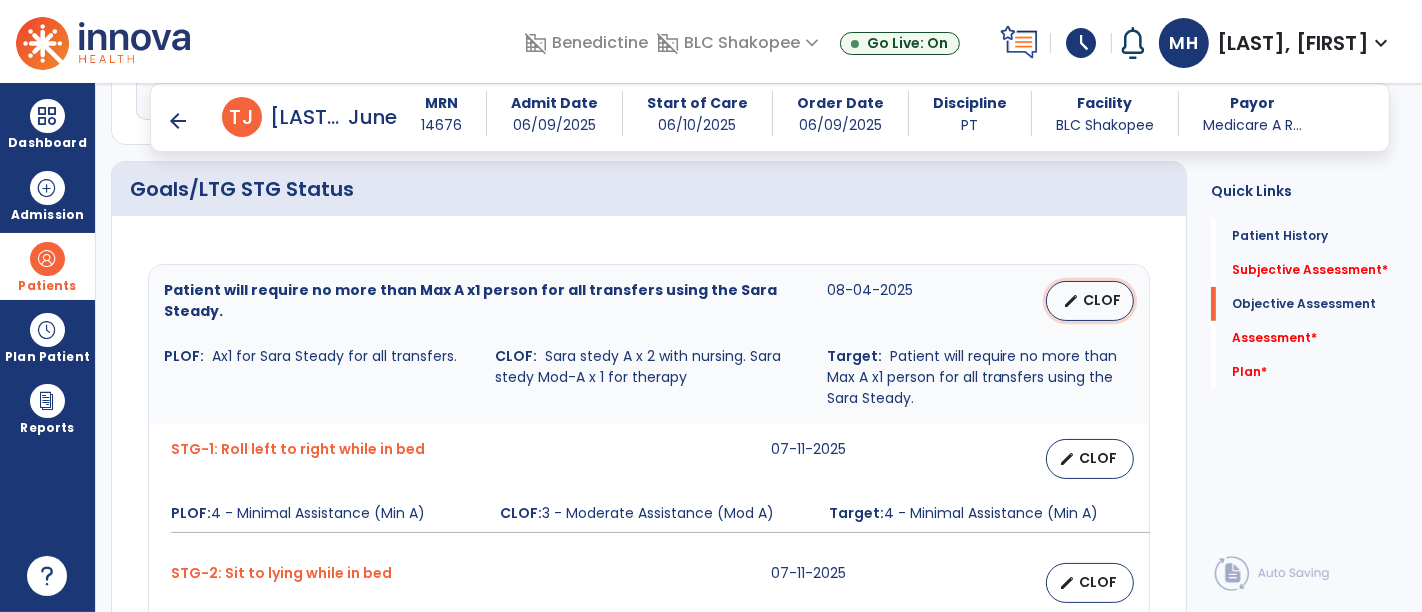 click on "edit   CLOF" at bounding box center [1090, 301] 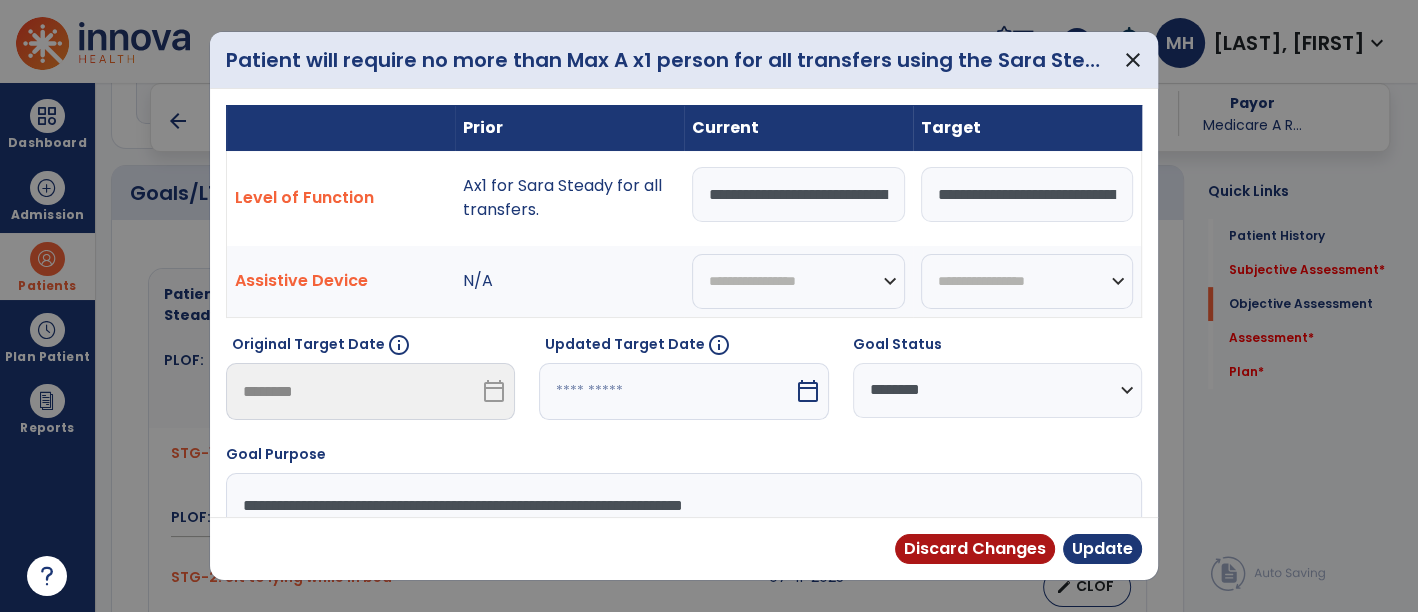 scroll, scrollTop: 666, scrollLeft: 0, axis: vertical 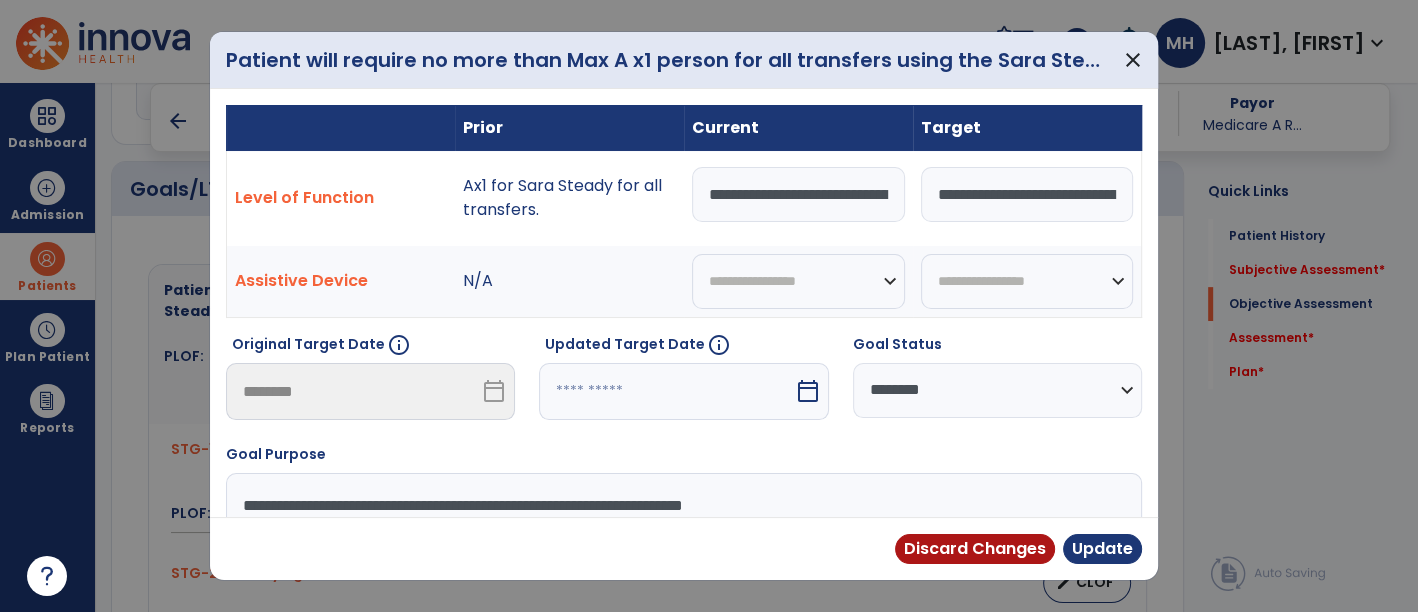 click on "**********" at bounding box center [798, 194] 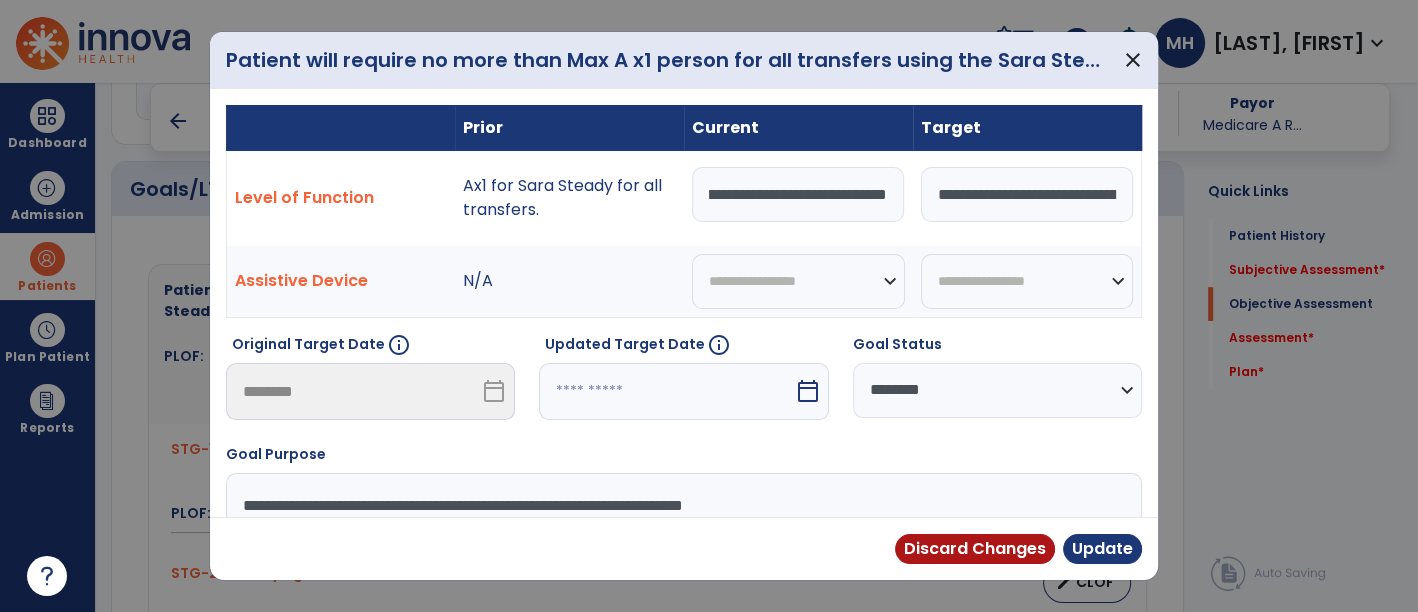 scroll, scrollTop: 0, scrollLeft: 365, axis: horizontal 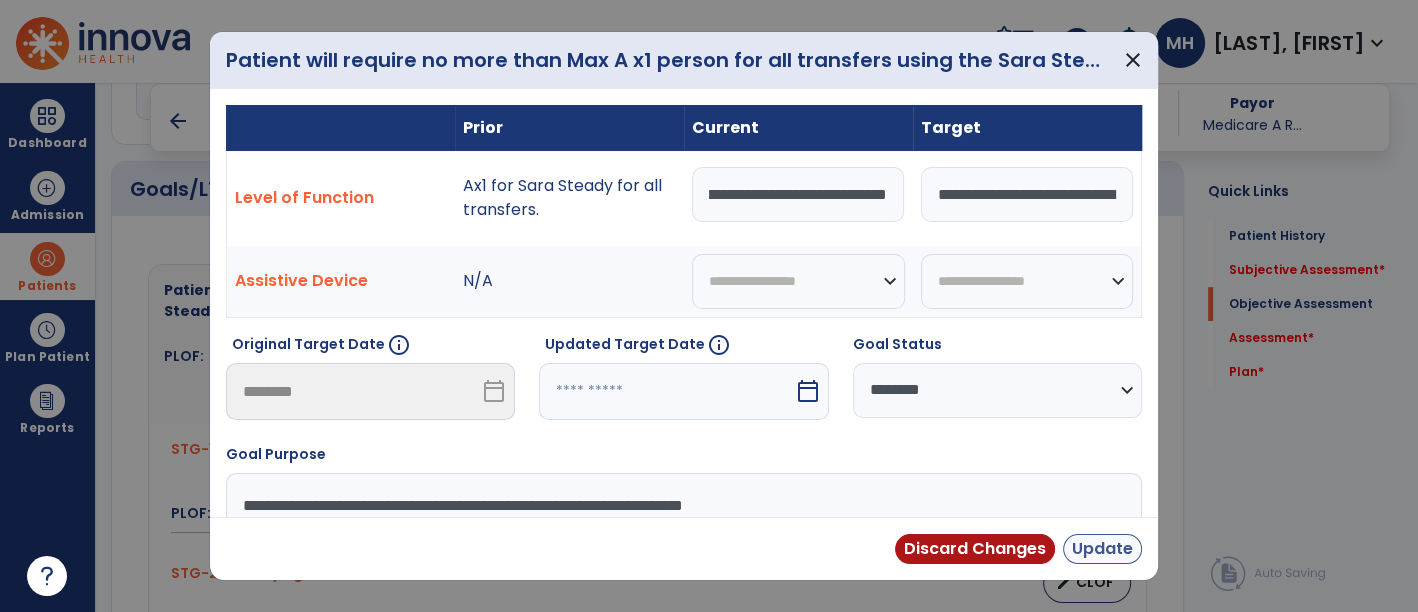 type on "**********" 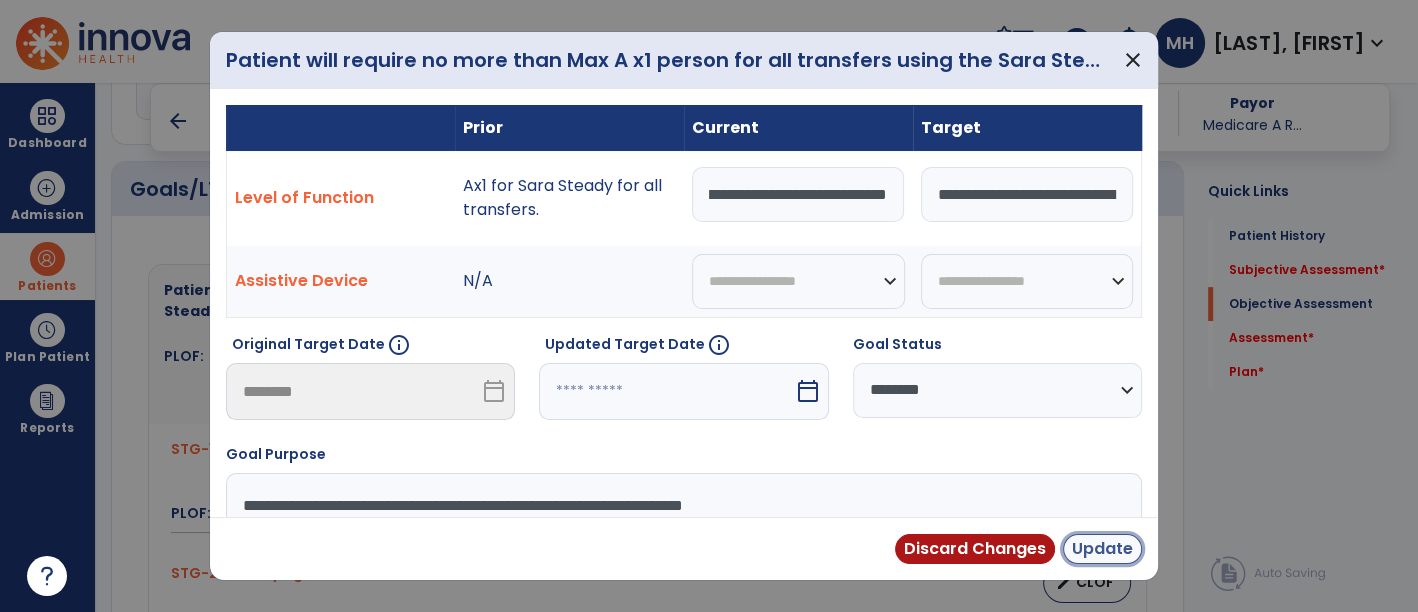 click on "Update" at bounding box center (1102, 549) 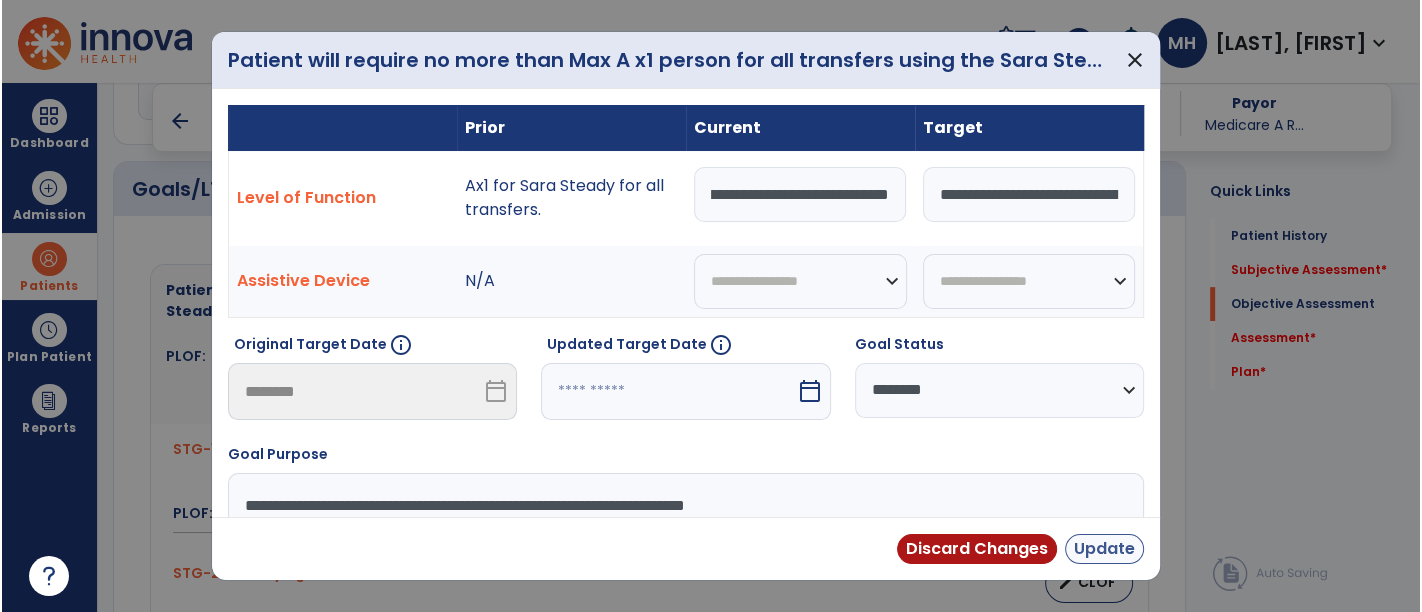 scroll, scrollTop: 0, scrollLeft: 0, axis: both 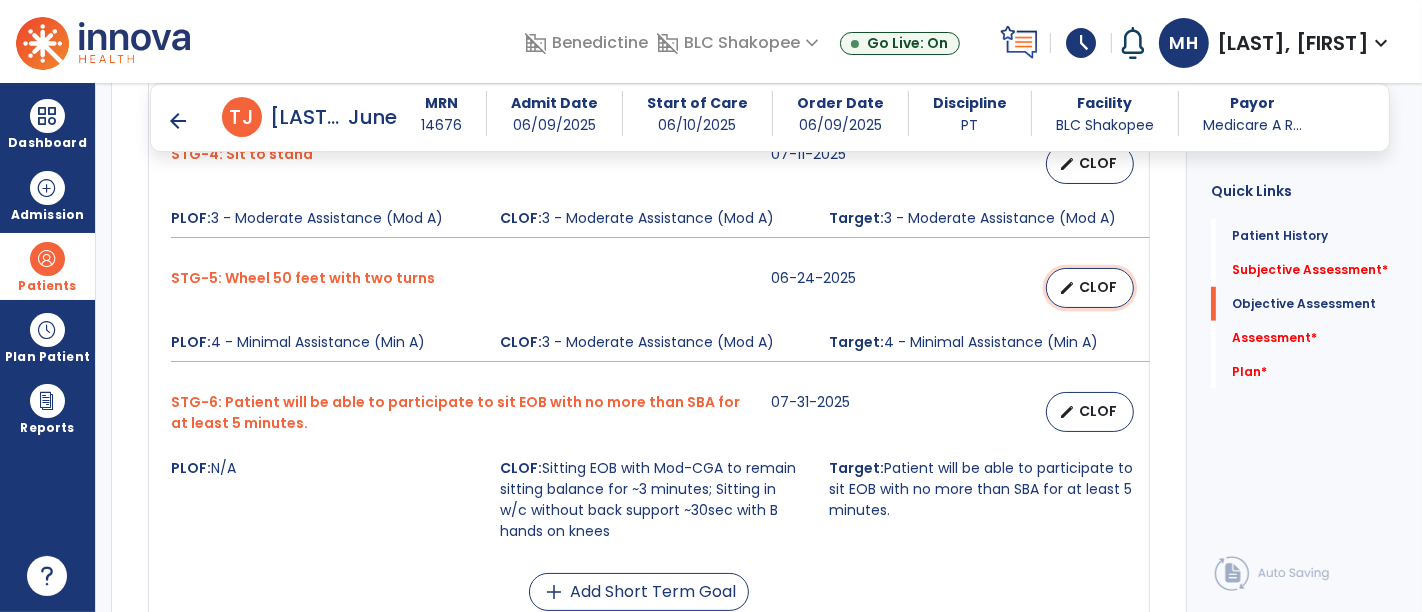 click on "edit   CLOF" at bounding box center [1090, 288] 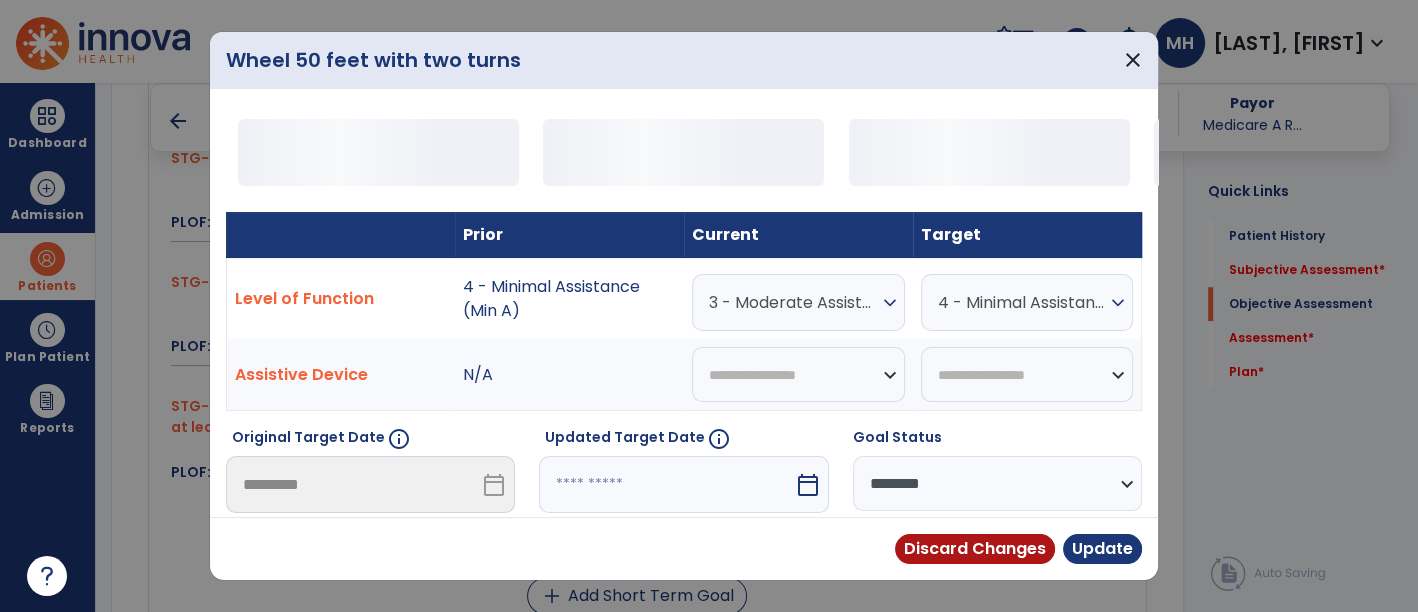 scroll, scrollTop: 1333, scrollLeft: 0, axis: vertical 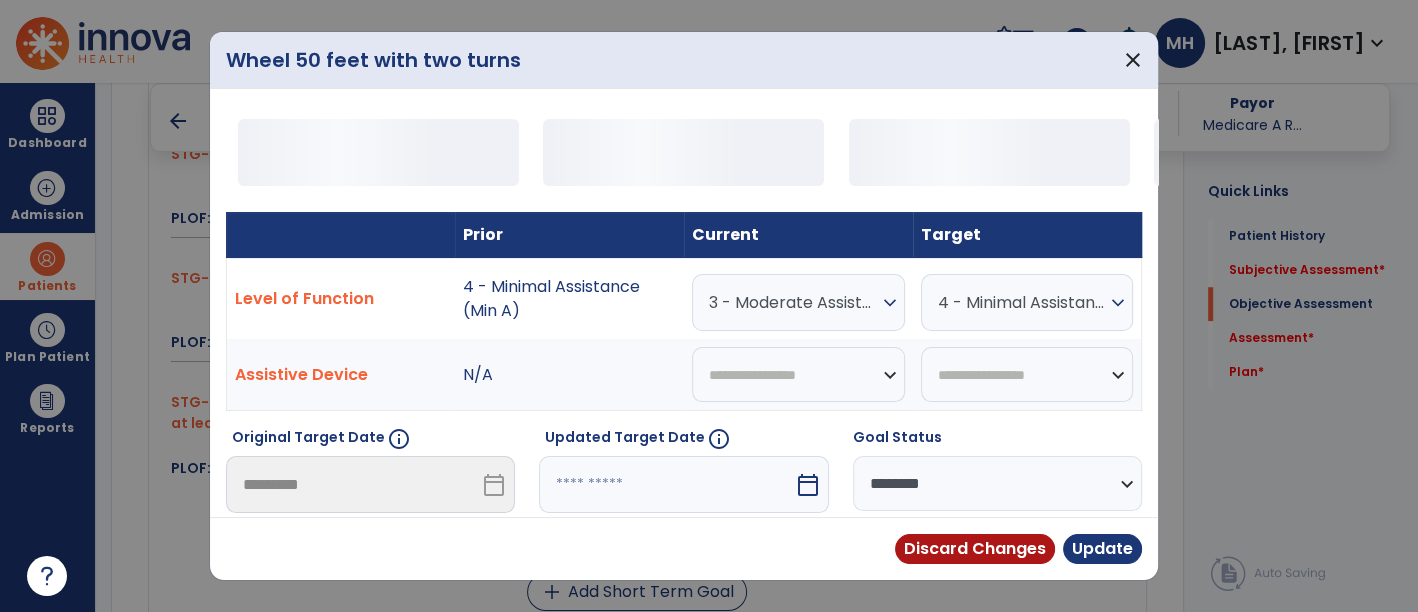 click on "3 - Moderate Assistance (Mod A)" at bounding box center (793, 302) 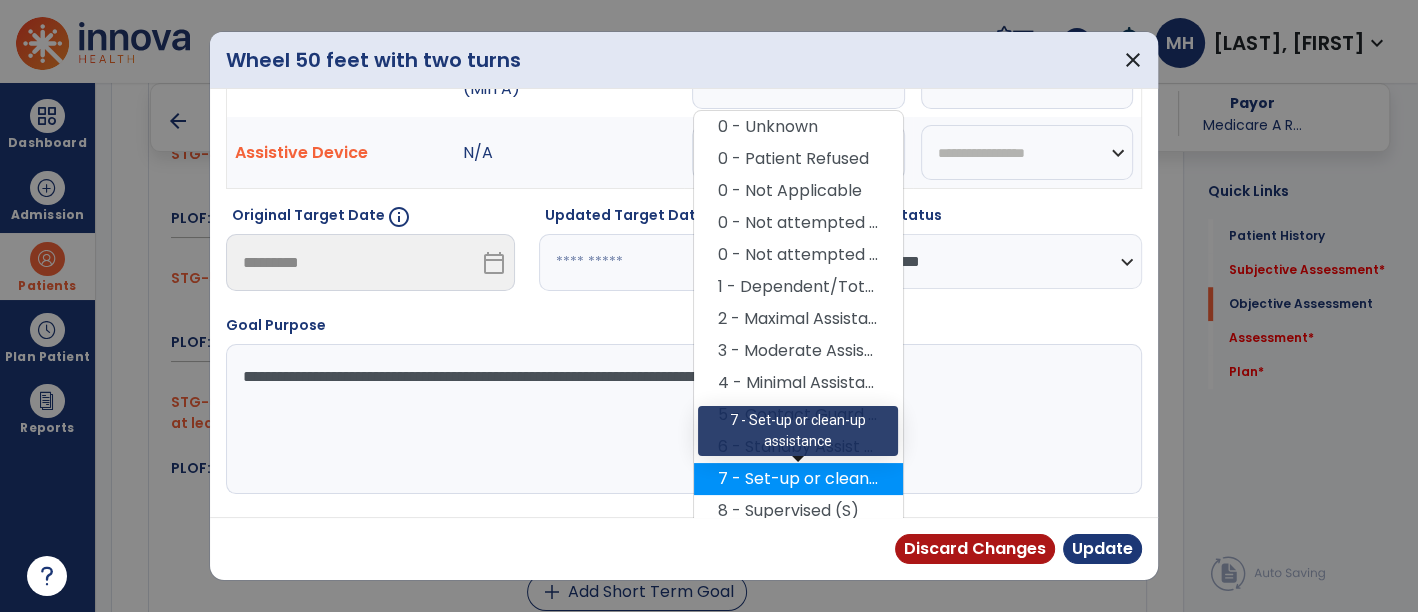 scroll, scrollTop: 237, scrollLeft: 0, axis: vertical 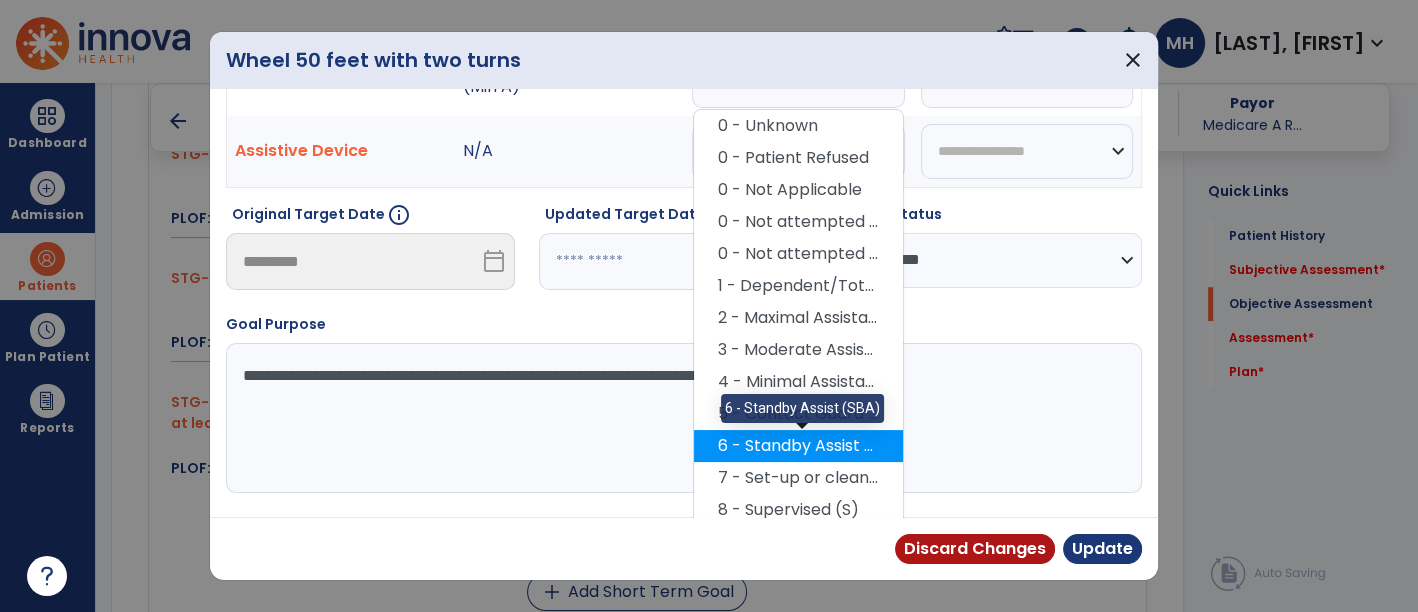 click on "6 - Standby Assist (SBA)" at bounding box center [798, 446] 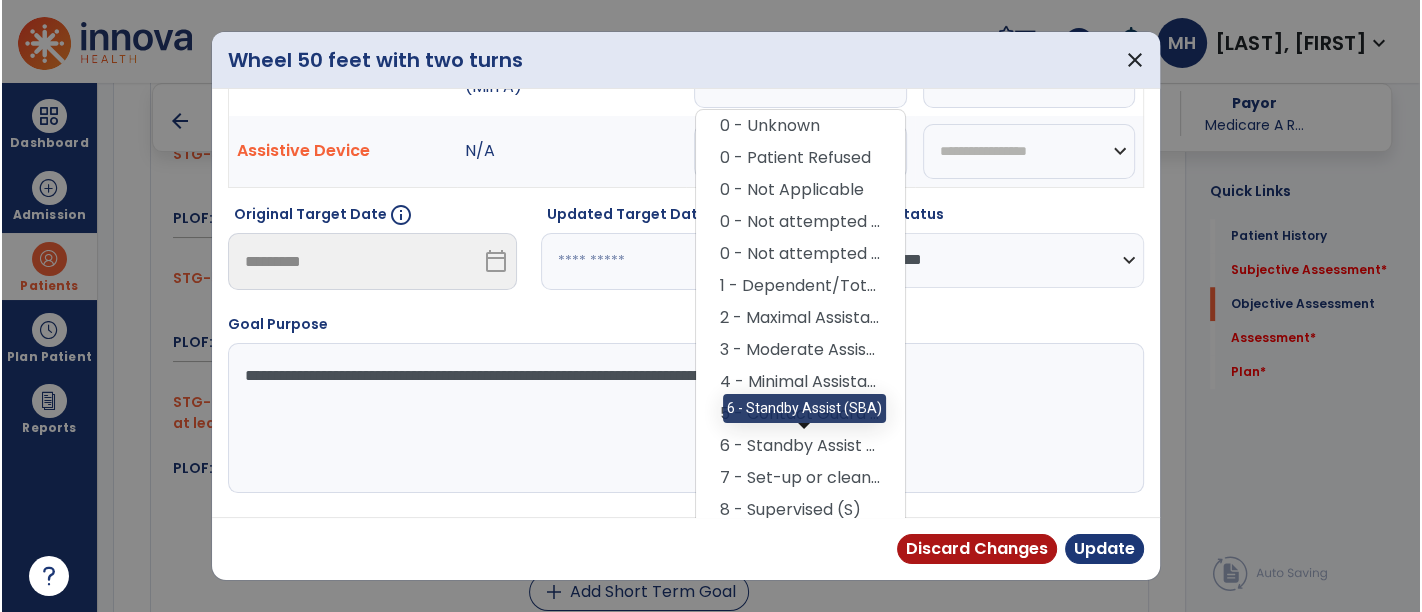scroll, scrollTop: 223, scrollLeft: 0, axis: vertical 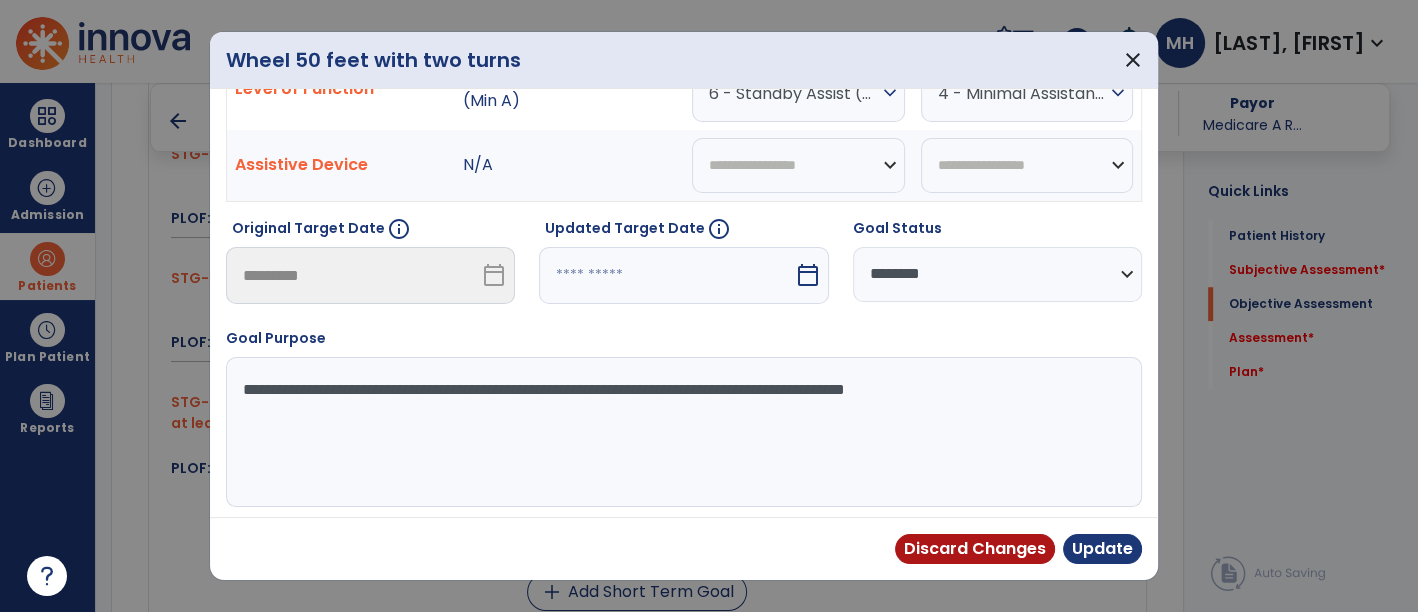 click on "**********" at bounding box center (997, 274) 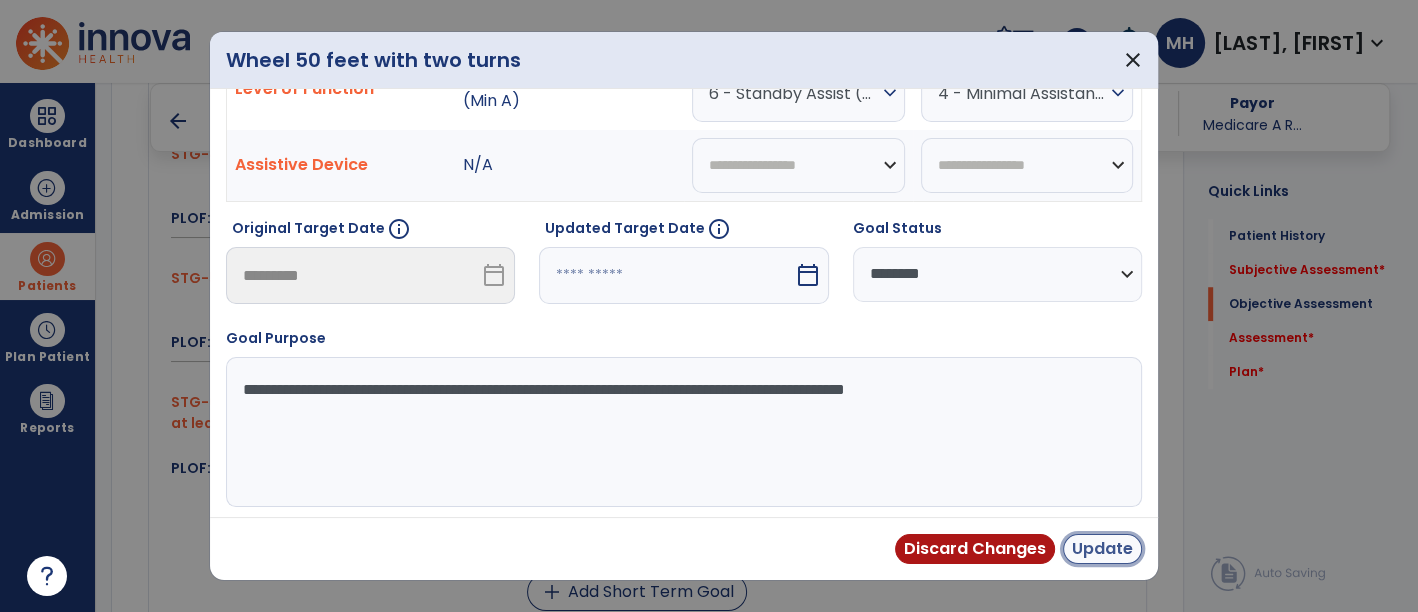 click on "Update" at bounding box center (1102, 549) 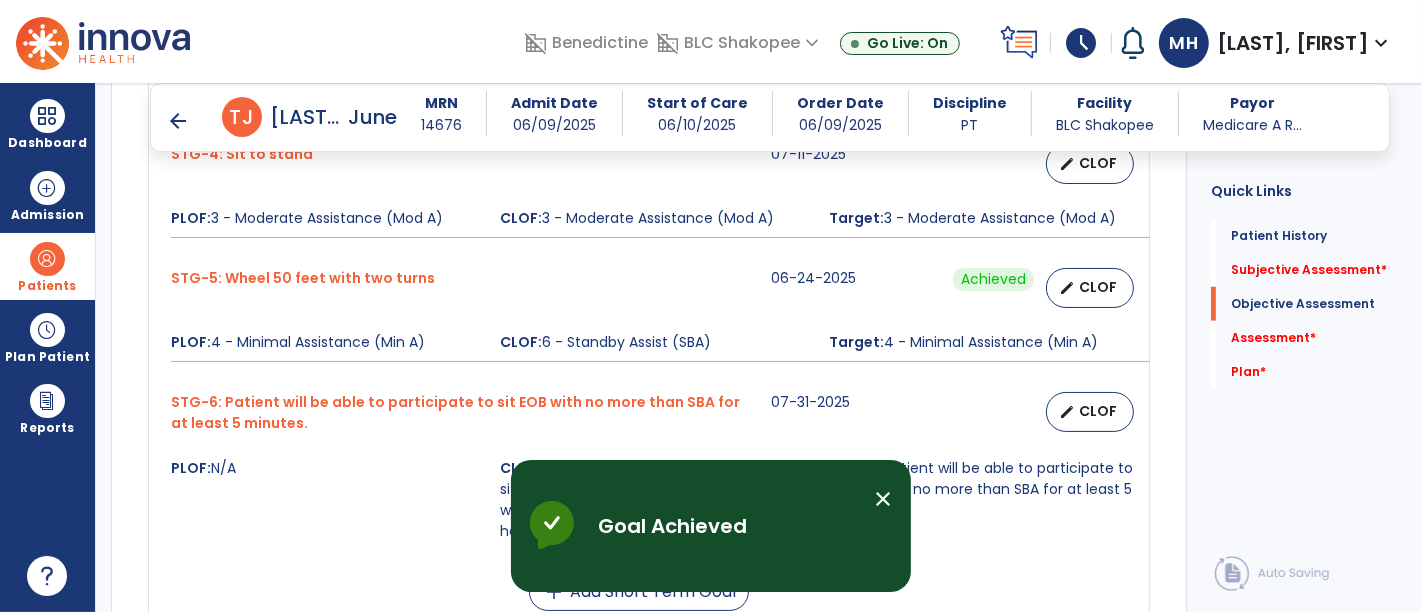 scroll, scrollTop: 1222, scrollLeft: 0, axis: vertical 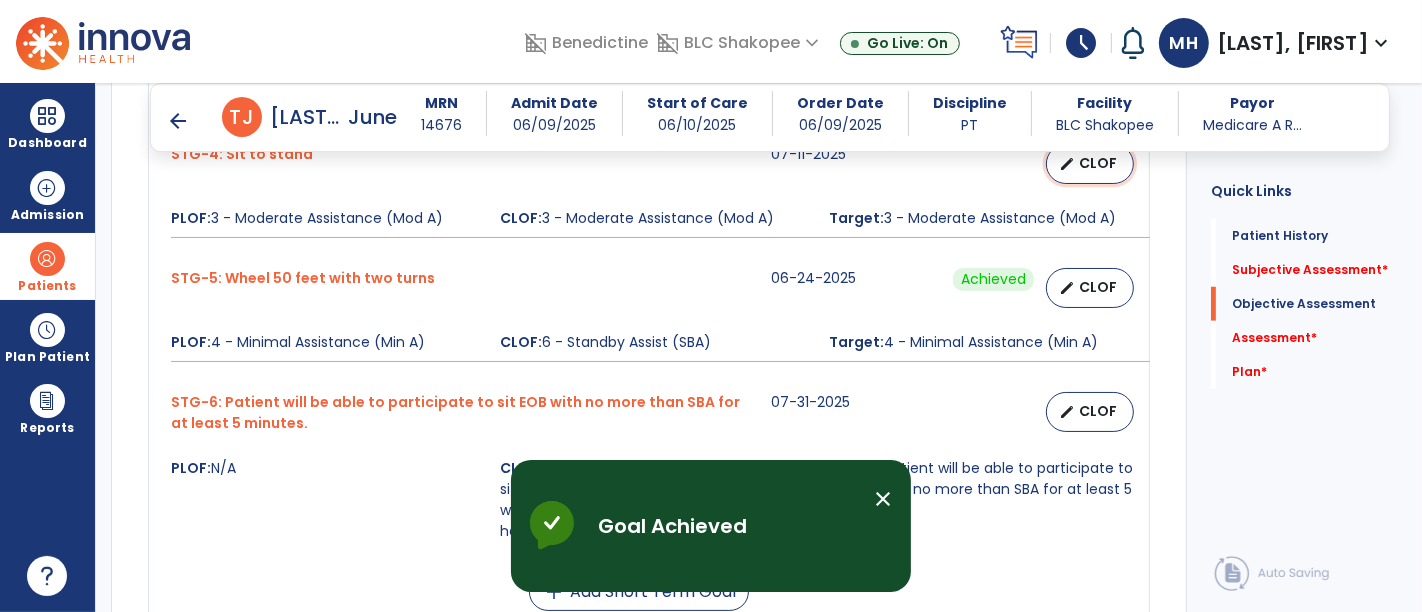 click on "edit   CLOF" at bounding box center (1090, 164) 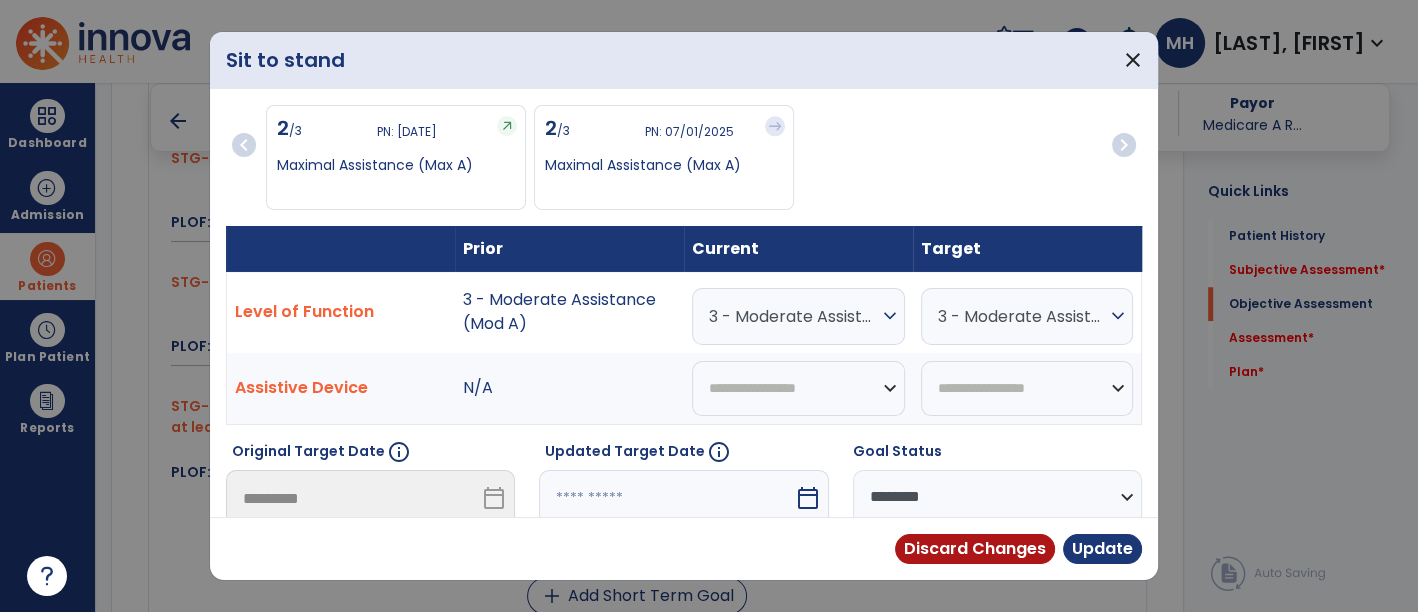 scroll, scrollTop: 1333, scrollLeft: 0, axis: vertical 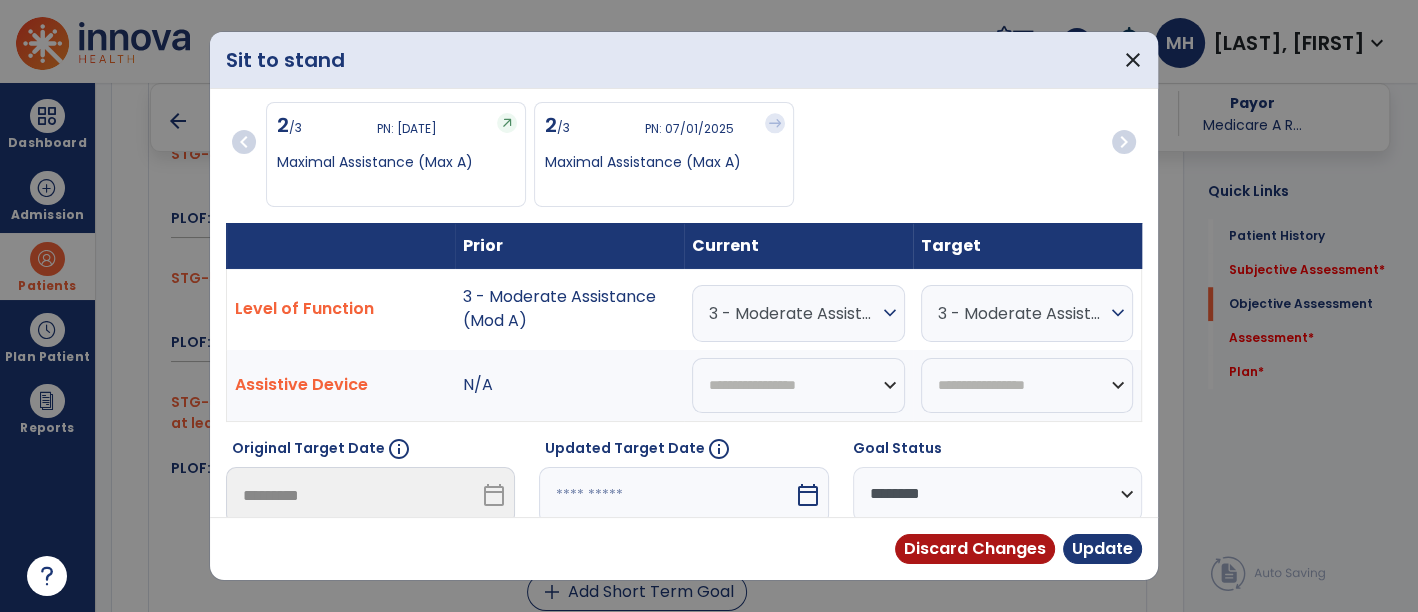 click on "**********" at bounding box center (997, 494) 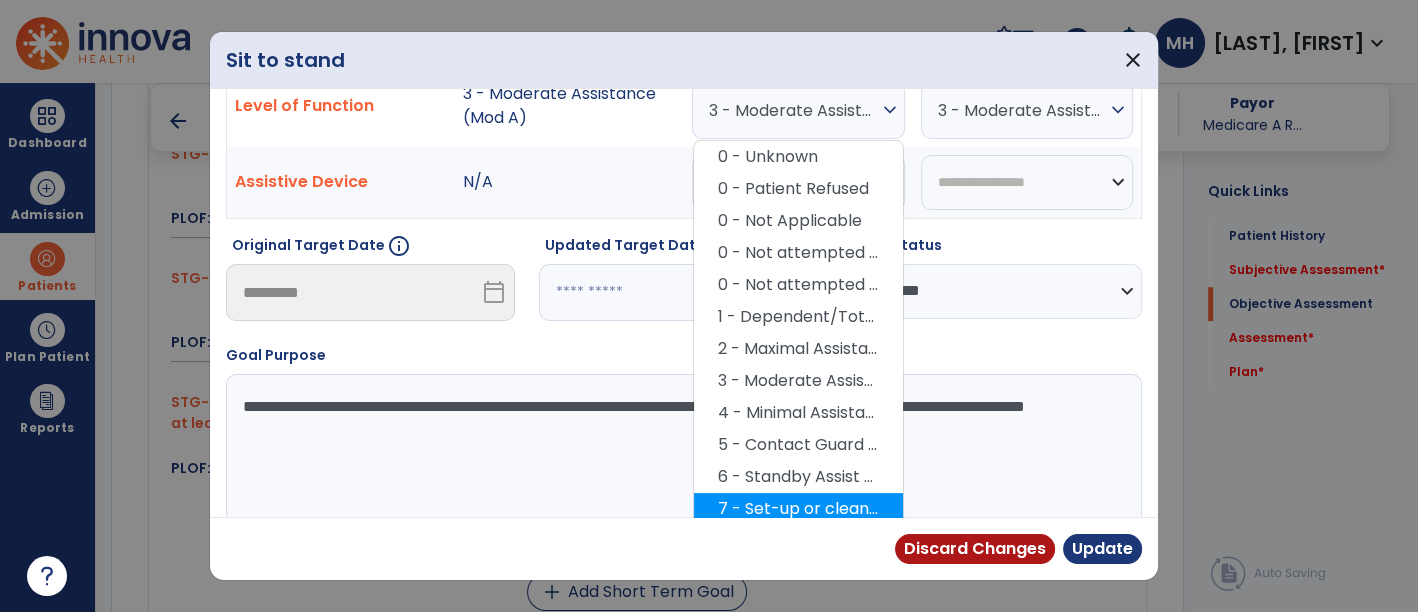 scroll, scrollTop: 305, scrollLeft: 0, axis: vertical 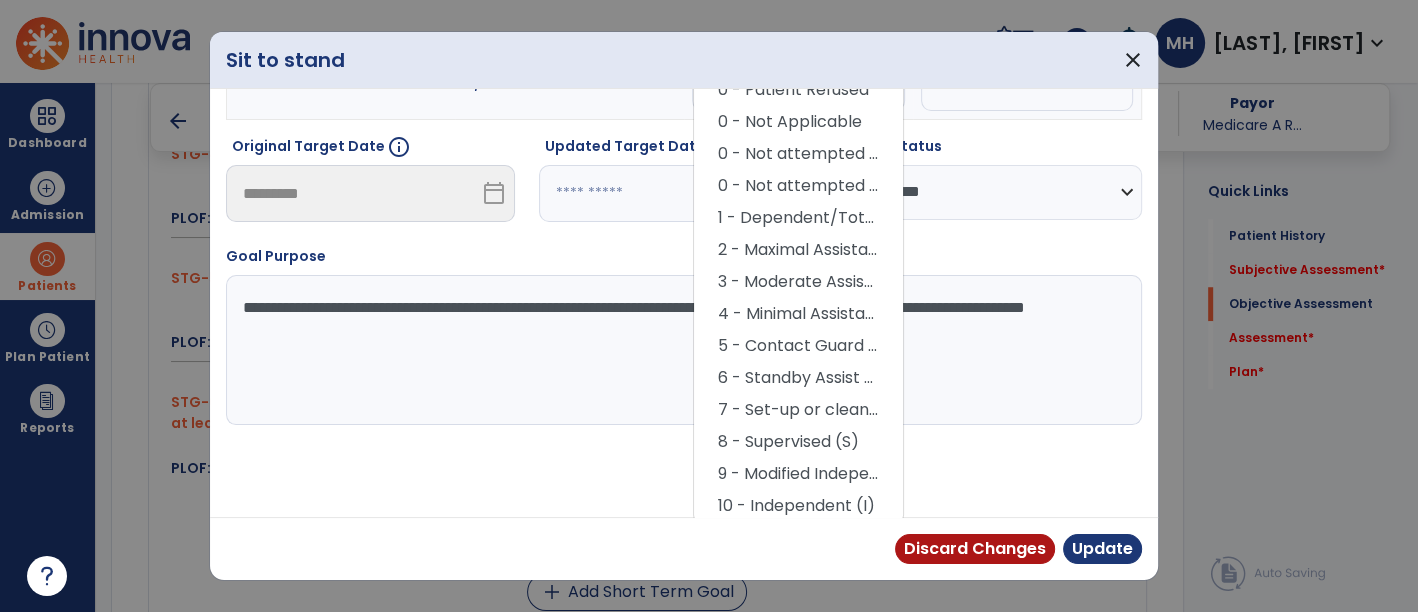click on "**********" at bounding box center (684, 335) 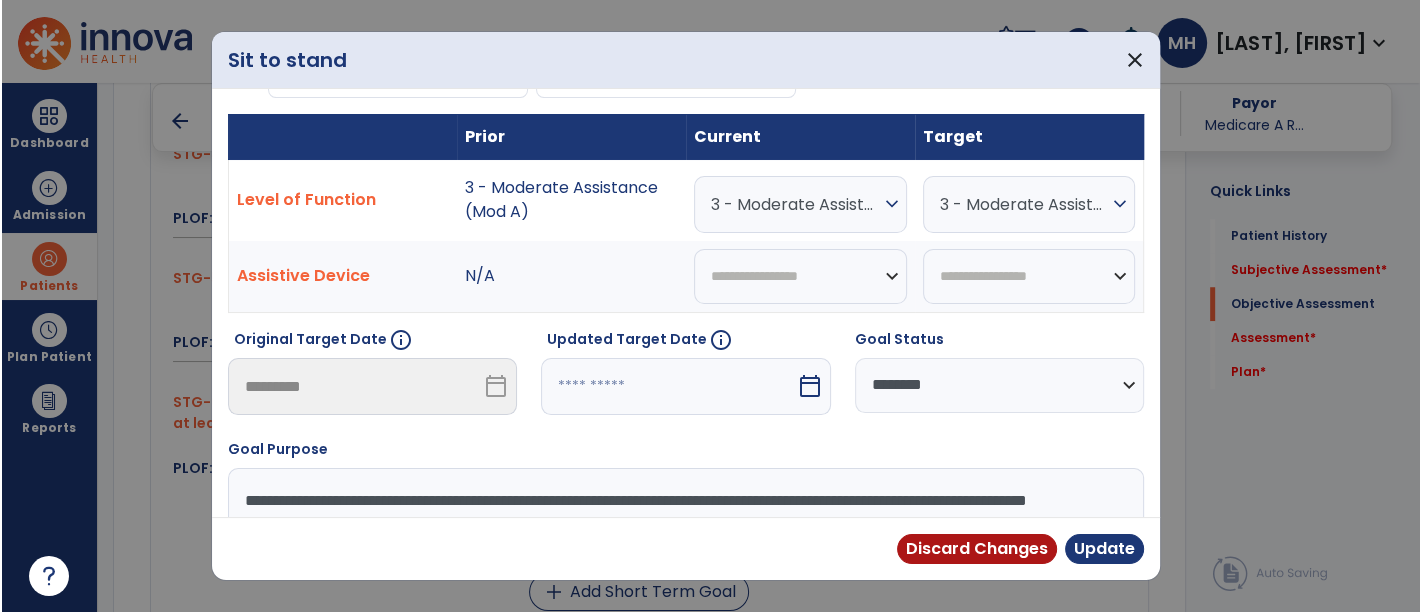 scroll, scrollTop: 0, scrollLeft: 0, axis: both 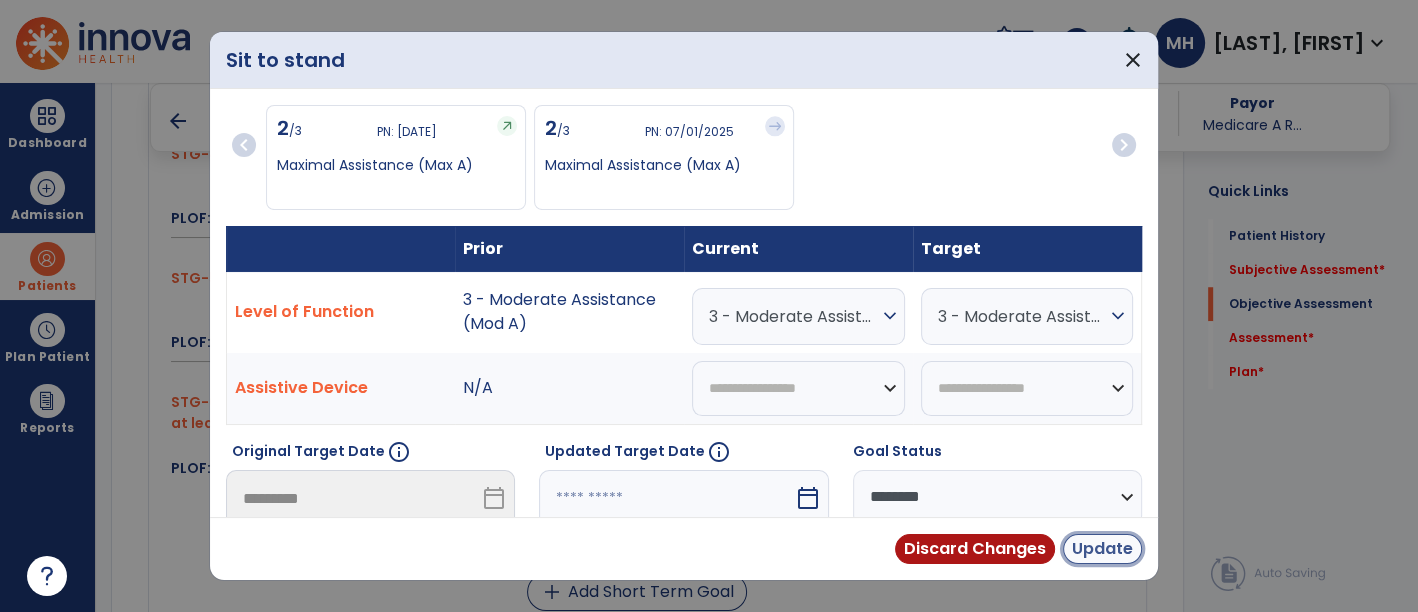click on "Update" at bounding box center [1102, 549] 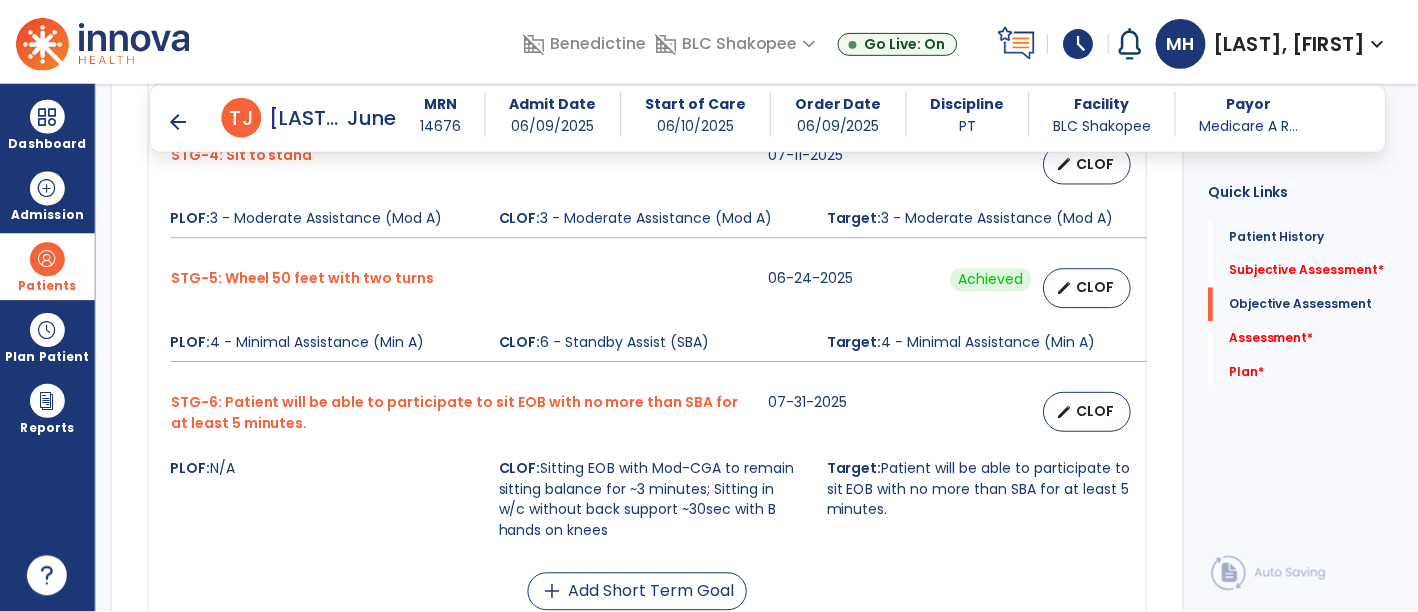 scroll, scrollTop: 1222, scrollLeft: 0, axis: vertical 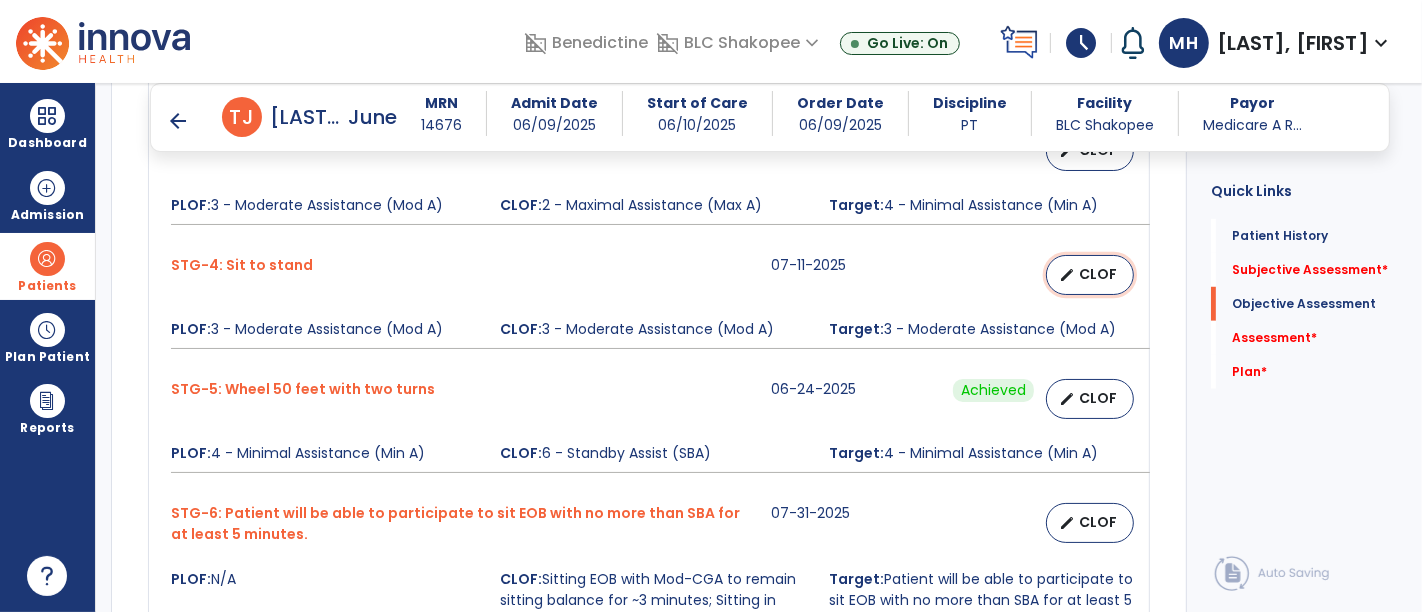click on "edit" at bounding box center (1067, 275) 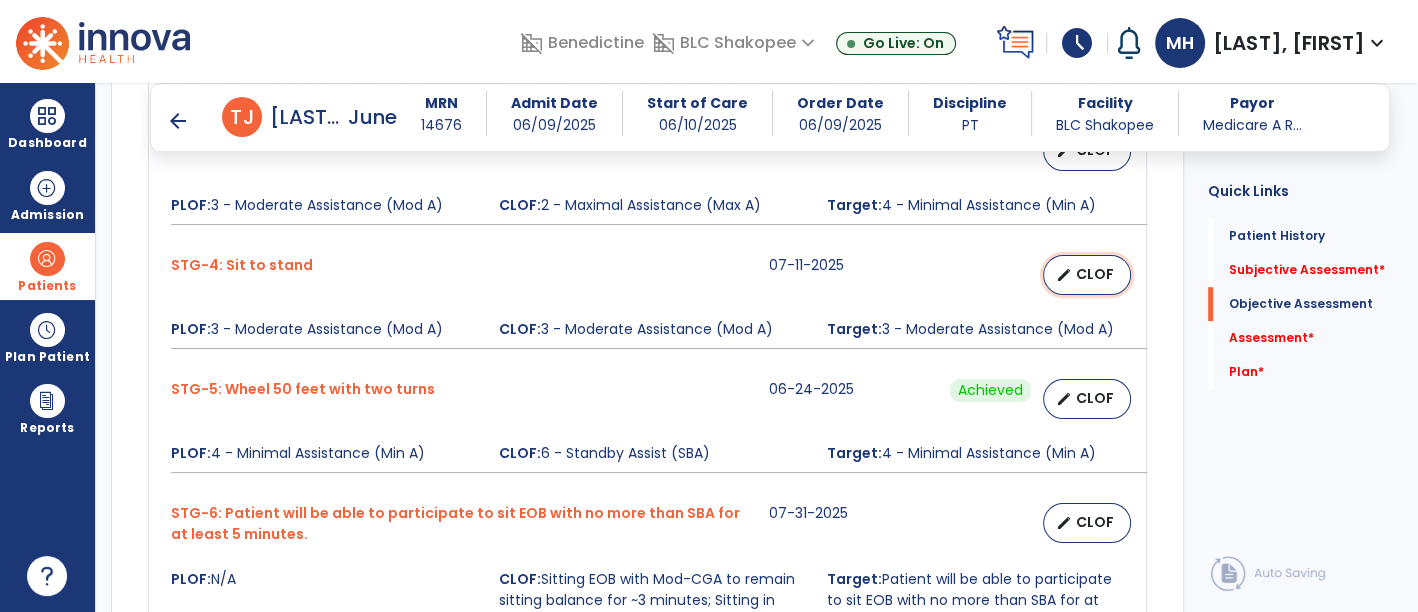 scroll, scrollTop: 1222, scrollLeft: 0, axis: vertical 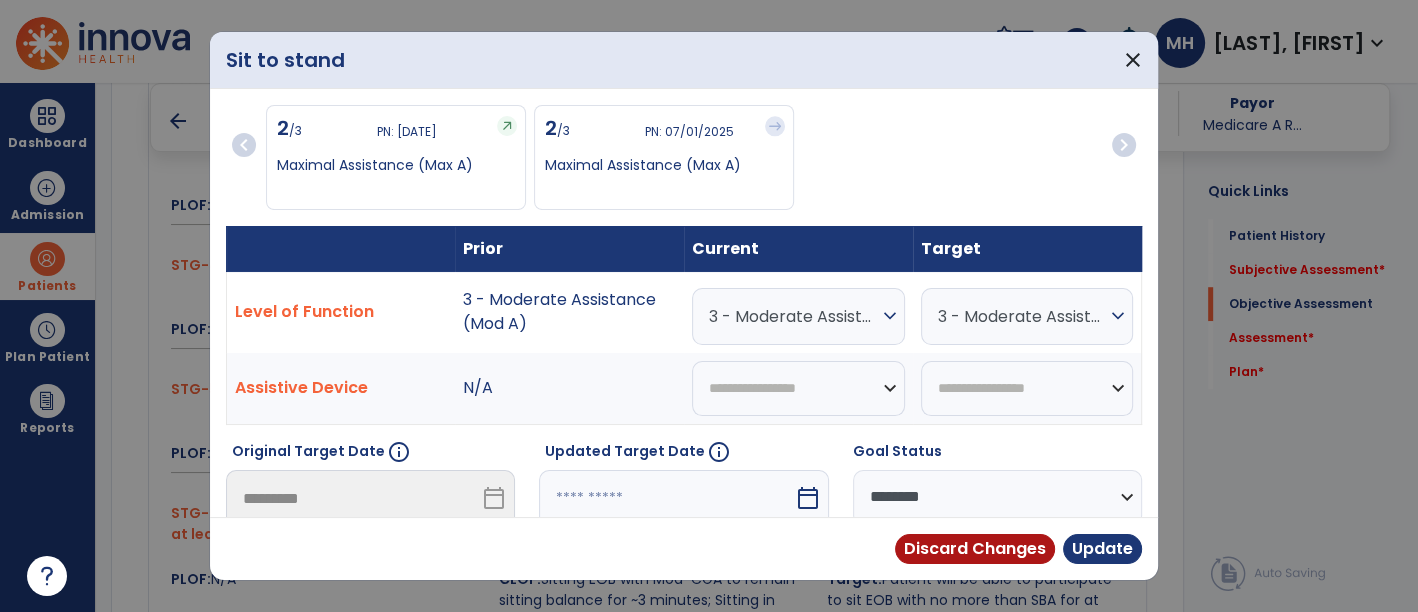 click on "3 - Moderate Assistance (Mod A)" at bounding box center [793, 316] 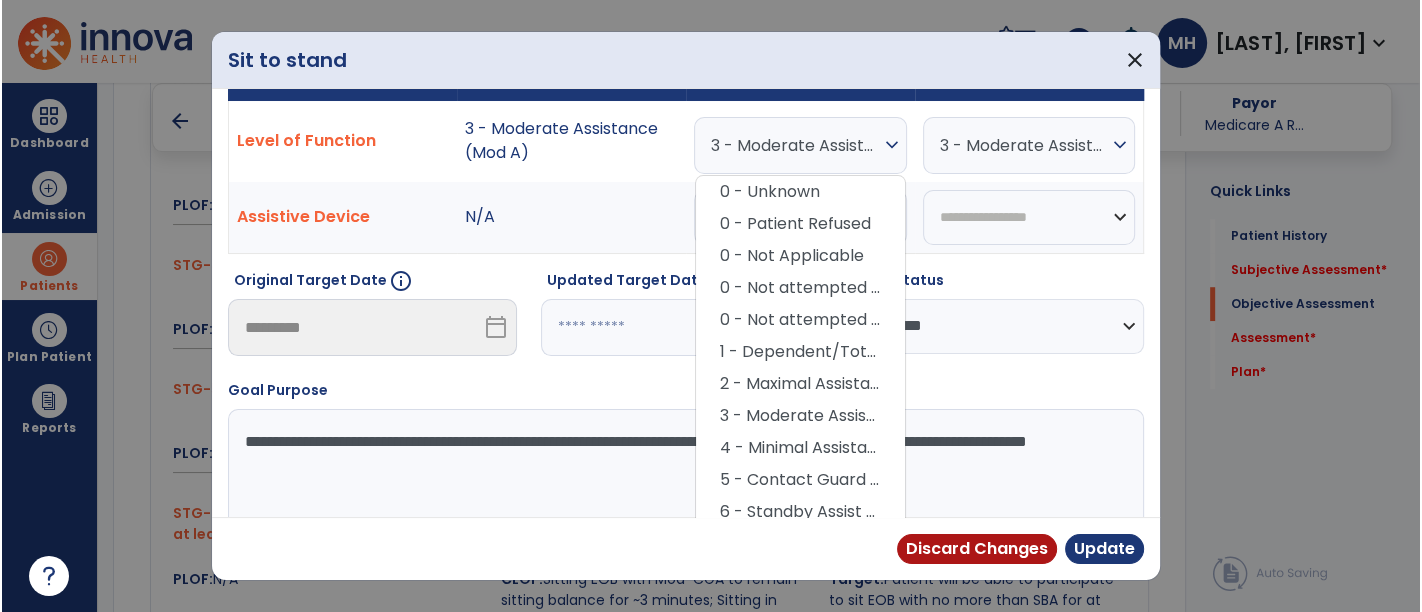 scroll, scrollTop: 222, scrollLeft: 0, axis: vertical 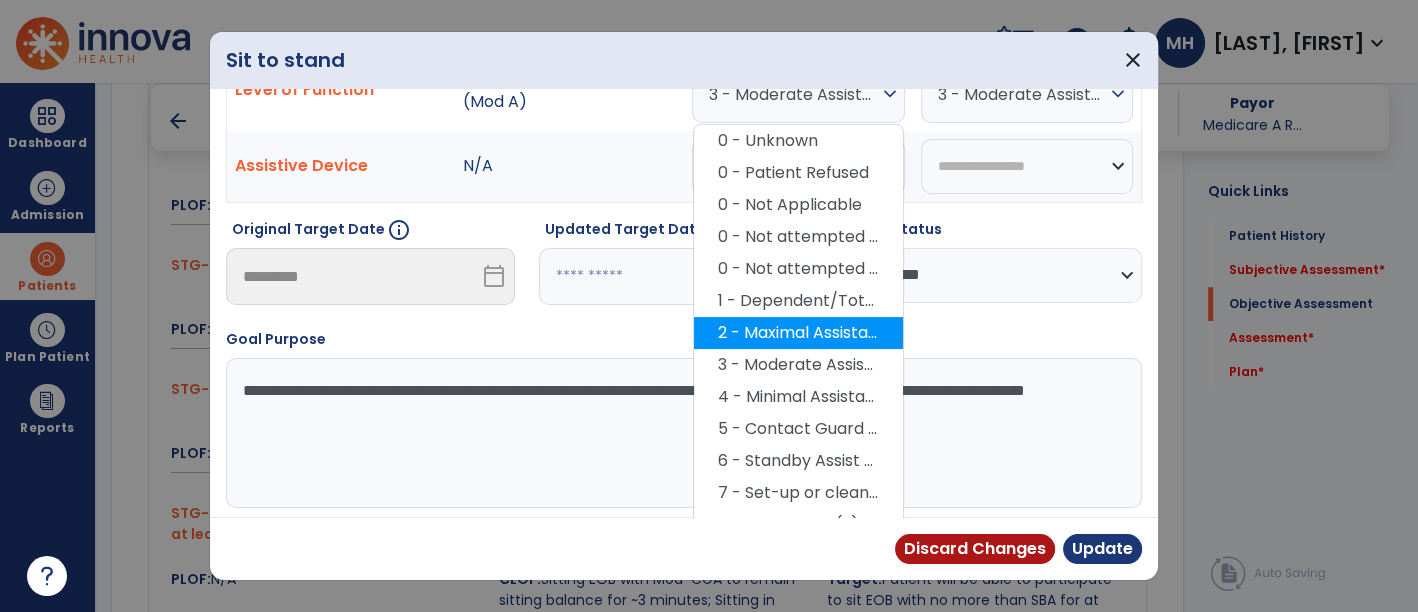 click on "2 - Maximal Assistance (Max A)" at bounding box center (798, 333) 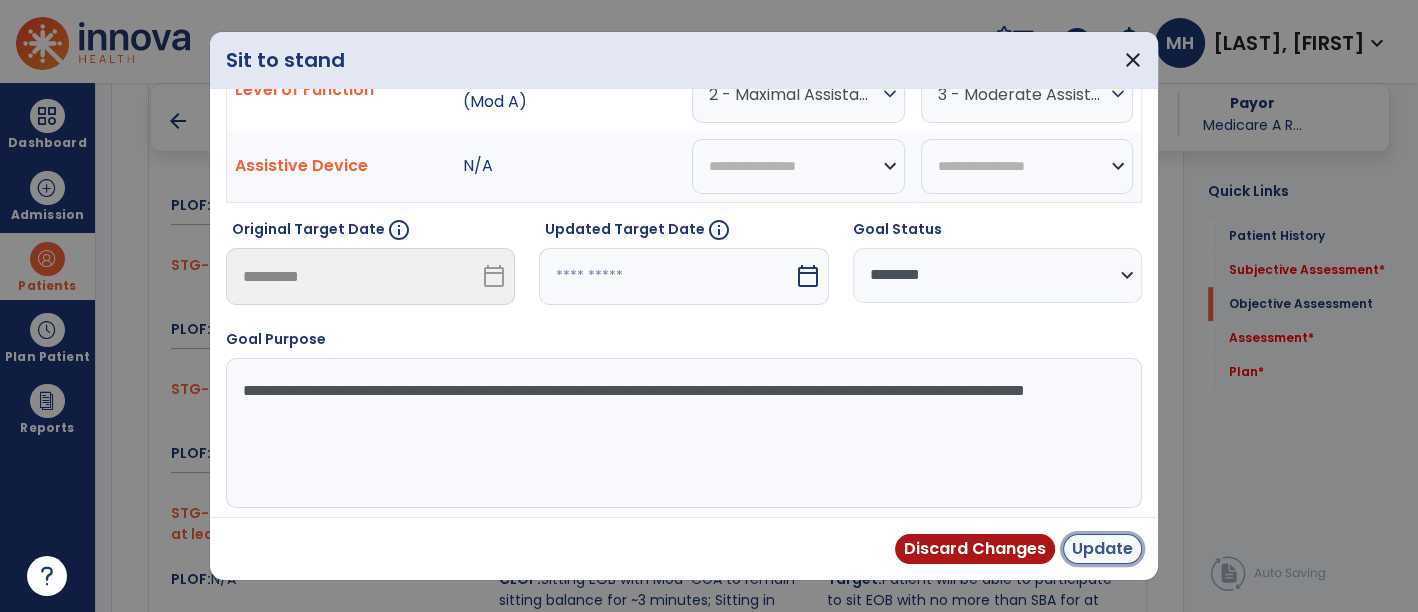 click on "Update" at bounding box center [1102, 549] 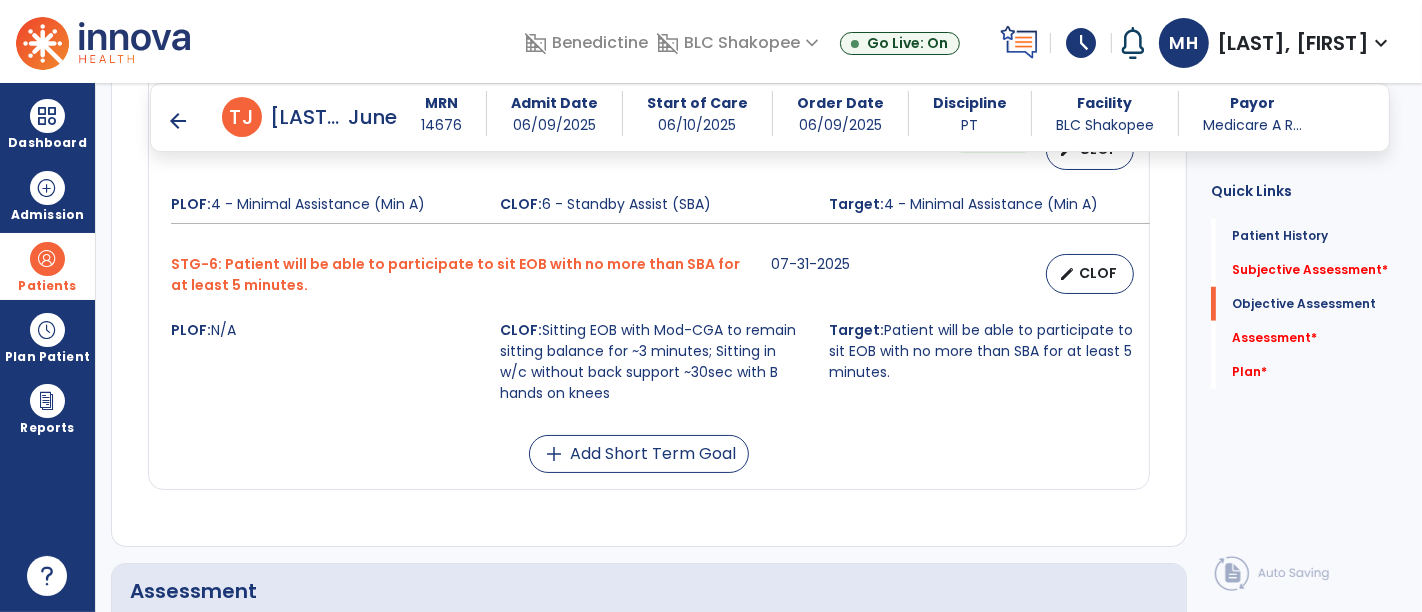 scroll, scrollTop: 1555, scrollLeft: 0, axis: vertical 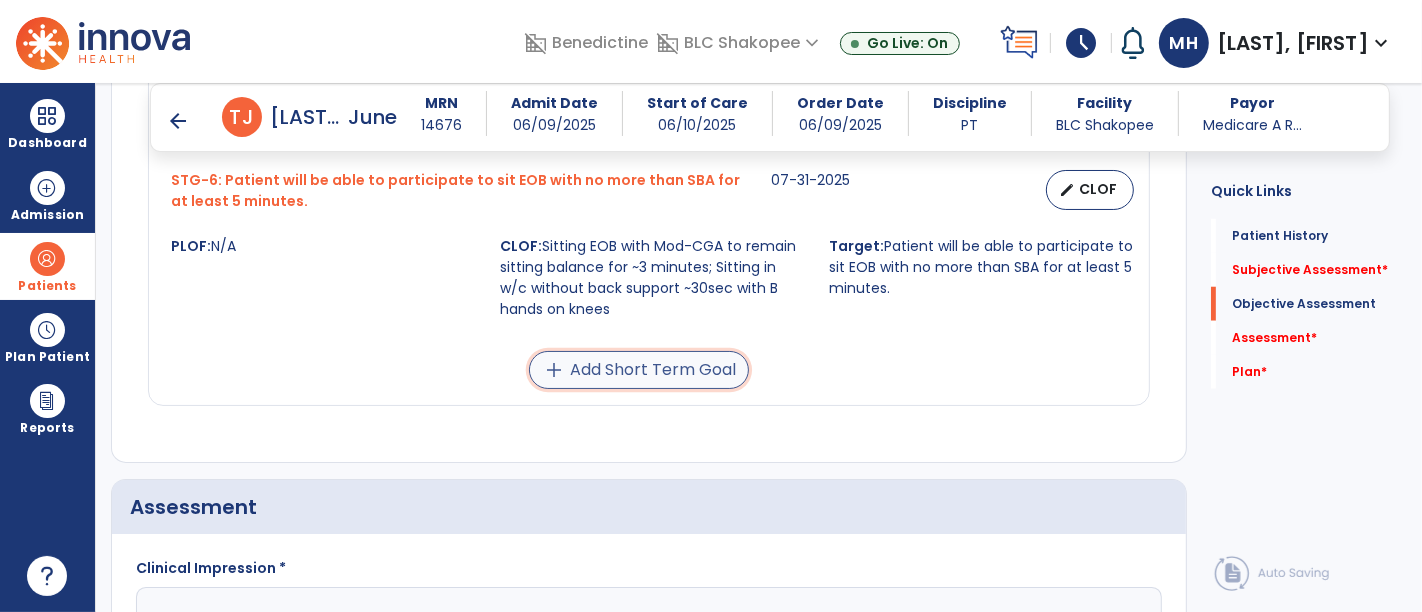 click on "add  Add Short Term Goal" at bounding box center (639, 370) 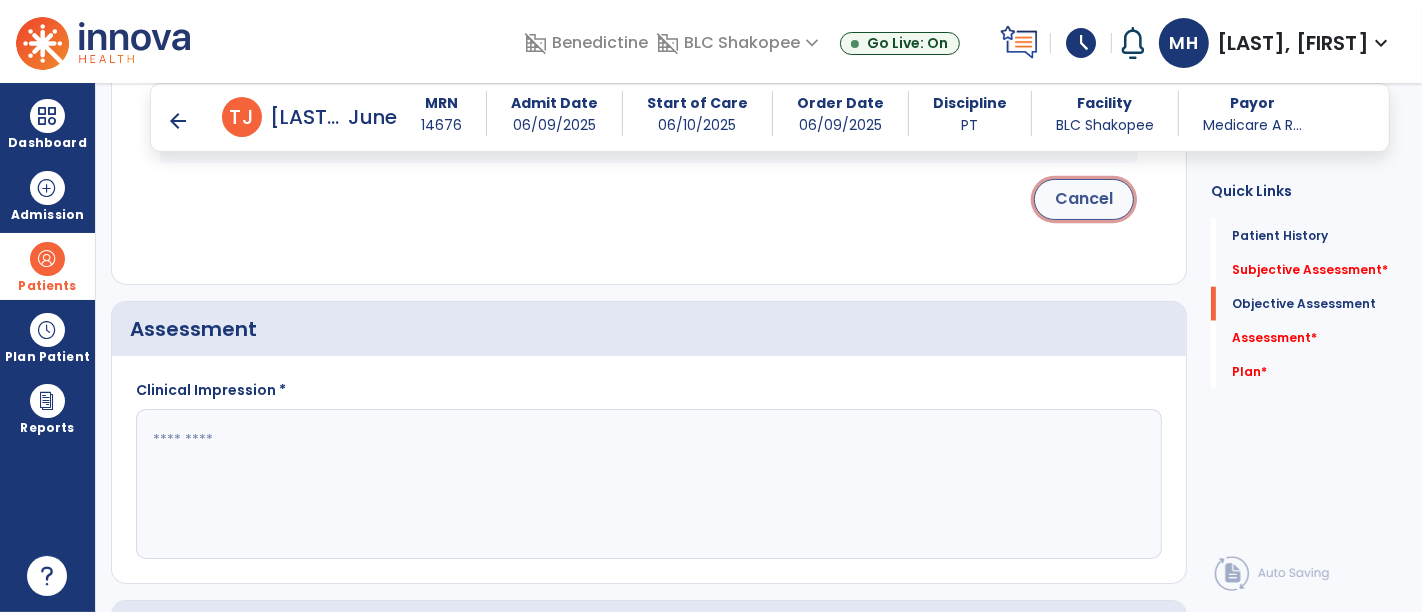click on "Cancel" 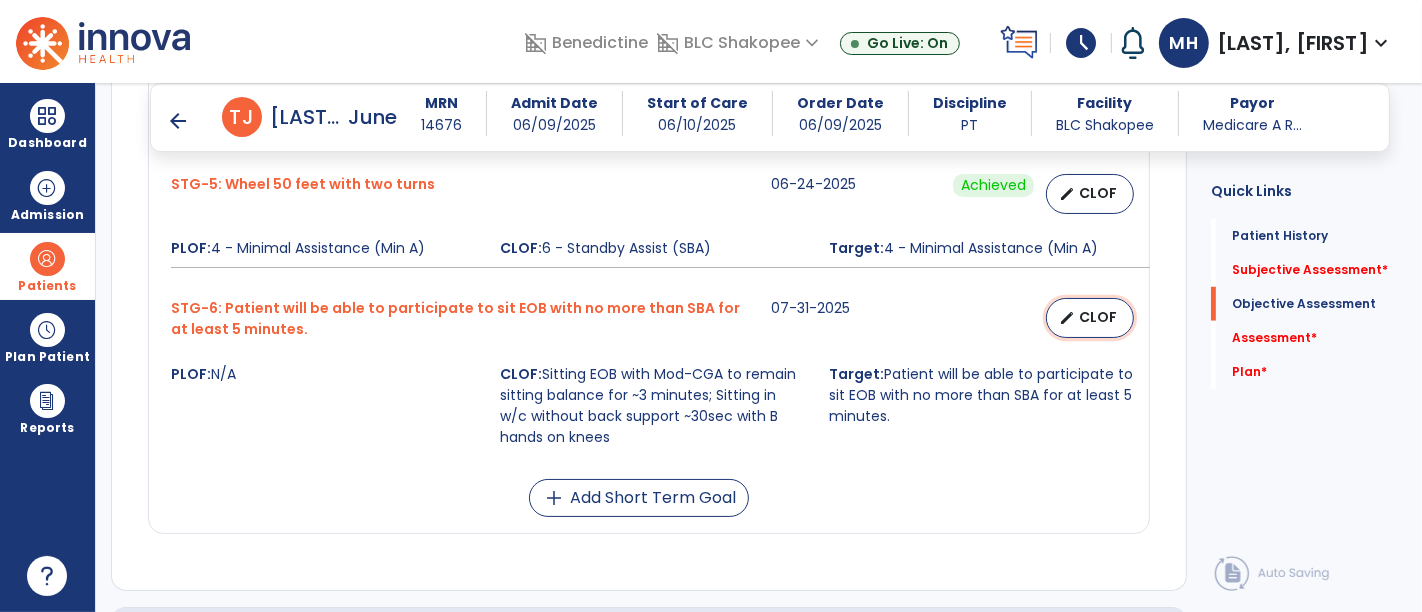 click on "CLOF" at bounding box center (1098, 317) 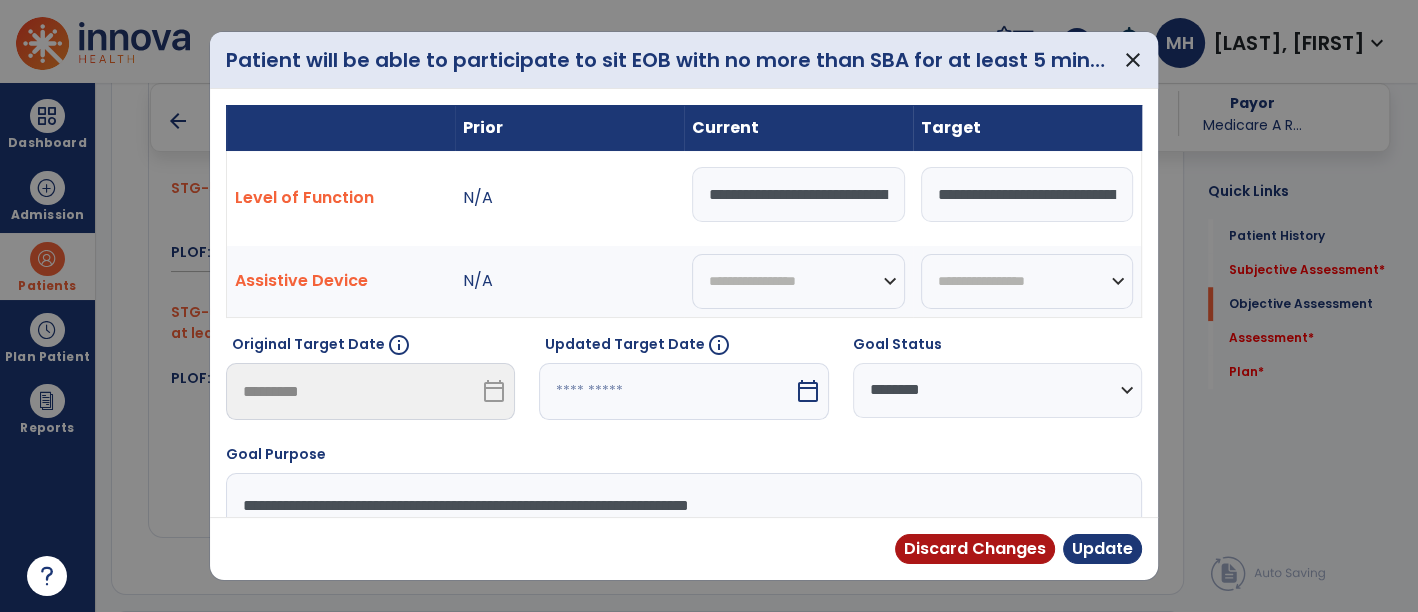 scroll, scrollTop: 1427, scrollLeft: 0, axis: vertical 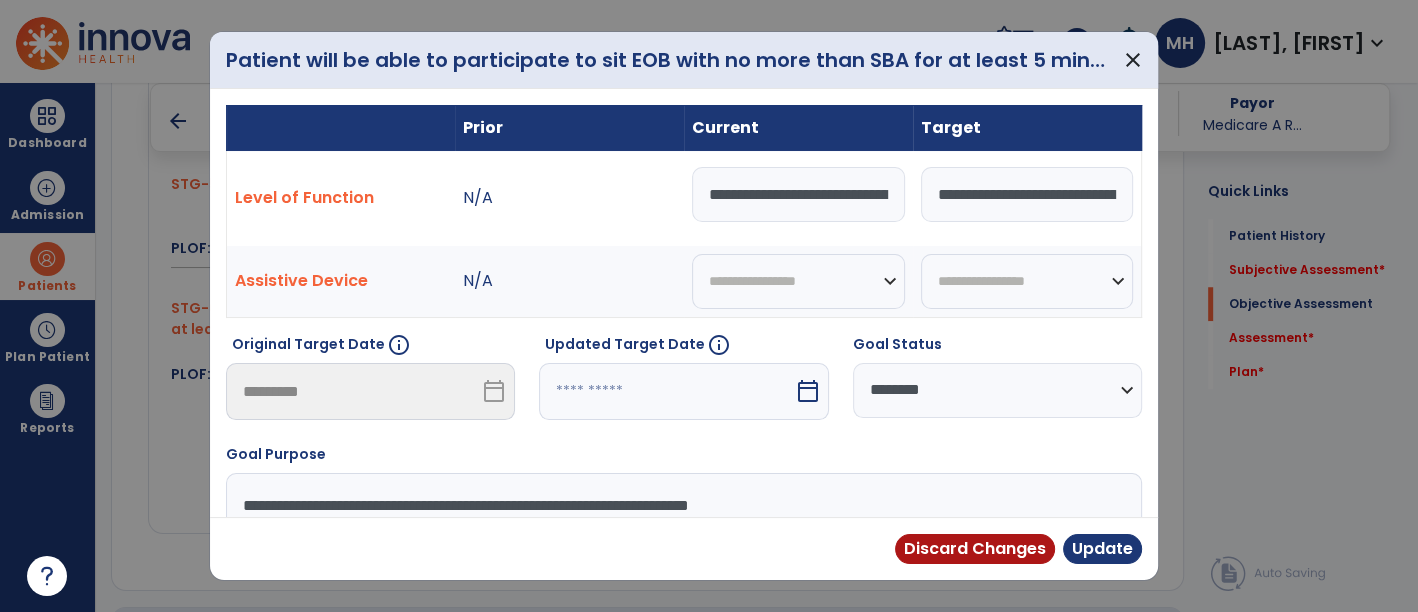 click on "**********" at bounding box center [798, 194] 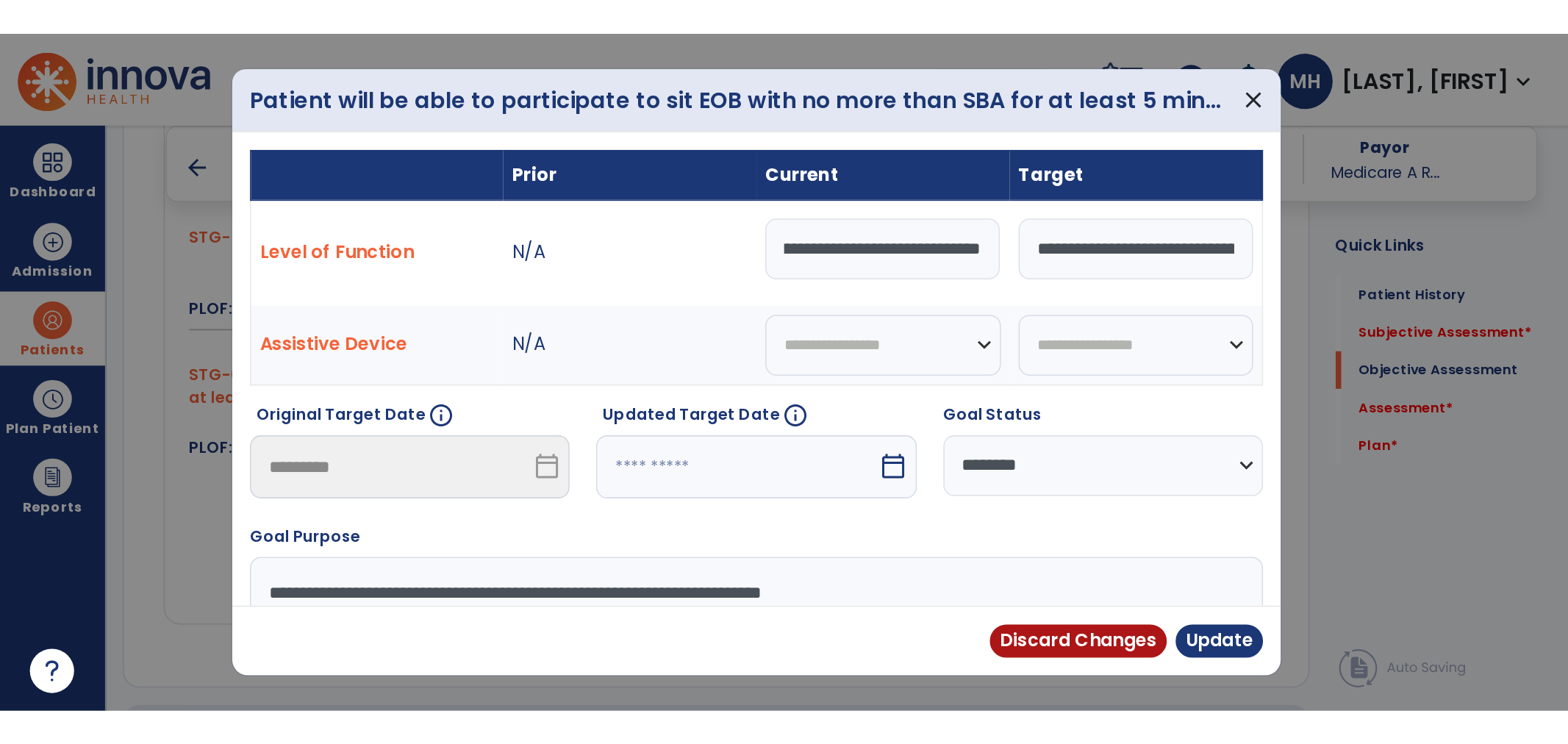 scroll, scrollTop: 0, scrollLeft: 205, axis: horizontal 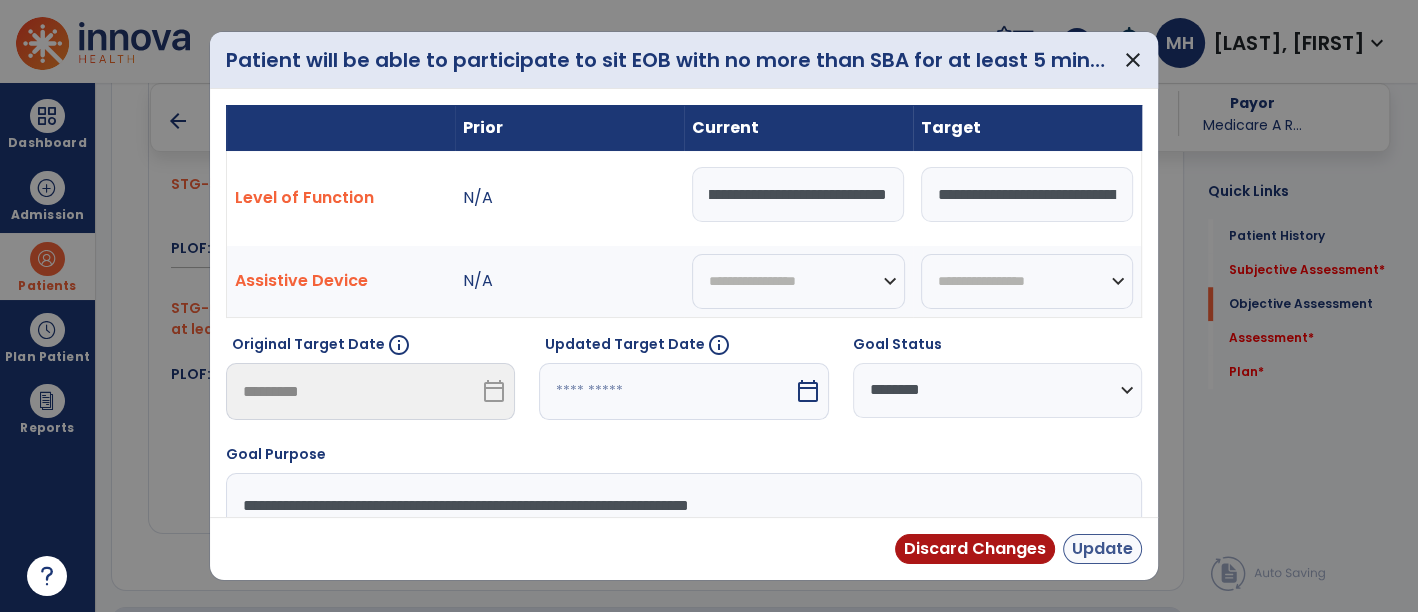 type on "**********" 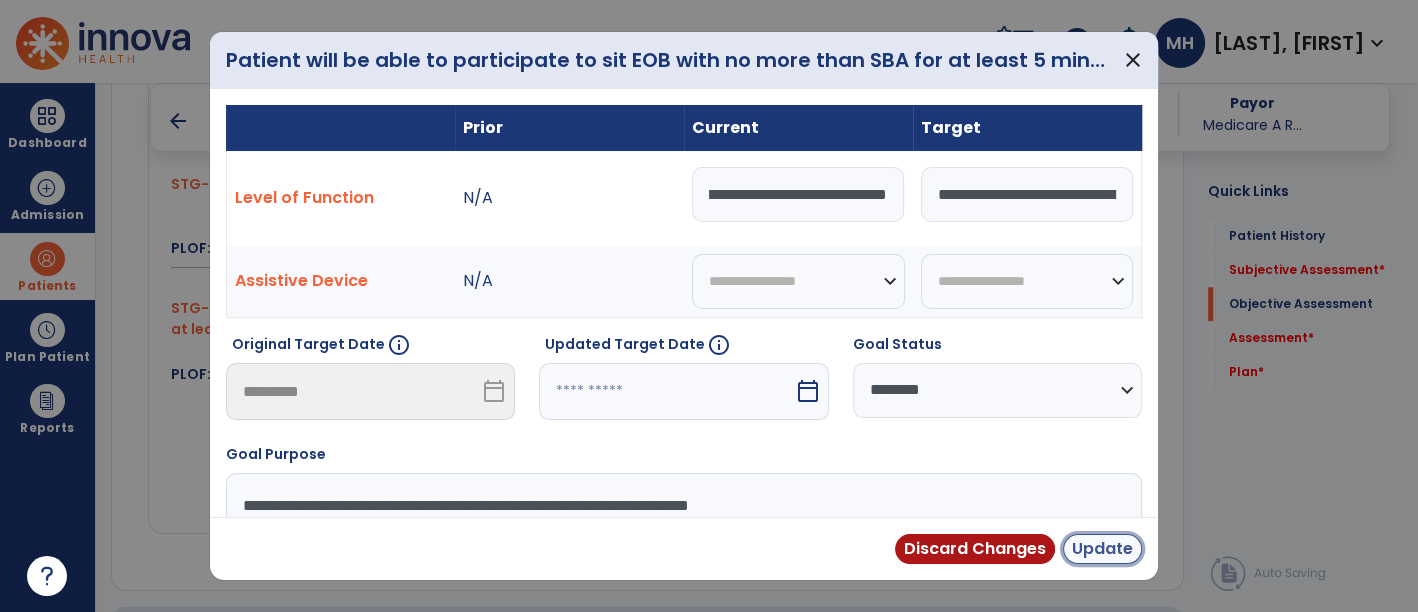 click on "Update" at bounding box center [1102, 549] 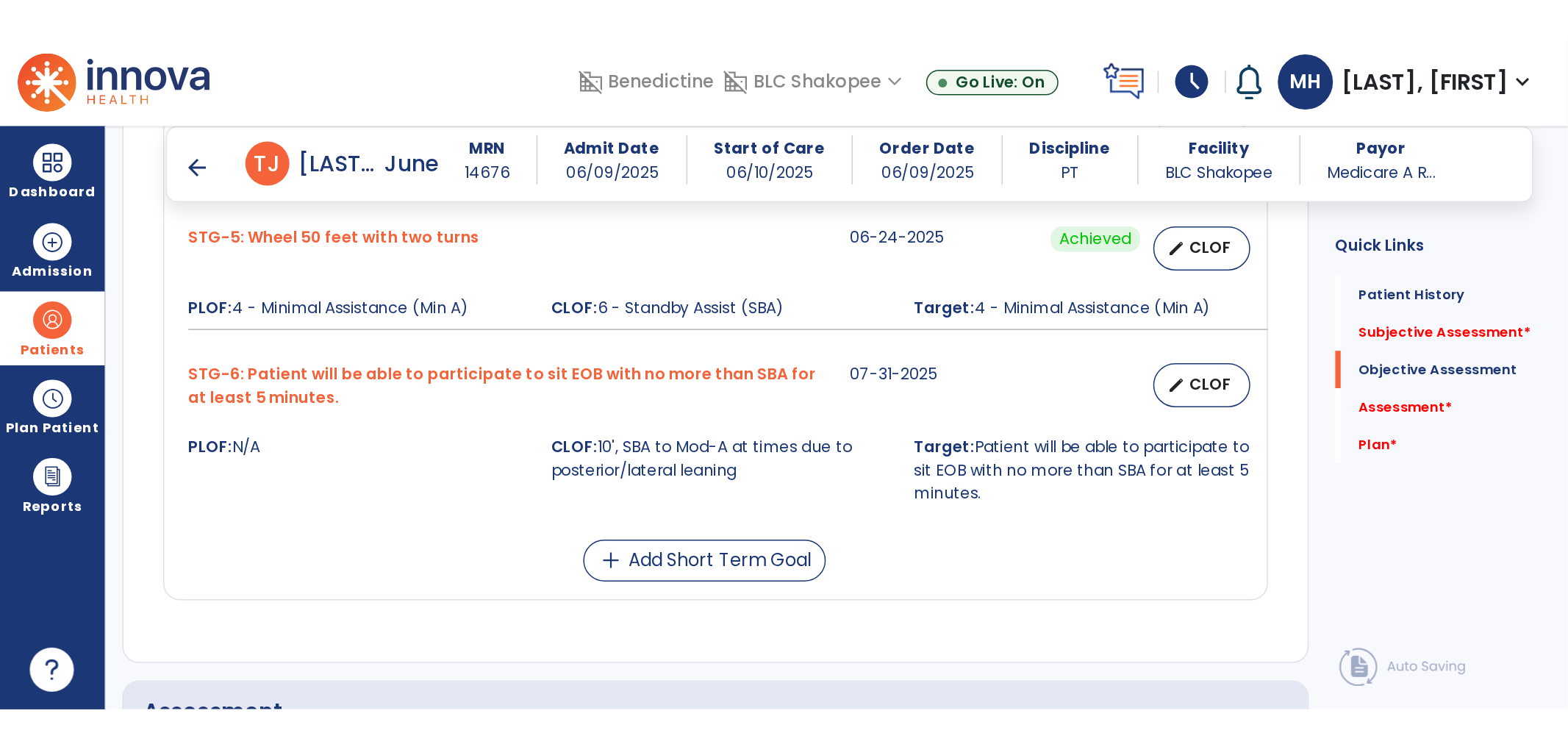 scroll, scrollTop: 1049, scrollLeft: 0, axis: vertical 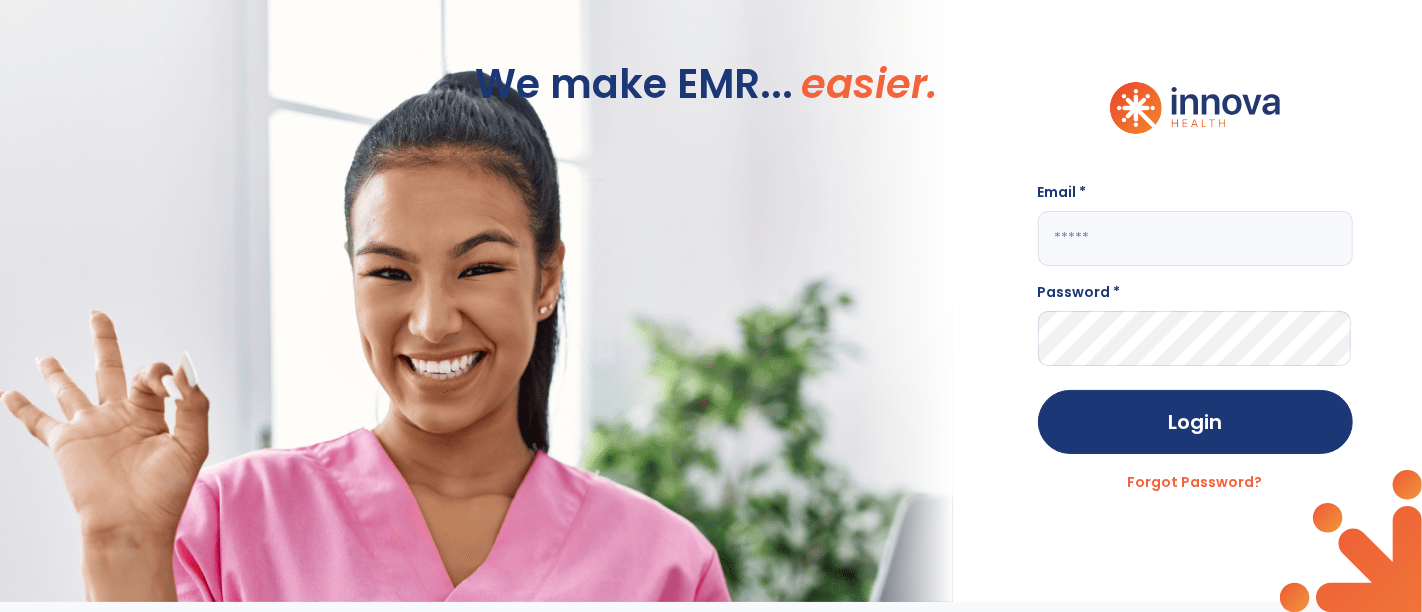 click 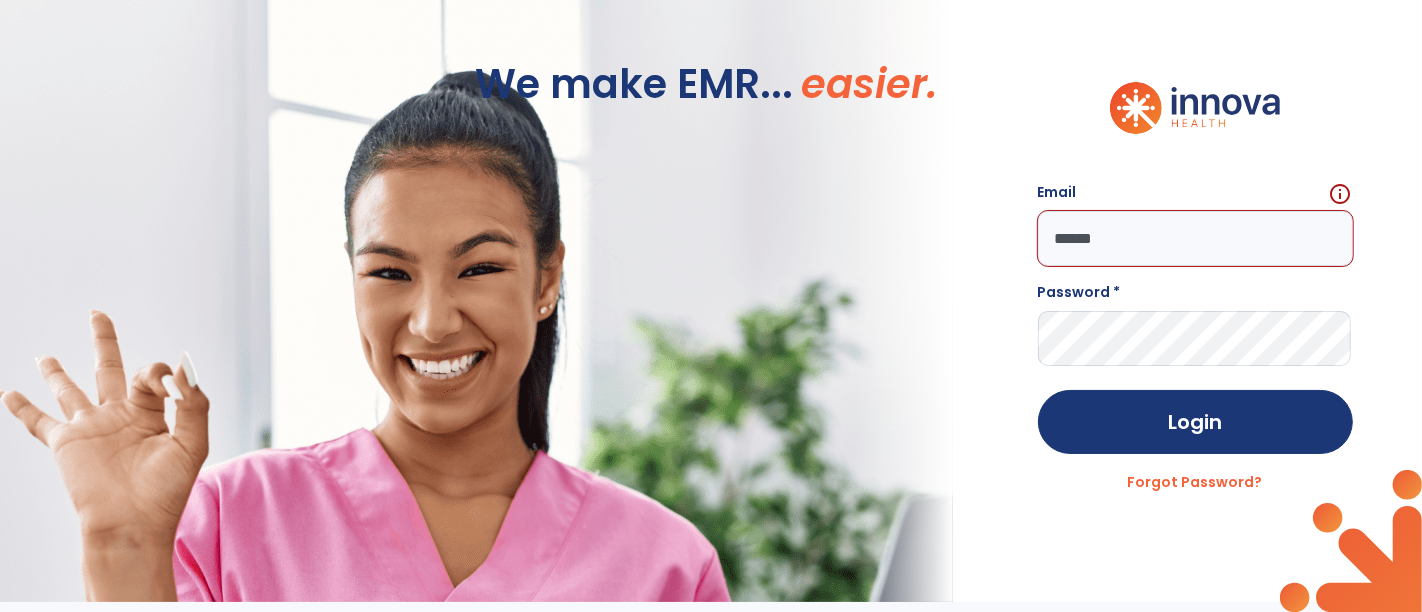 type on "******" 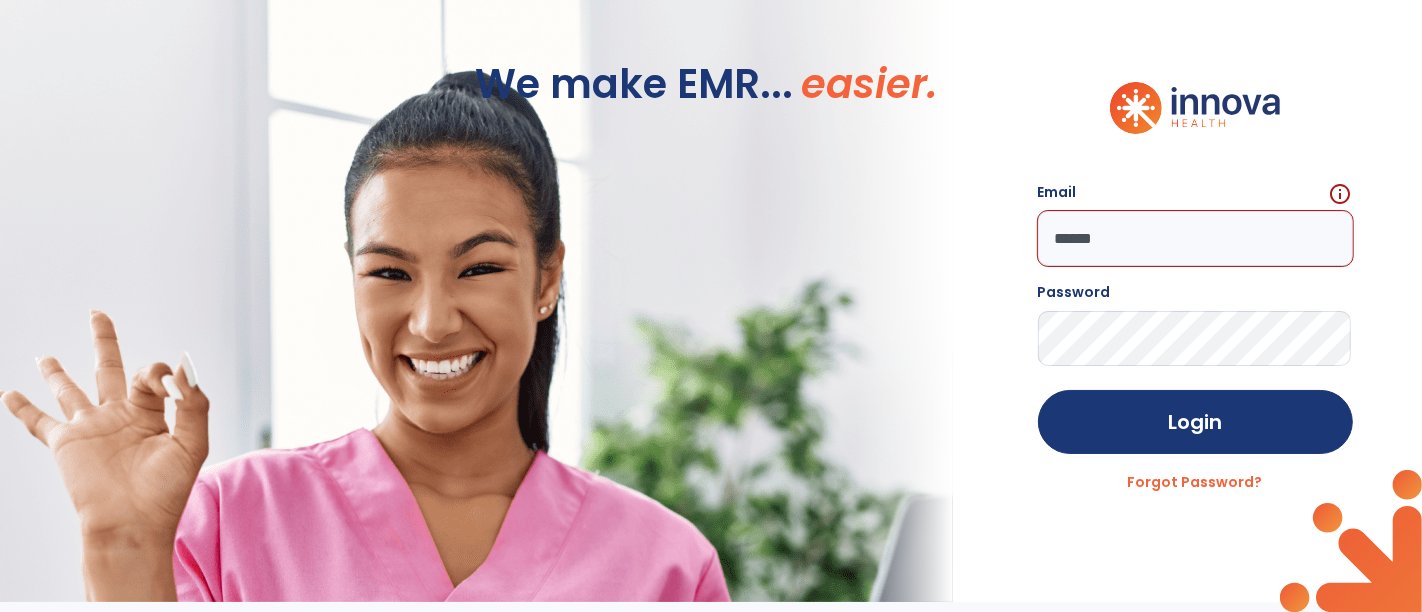 click on "Login" 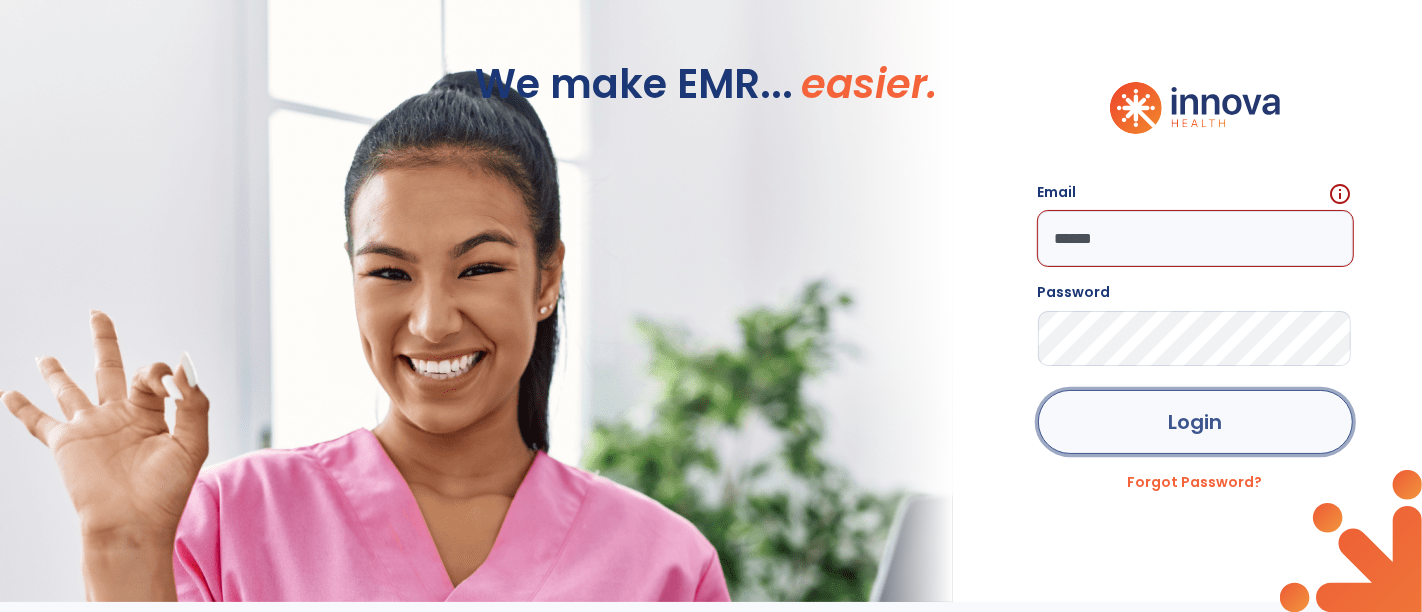 click on "Login" 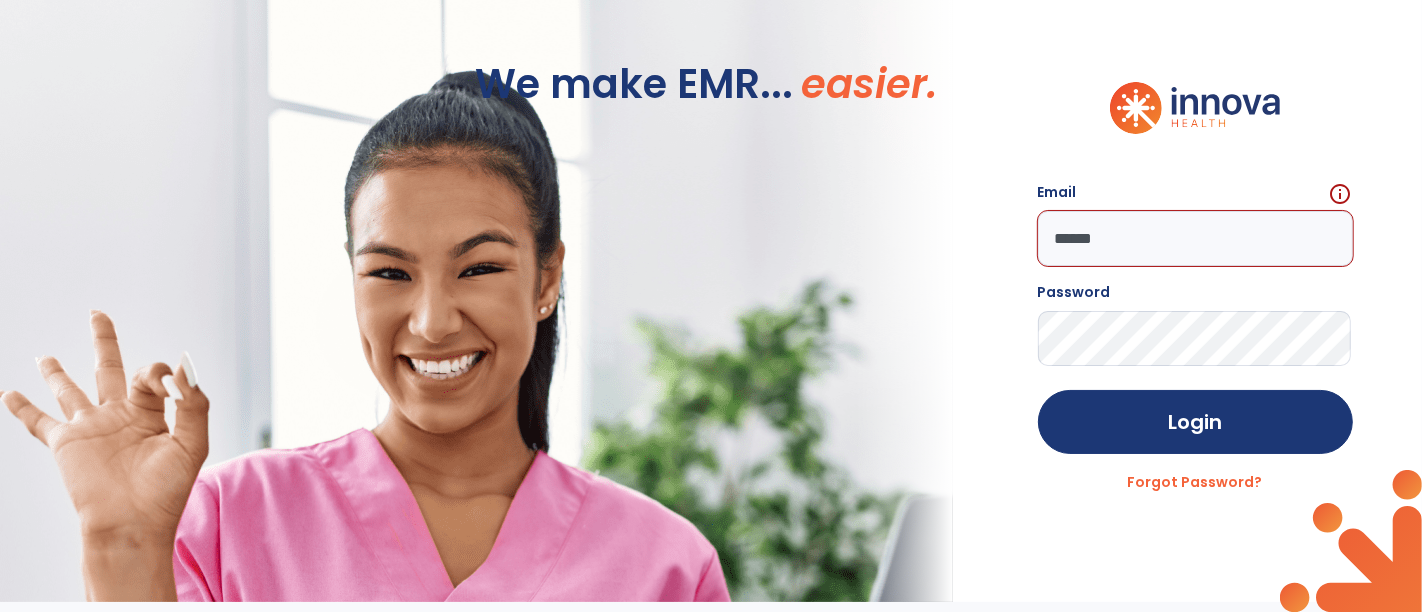click on "Email   info  [EMAIL] Password  Login Forgot Password?" 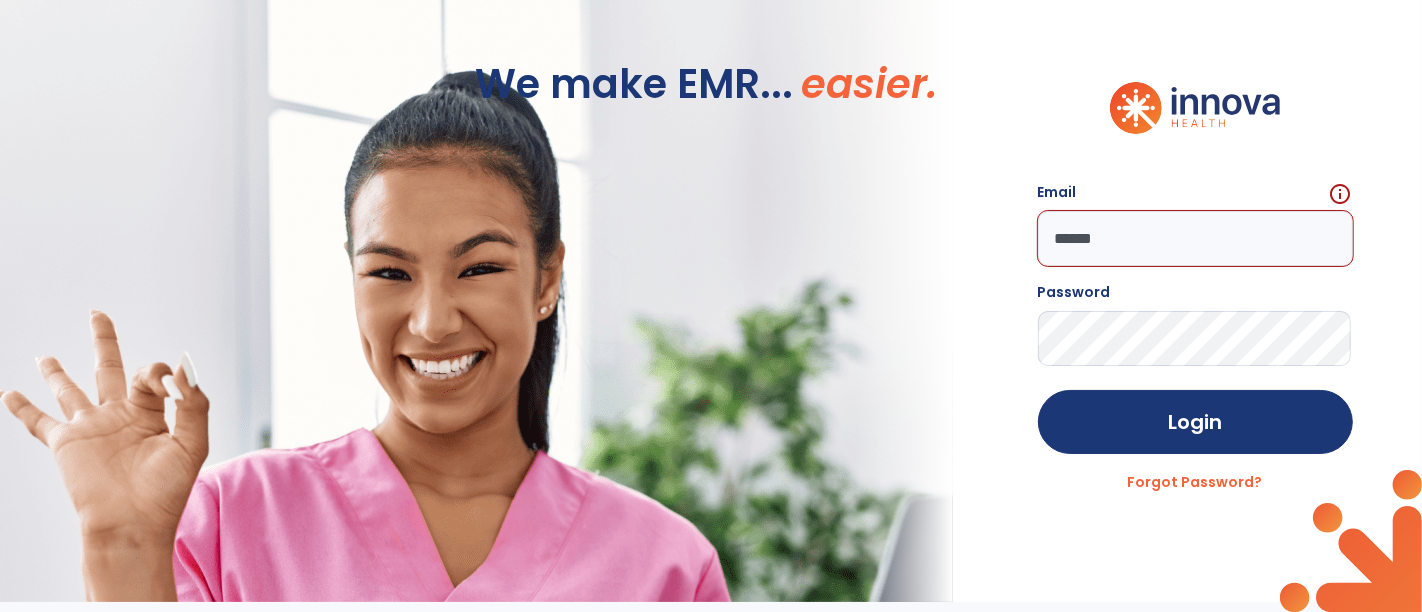 click on "Login" 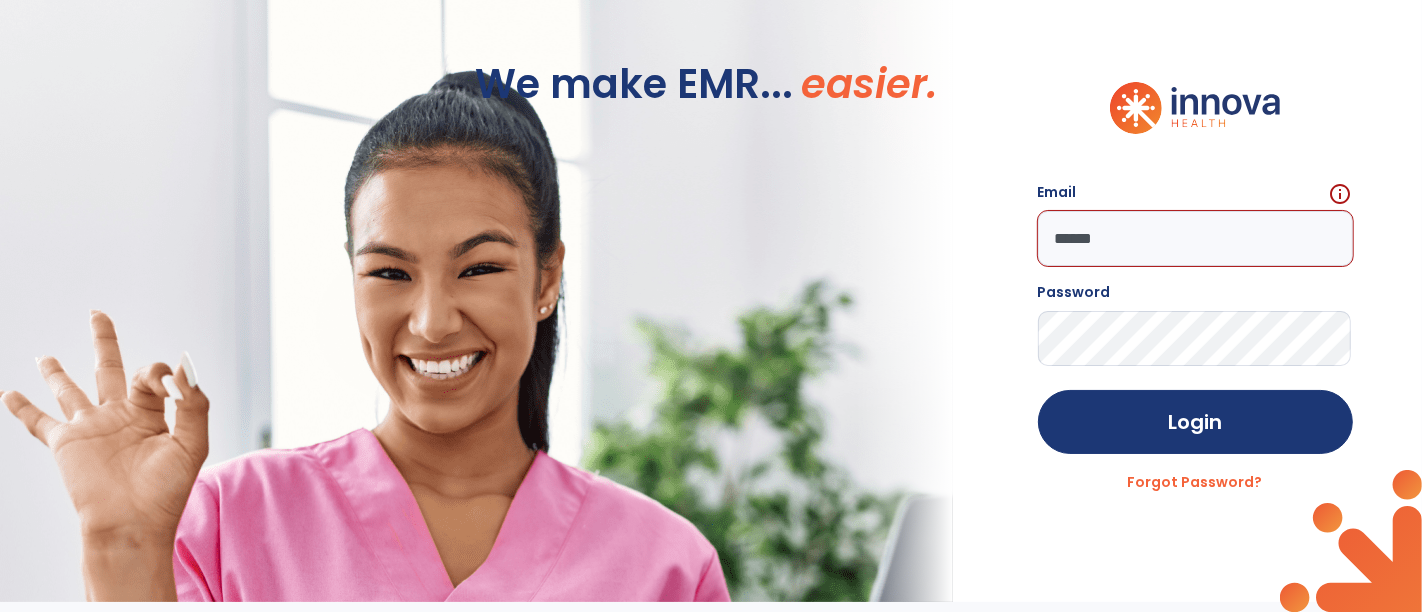 drag, startPoint x: 974, startPoint y: 279, endPoint x: 986, endPoint y: 275, distance: 12.649111 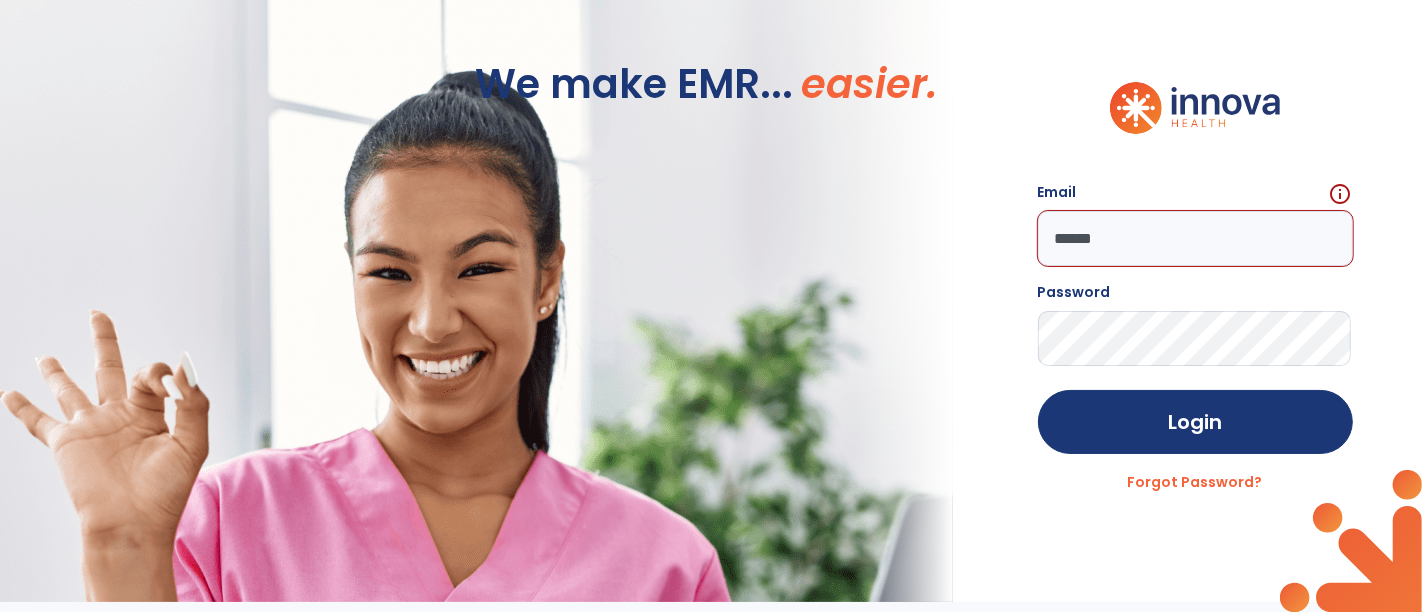 click on "Login" 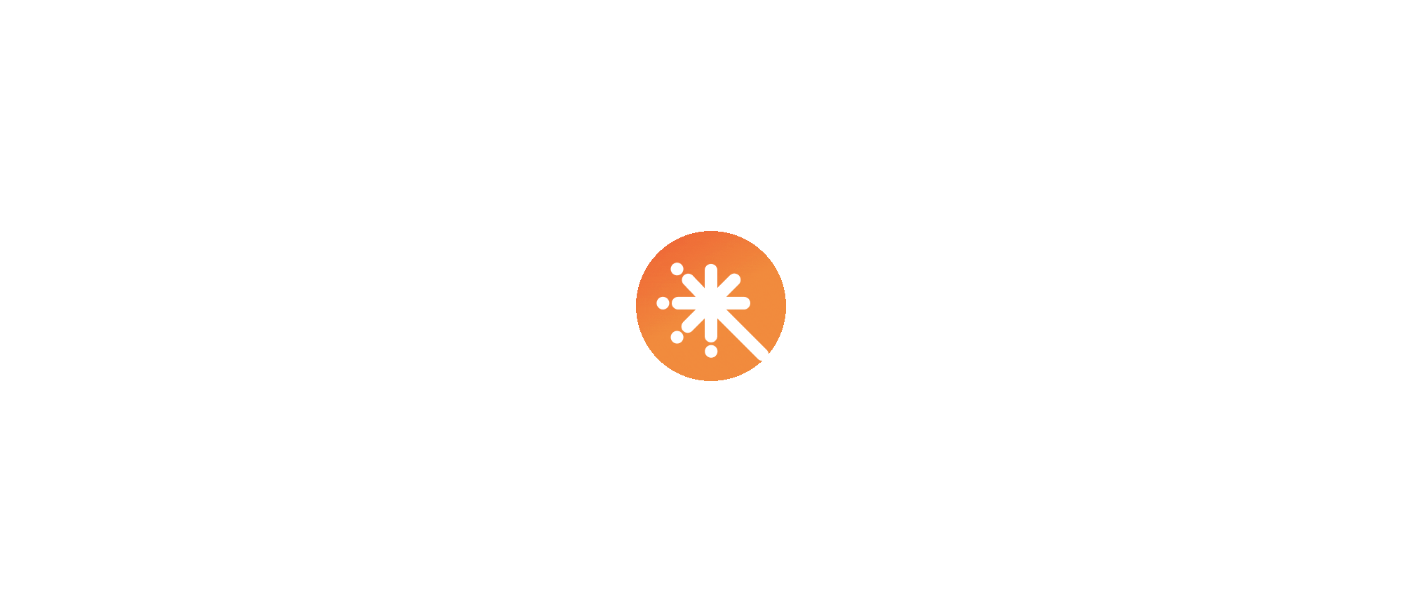scroll, scrollTop: 0, scrollLeft: 0, axis: both 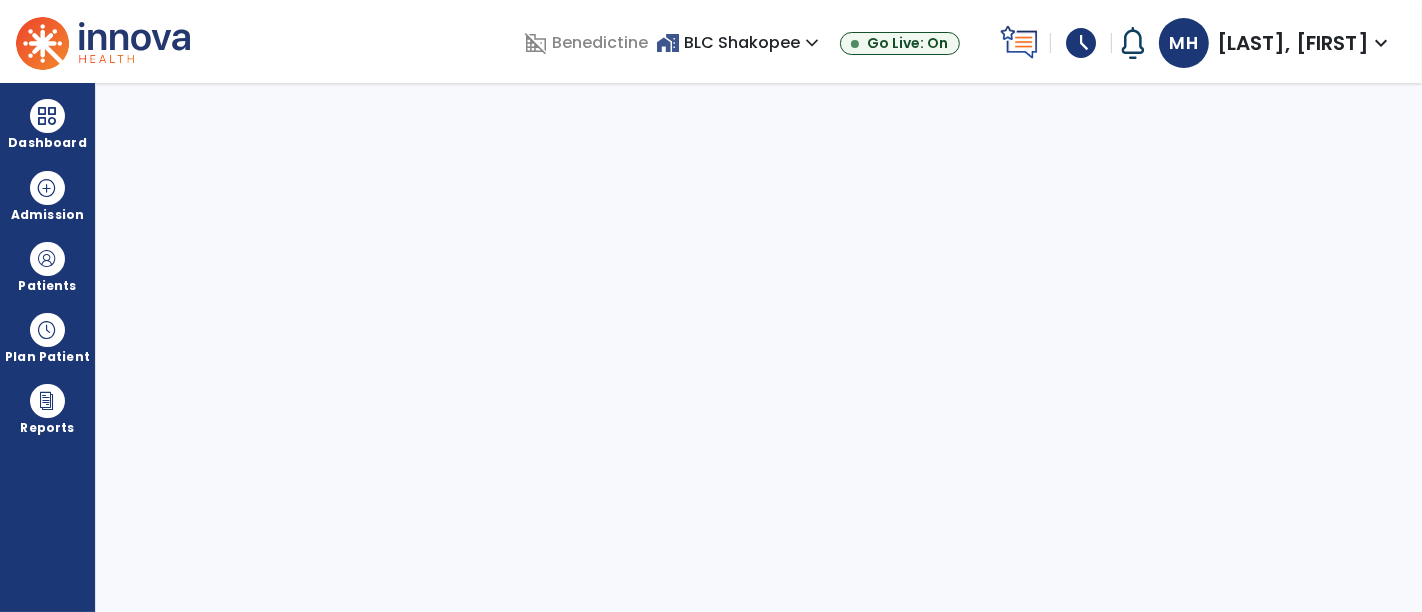 select on "****" 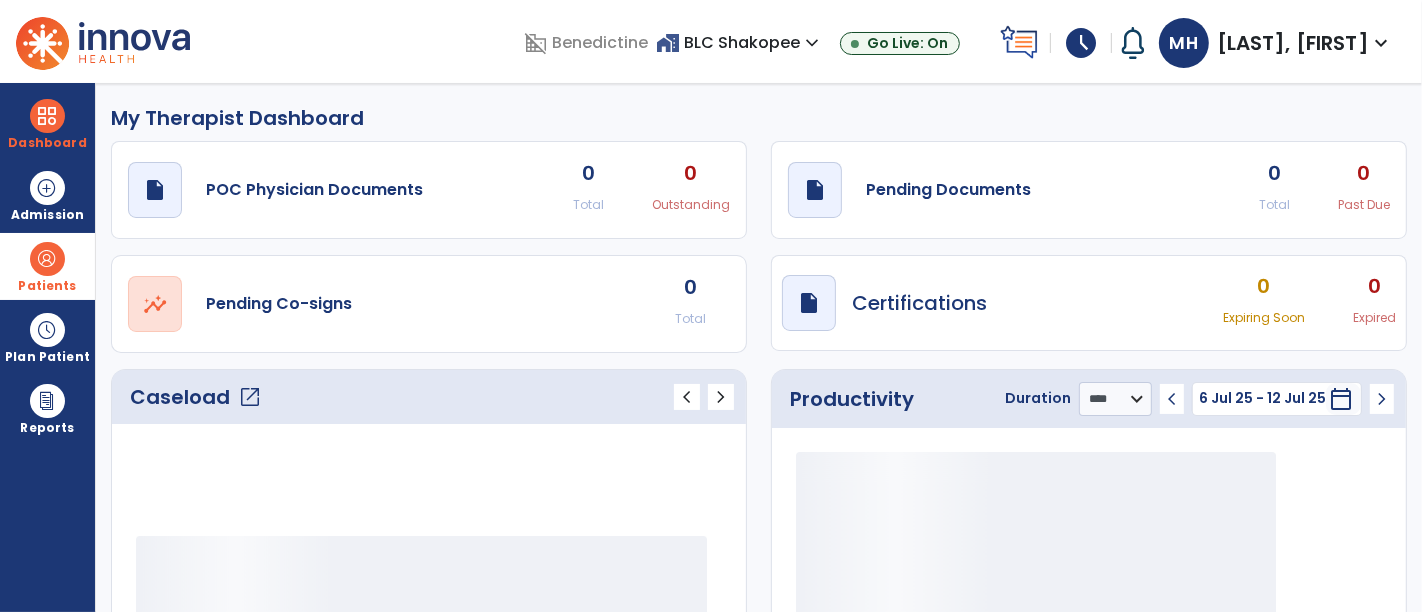 click at bounding box center (47, 259) 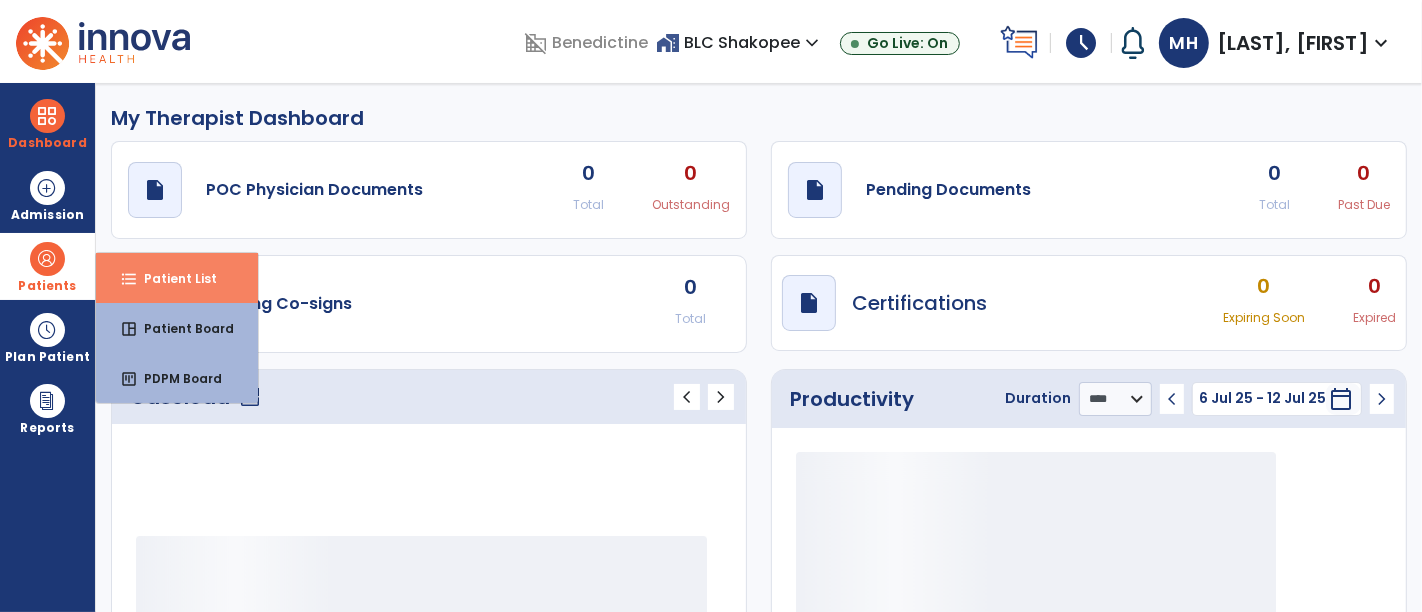 click on "format_list_bulleted  Patient List" at bounding box center [177, 278] 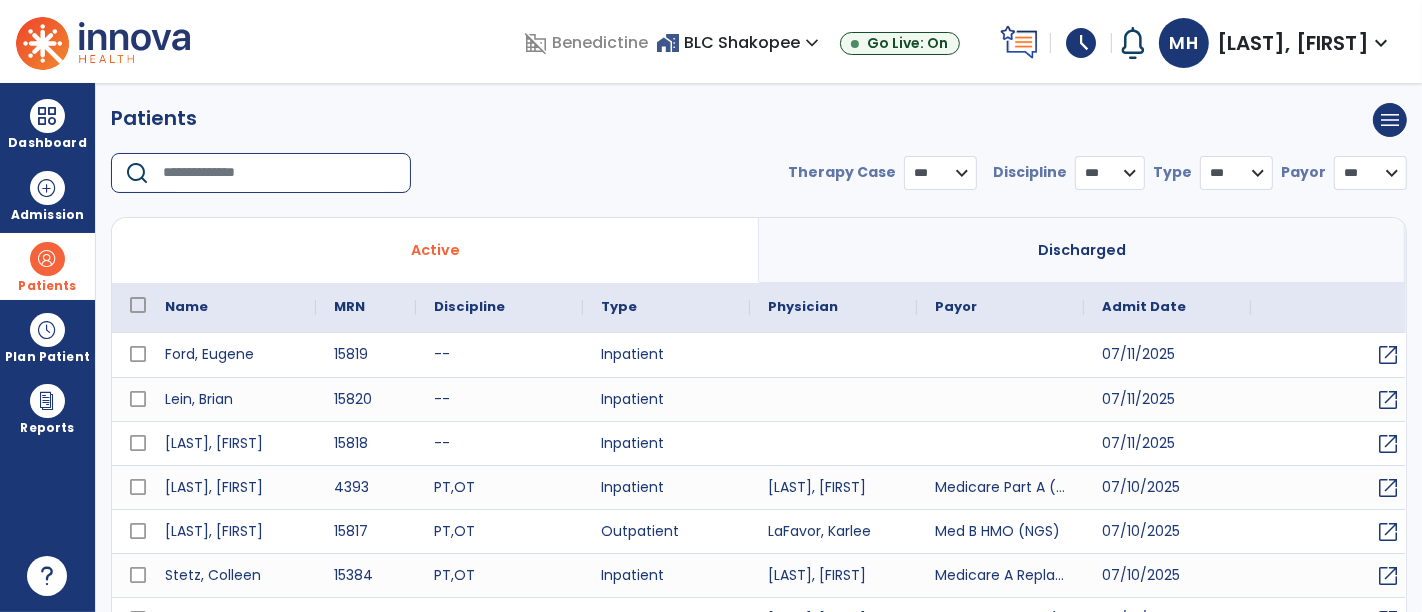 click at bounding box center (280, 173) 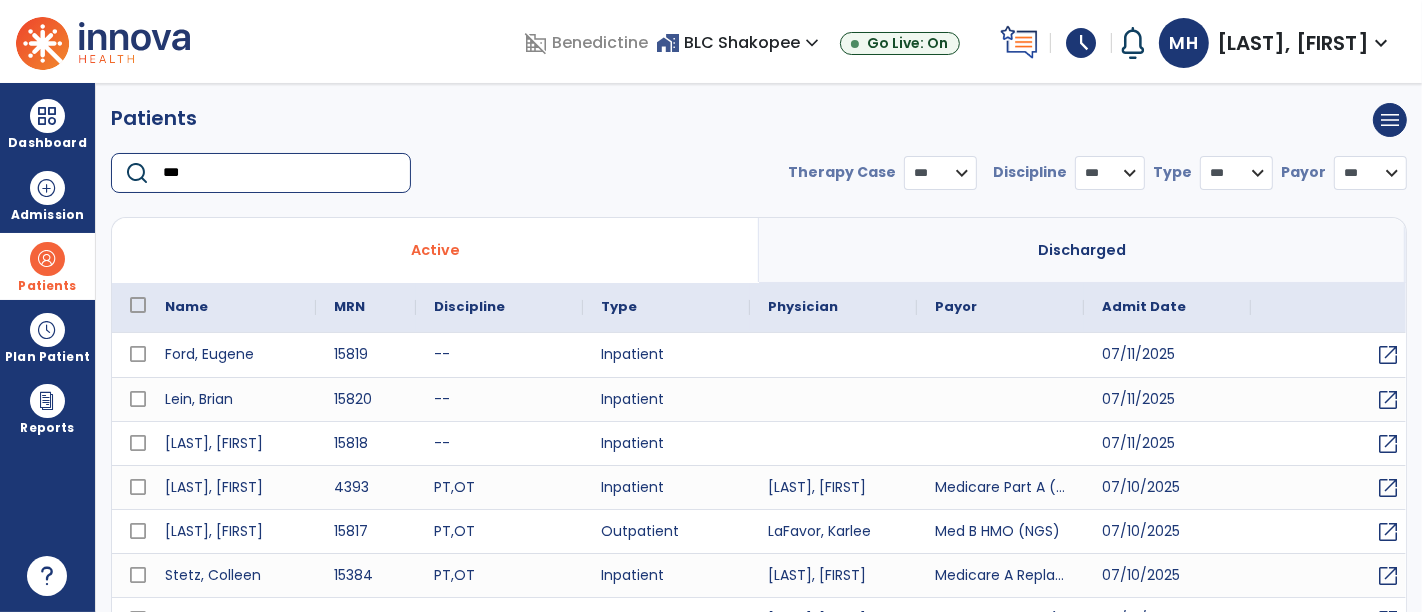 type on "****" 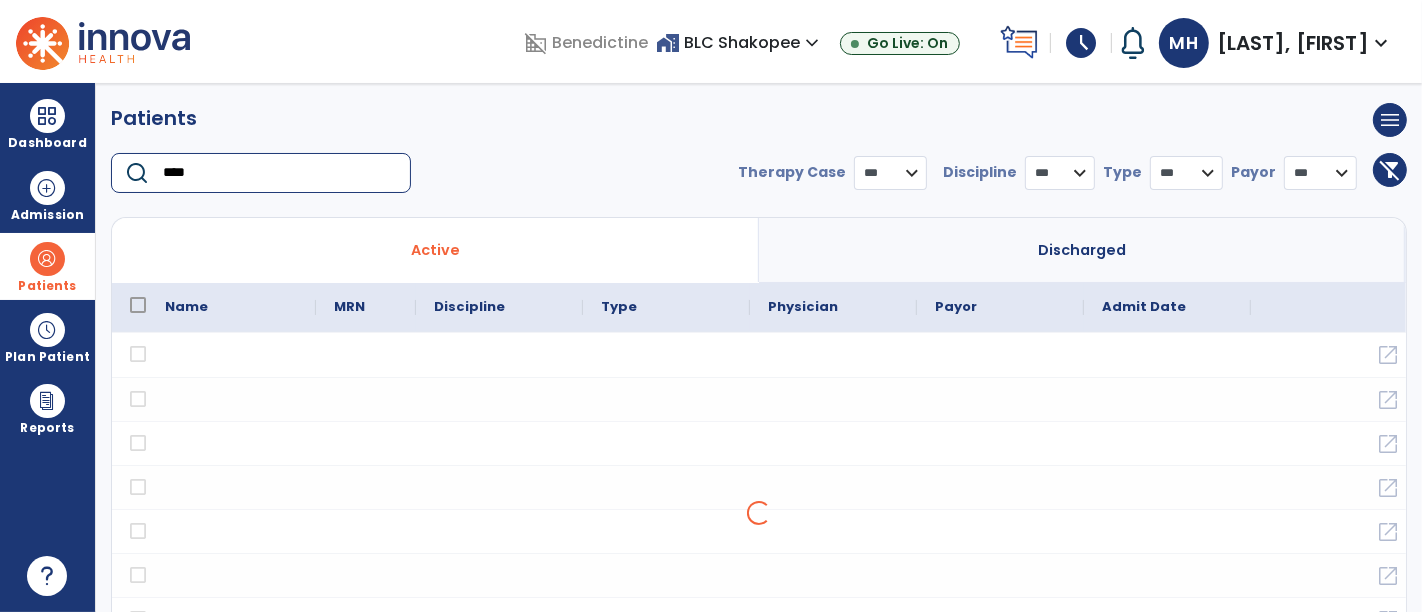 select on "***" 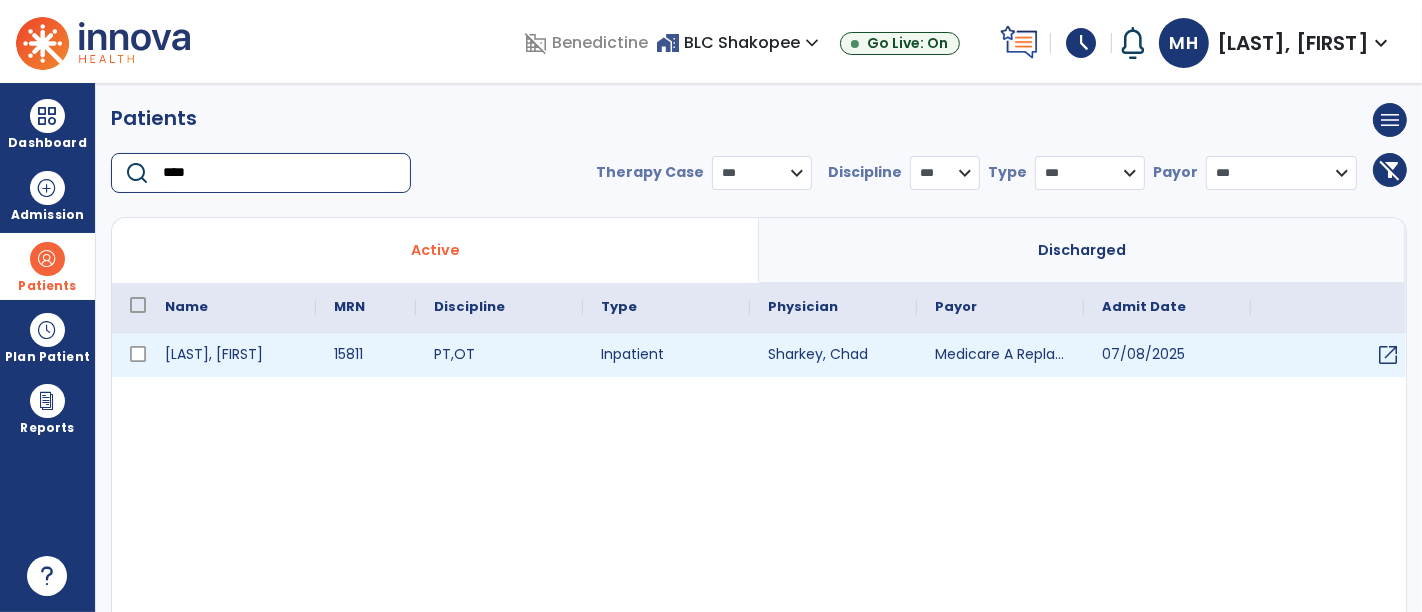 type on "****" 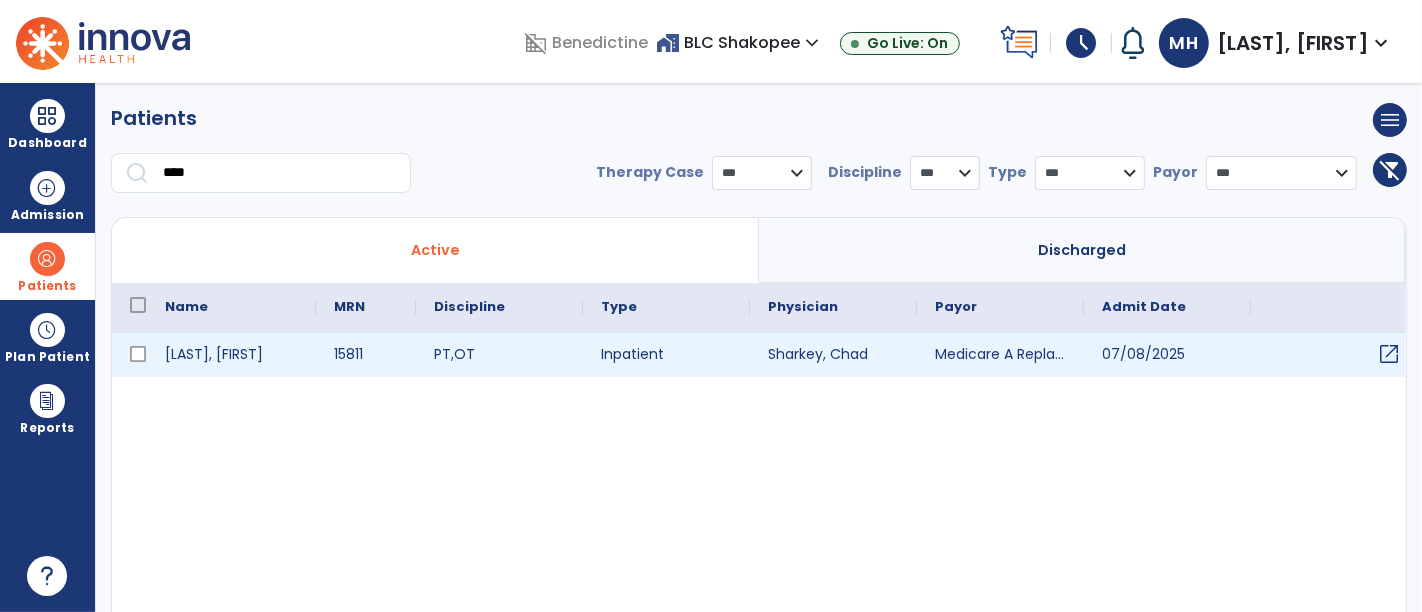 click on "open_in_new" at bounding box center (1389, 354) 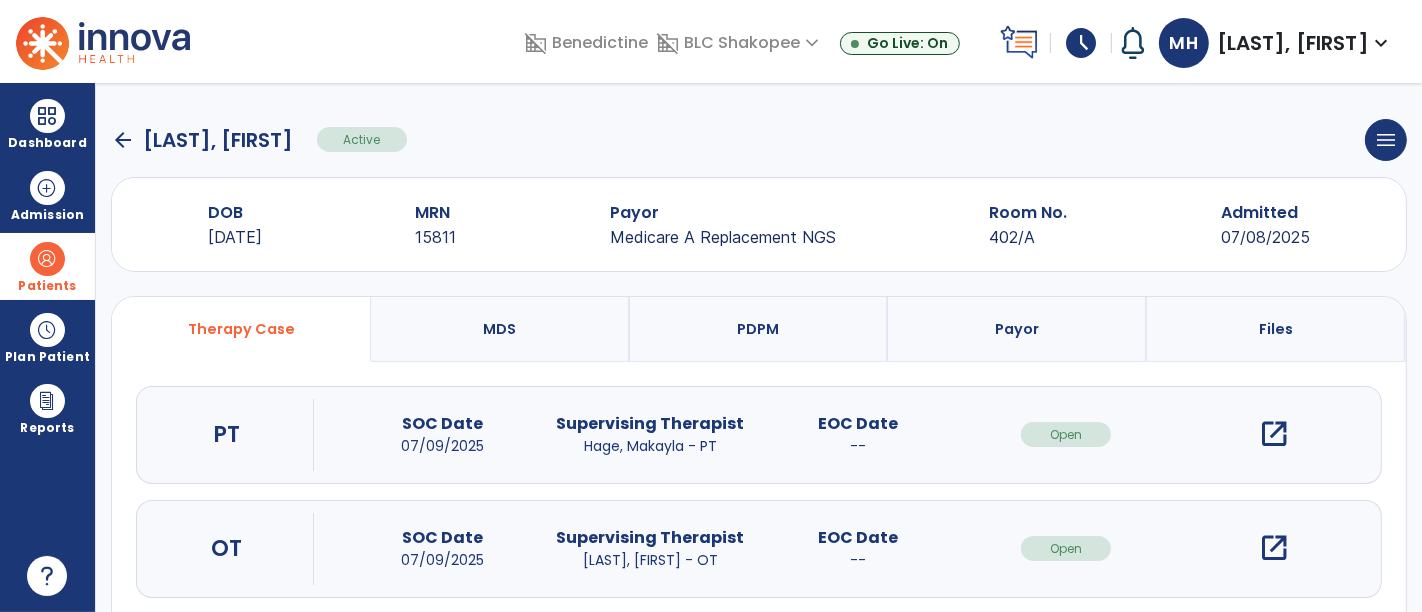 click on "open_in_new" at bounding box center (1274, 434) 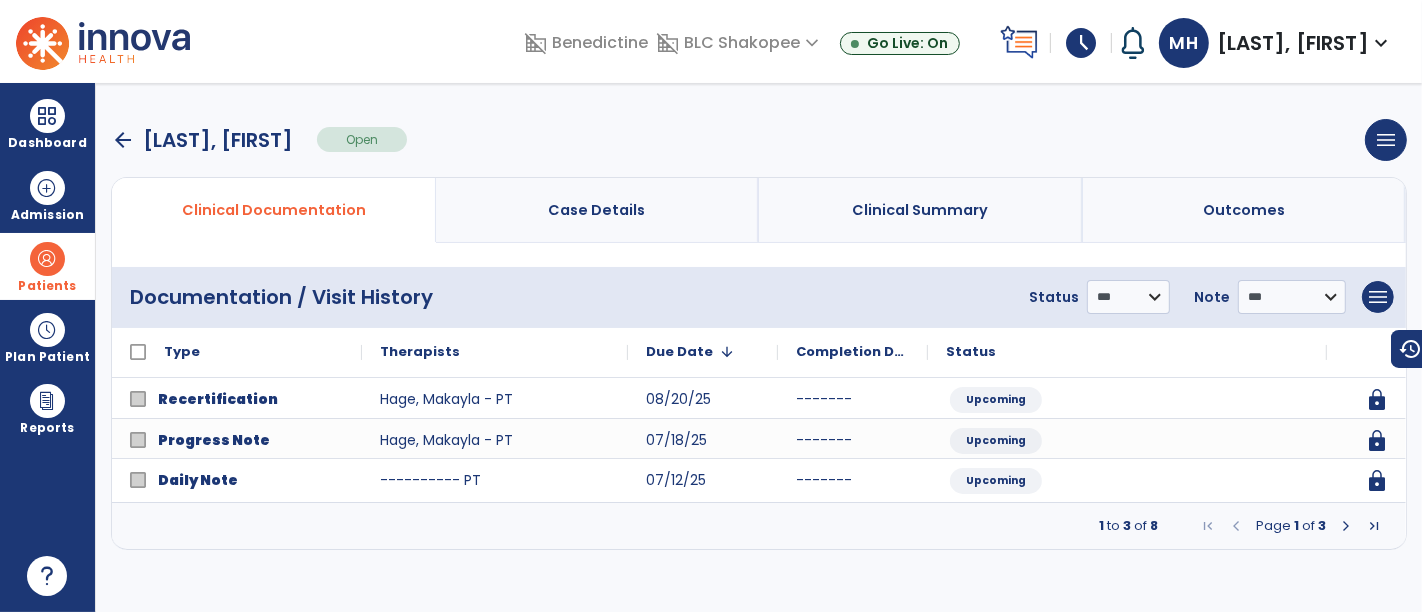click at bounding box center [1346, 526] 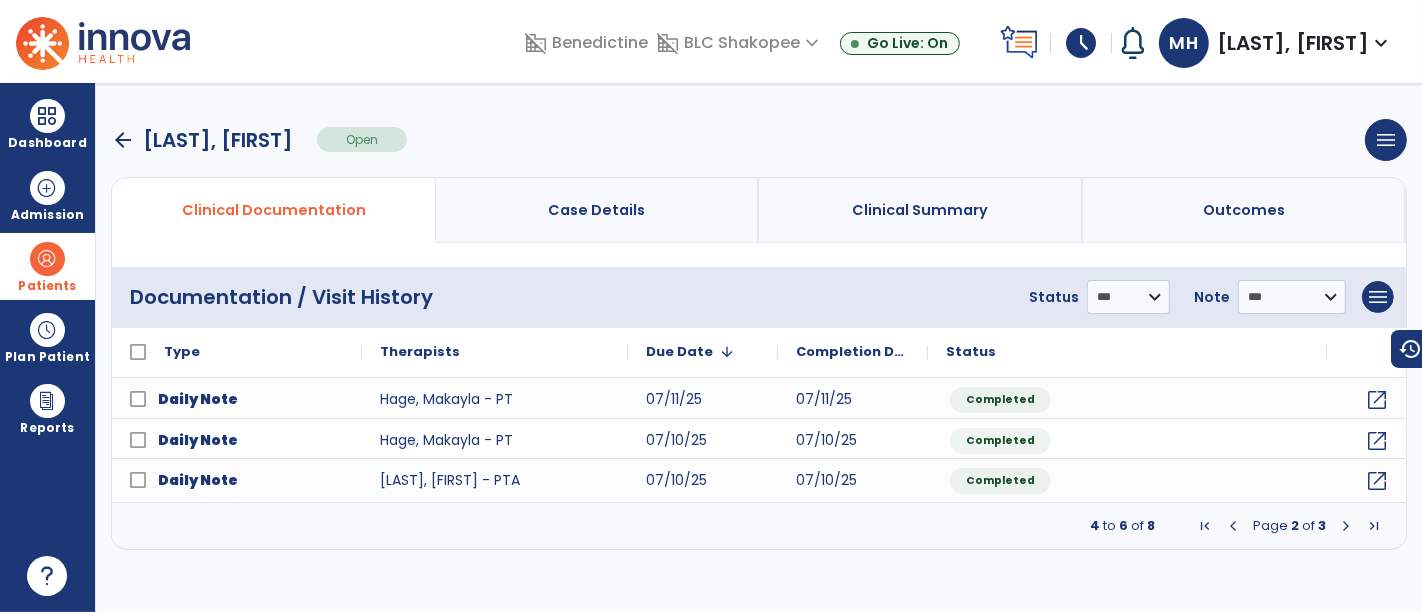 click at bounding box center [1233, 526] 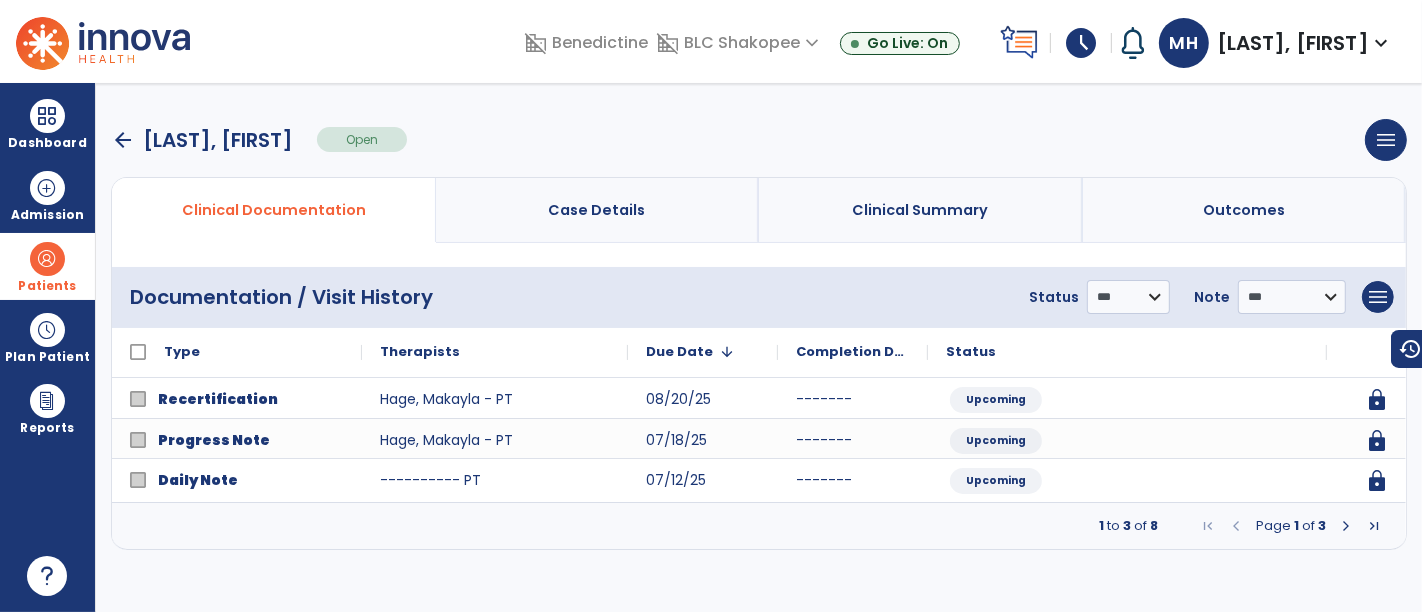 click at bounding box center (1346, 526) 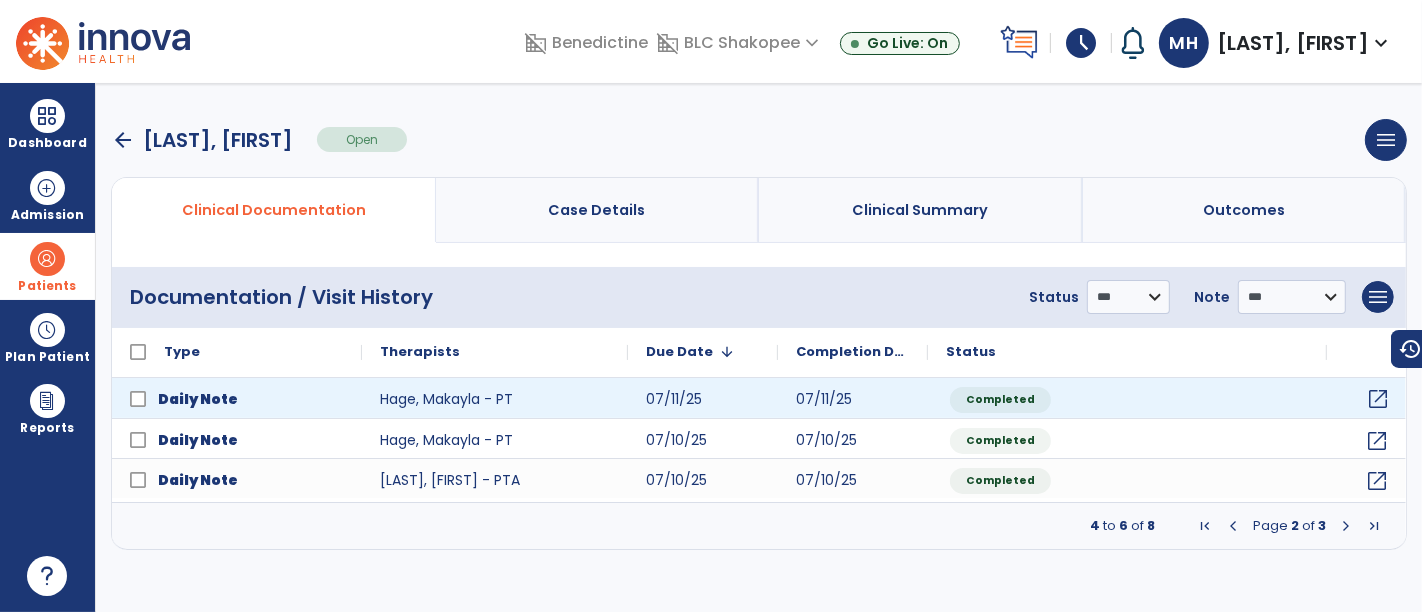 click on "open_in_new" 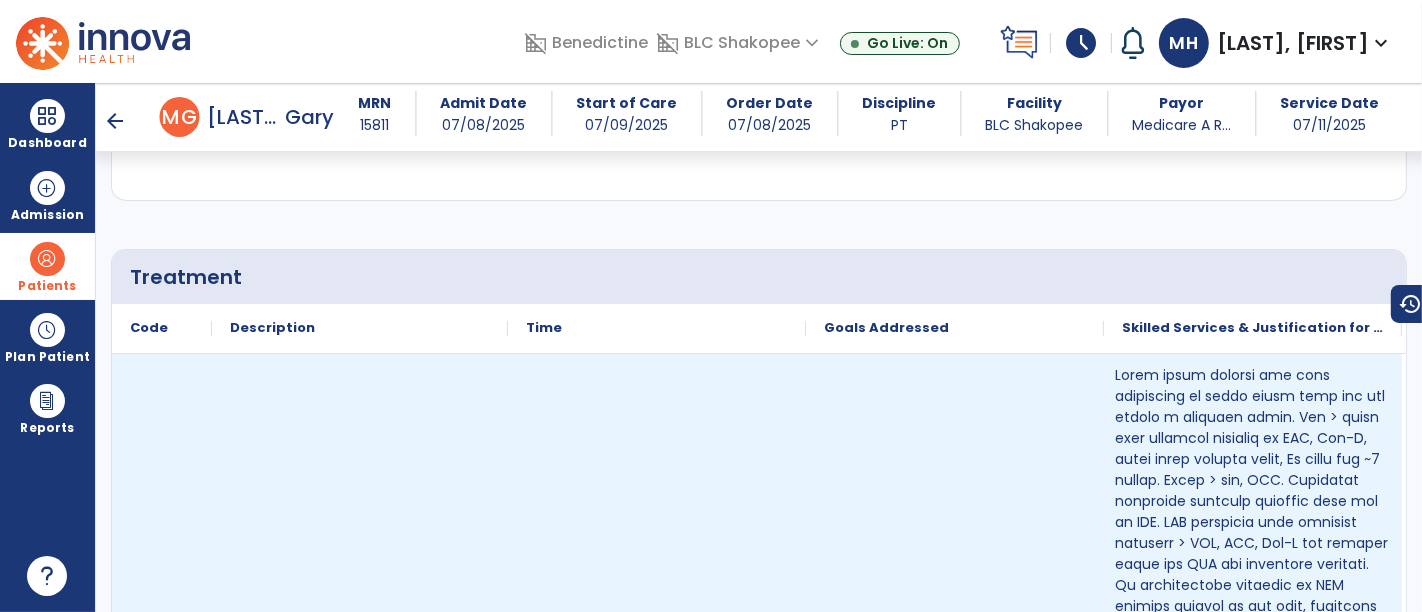 scroll, scrollTop: 1342, scrollLeft: 0, axis: vertical 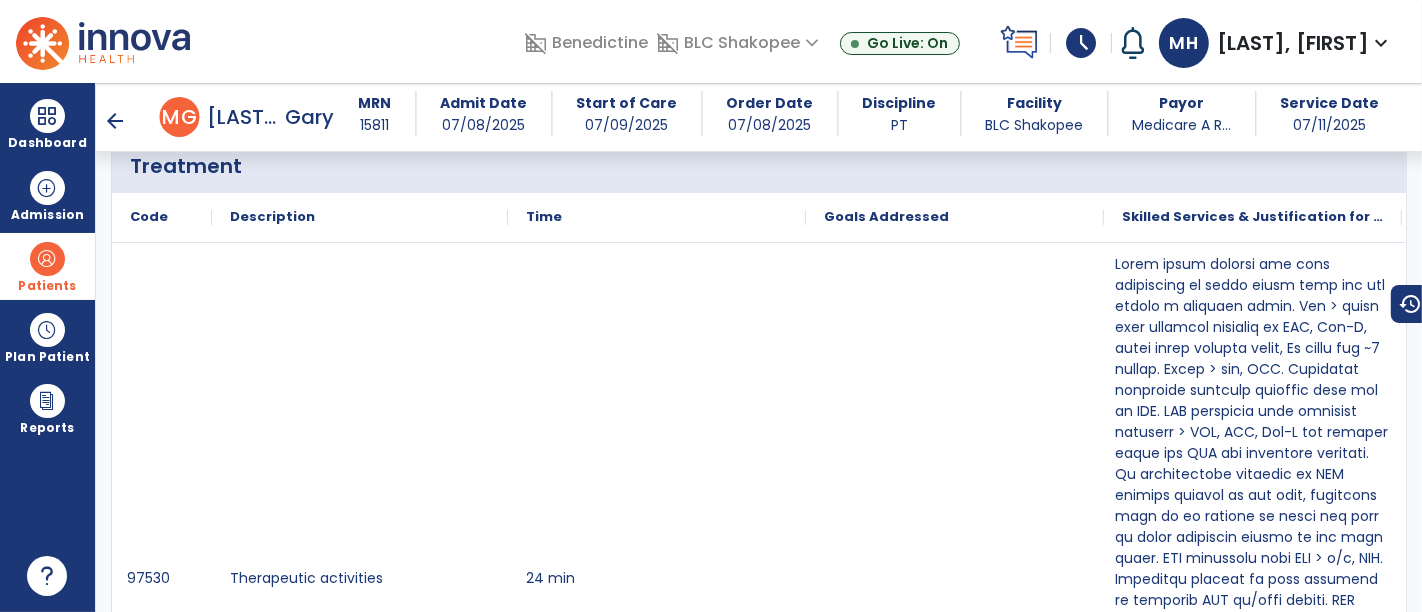 click on "Patients" at bounding box center (47, 286) 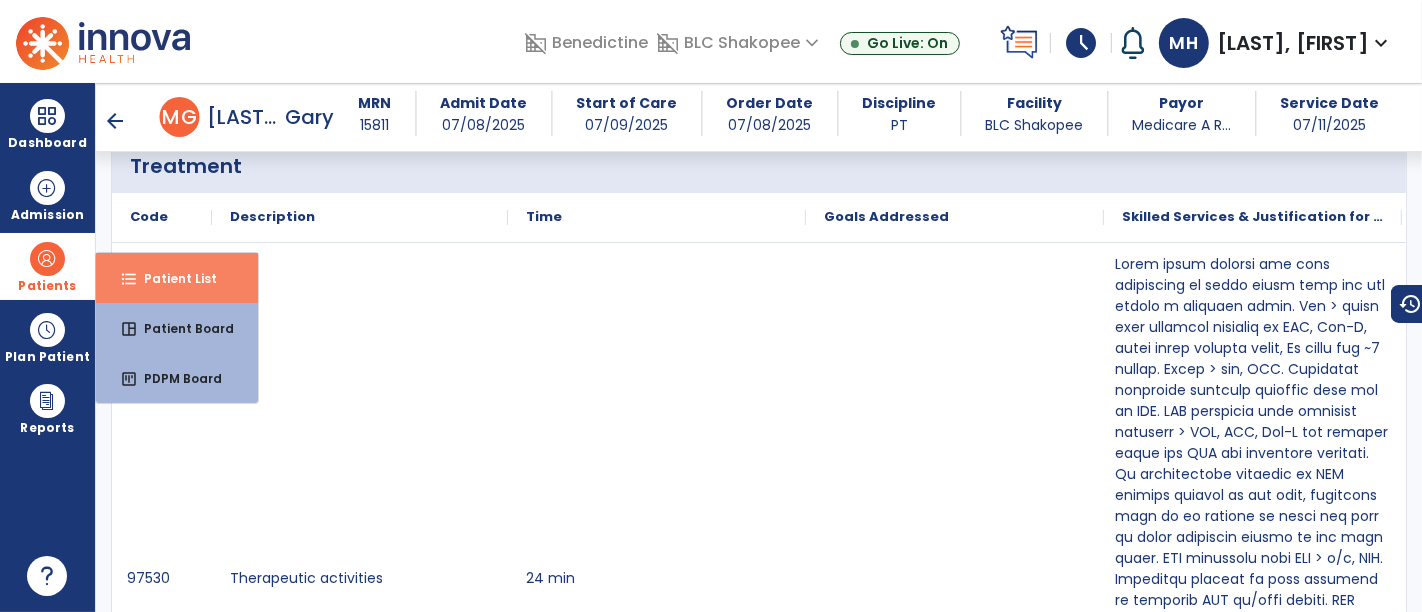 click on "Patient List" at bounding box center [172, 278] 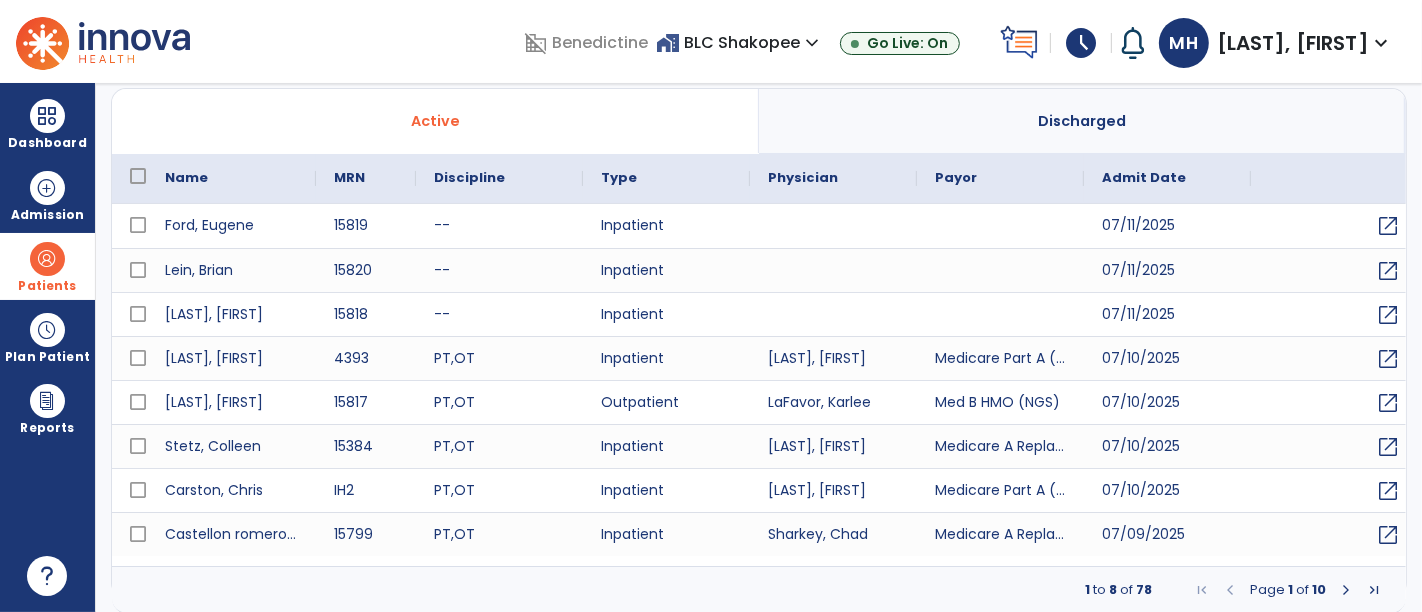 select on "***" 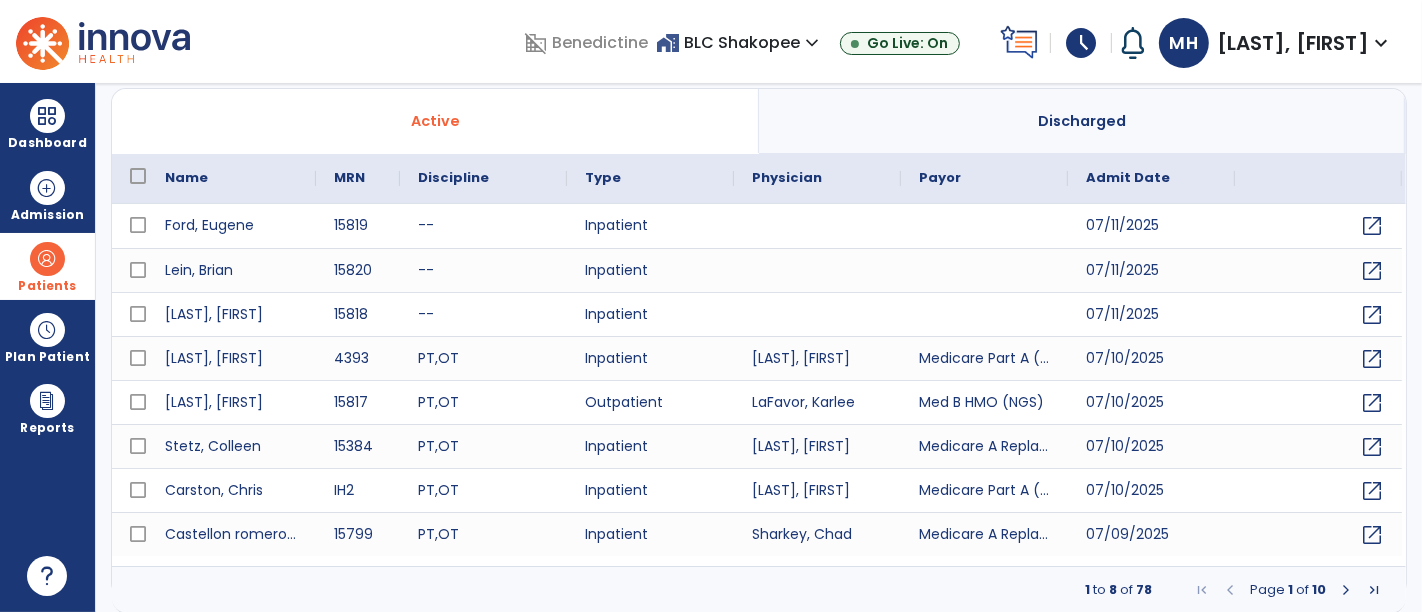 scroll, scrollTop: 18, scrollLeft: 0, axis: vertical 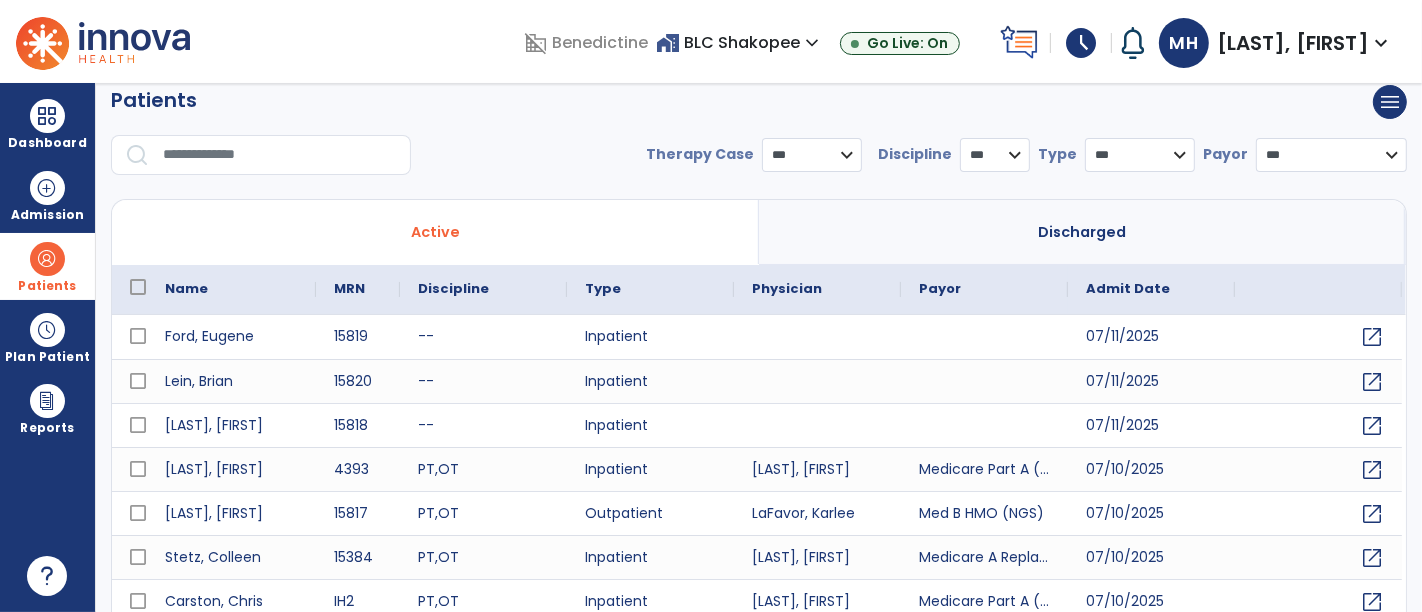 click at bounding box center (280, 155) 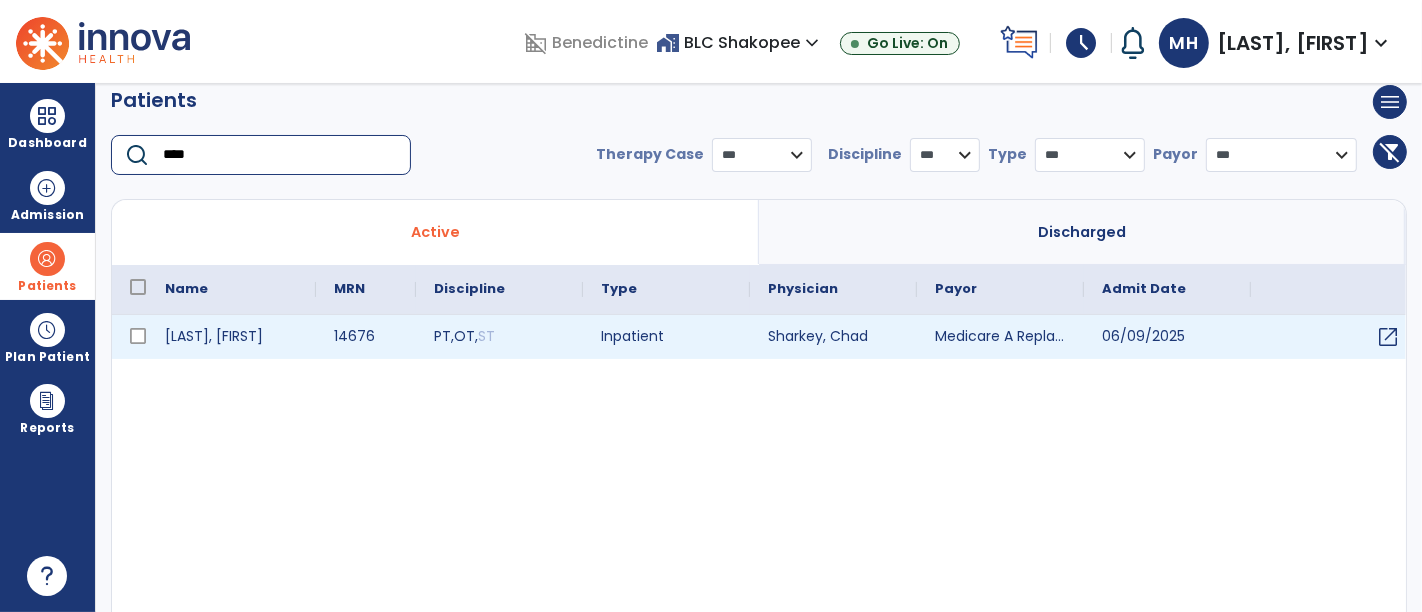 type on "****" 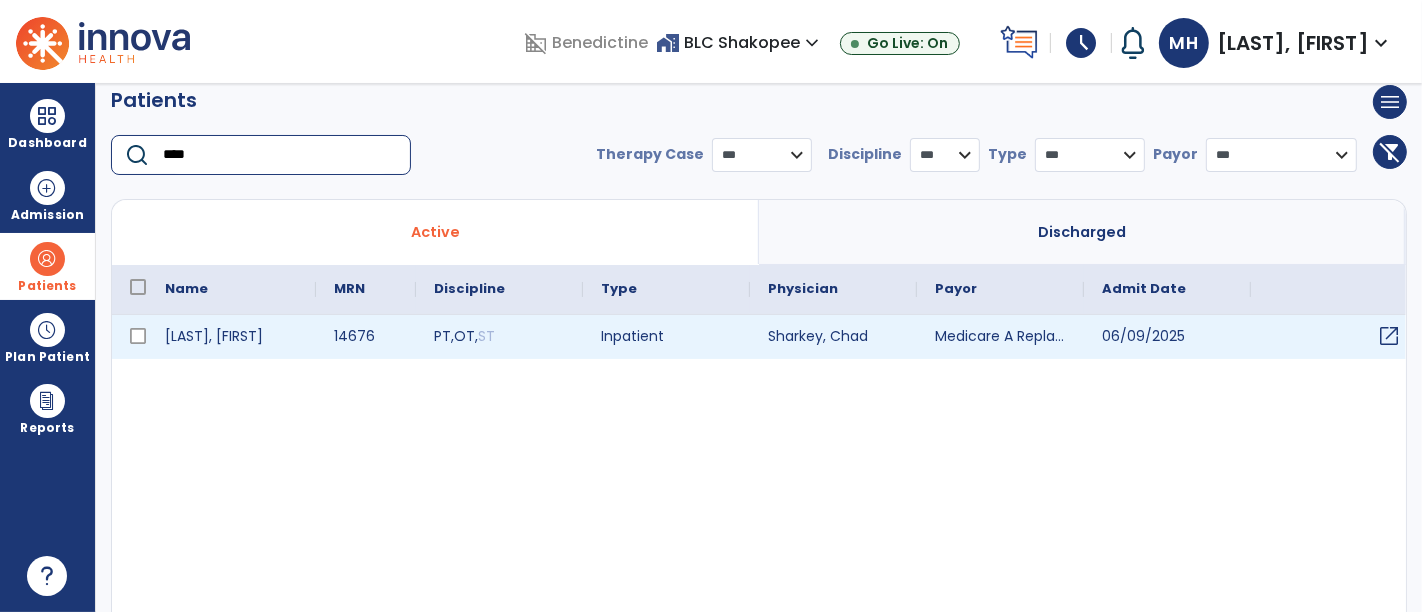 click on "open_in_new" at bounding box center (1389, 336) 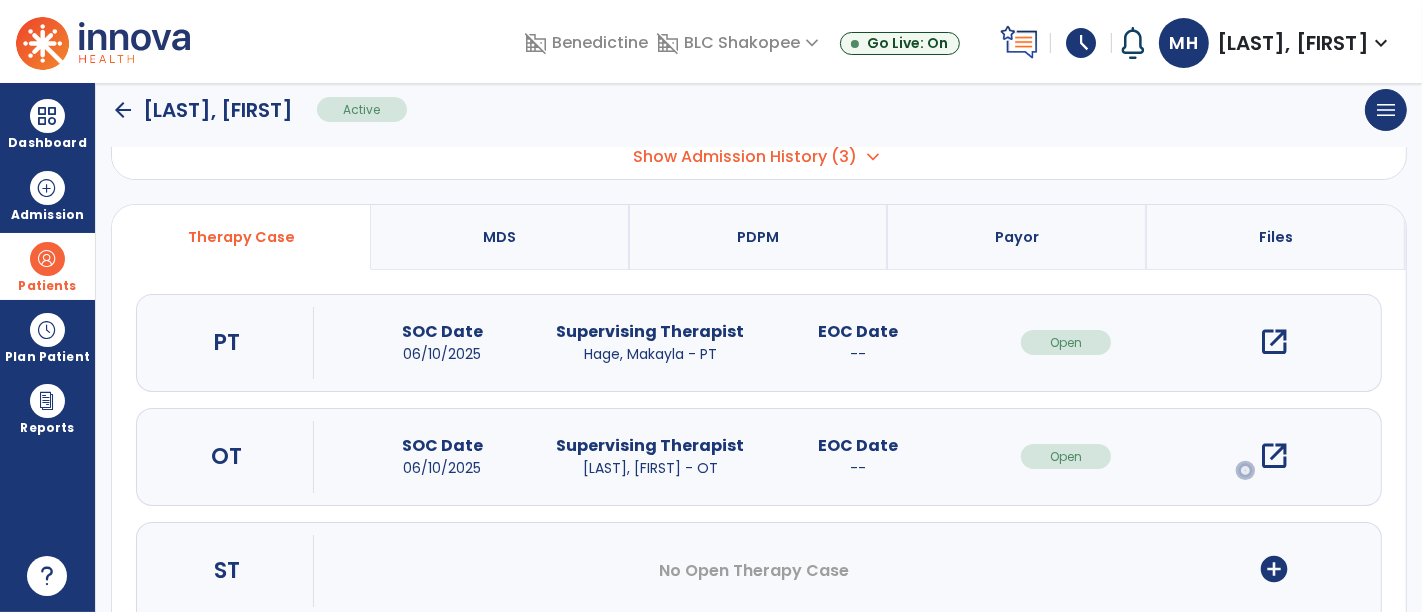 scroll, scrollTop: 234, scrollLeft: 0, axis: vertical 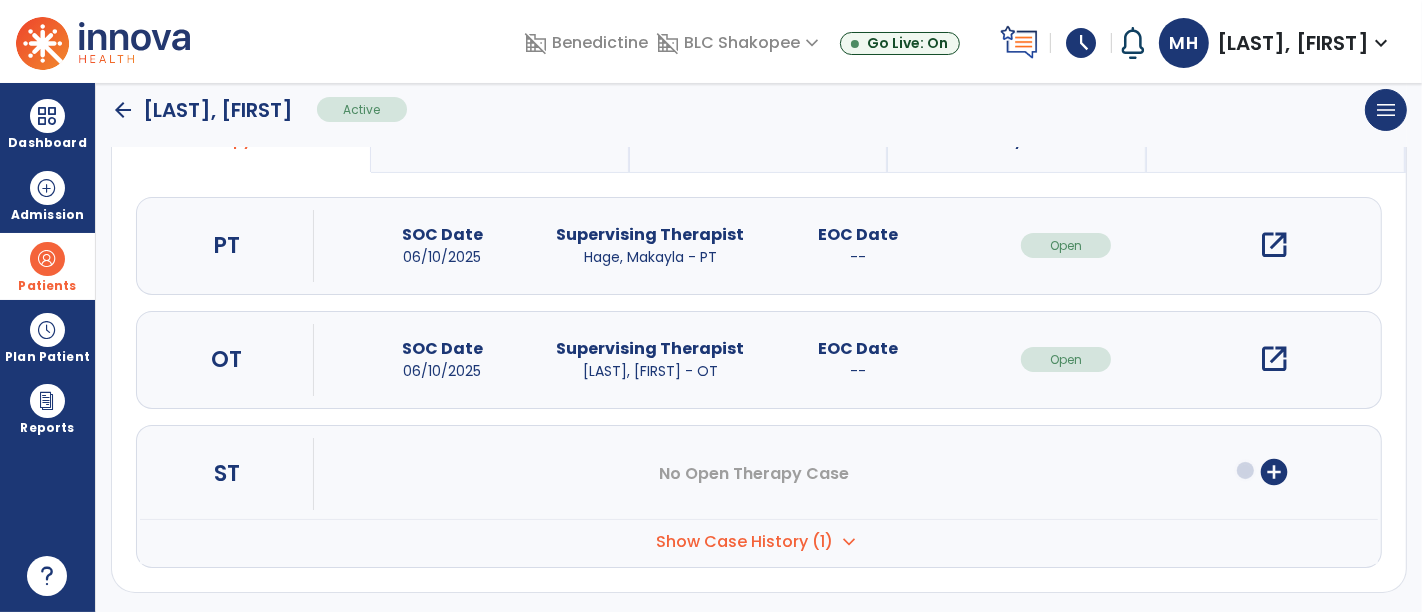 click on "open_in_new" at bounding box center [1274, 245] 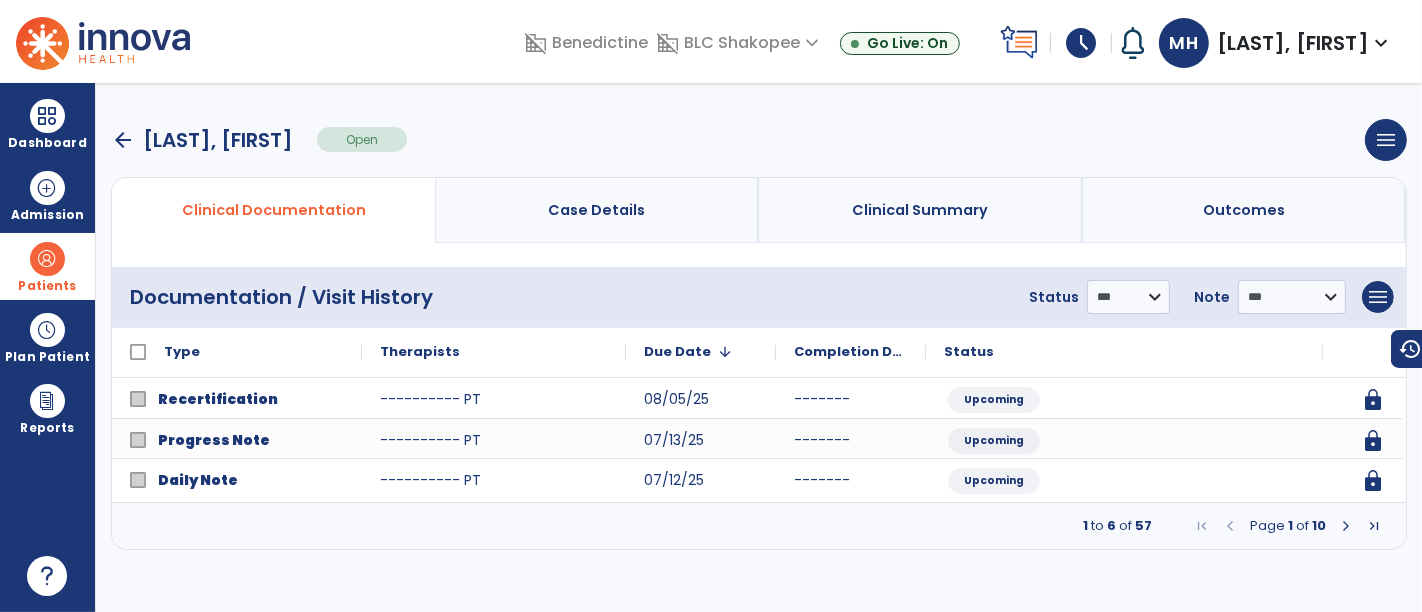 scroll, scrollTop: 0, scrollLeft: 0, axis: both 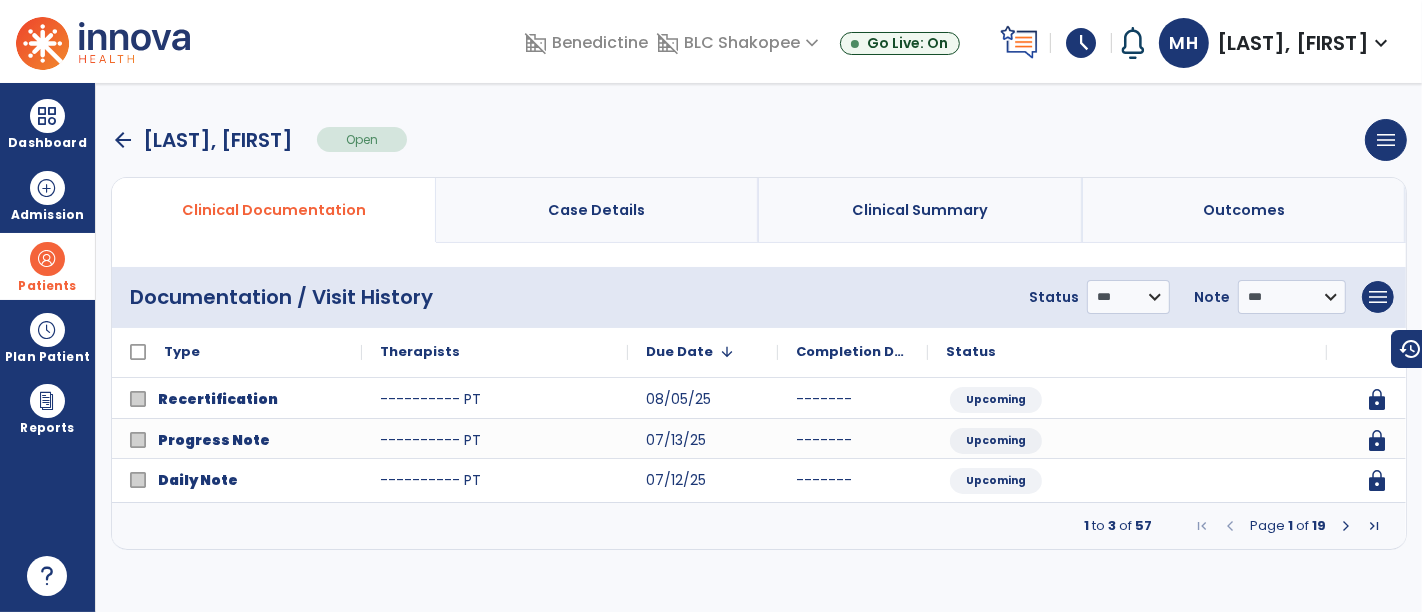 click at bounding box center [1346, 526] 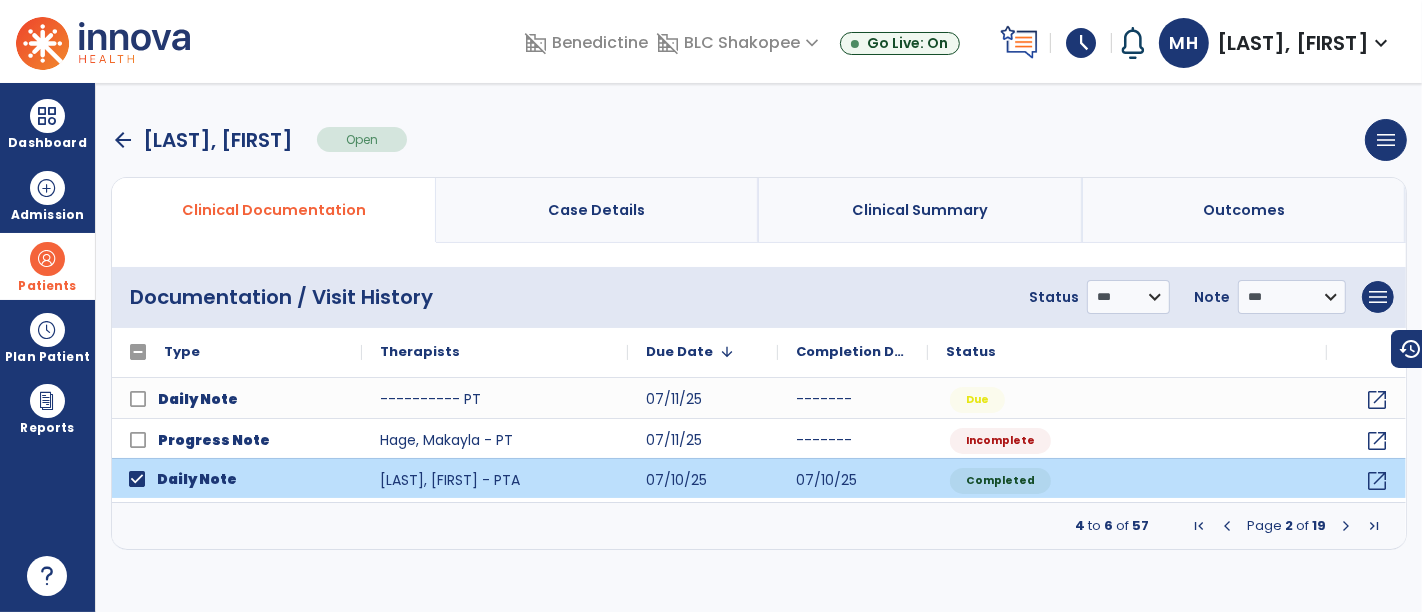 click at bounding box center [1346, 526] 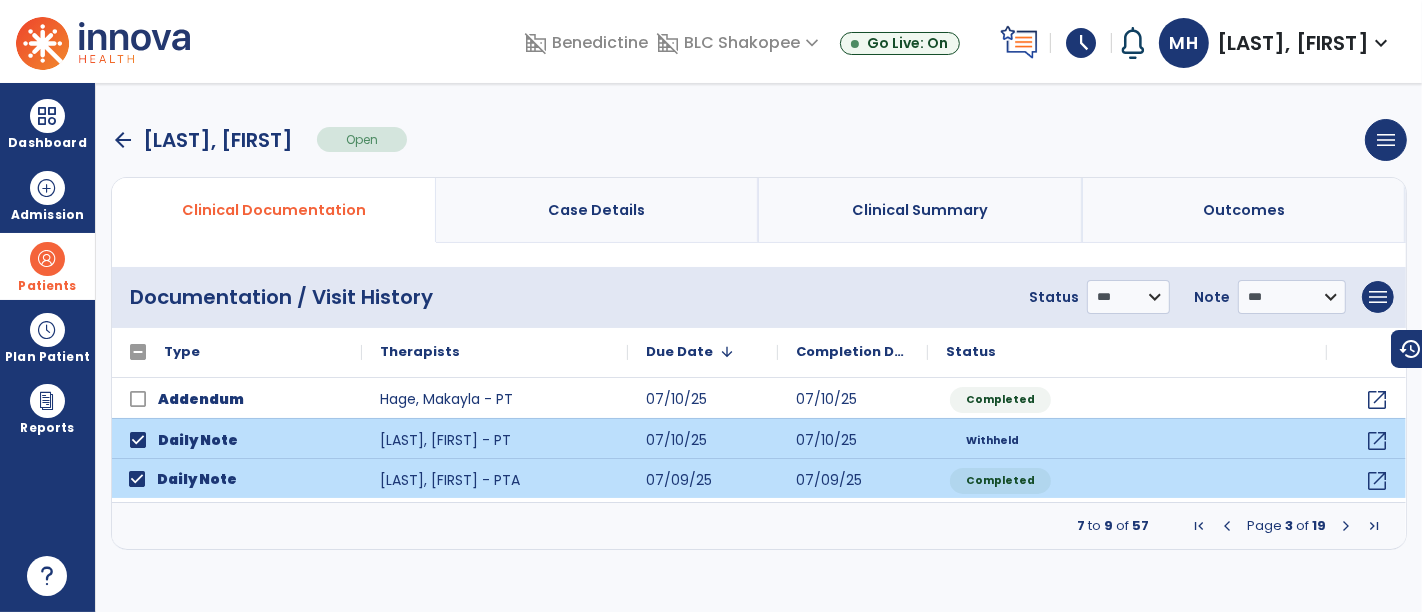 drag, startPoint x: 1347, startPoint y: 529, endPoint x: 648, endPoint y: 497, distance: 699.7321 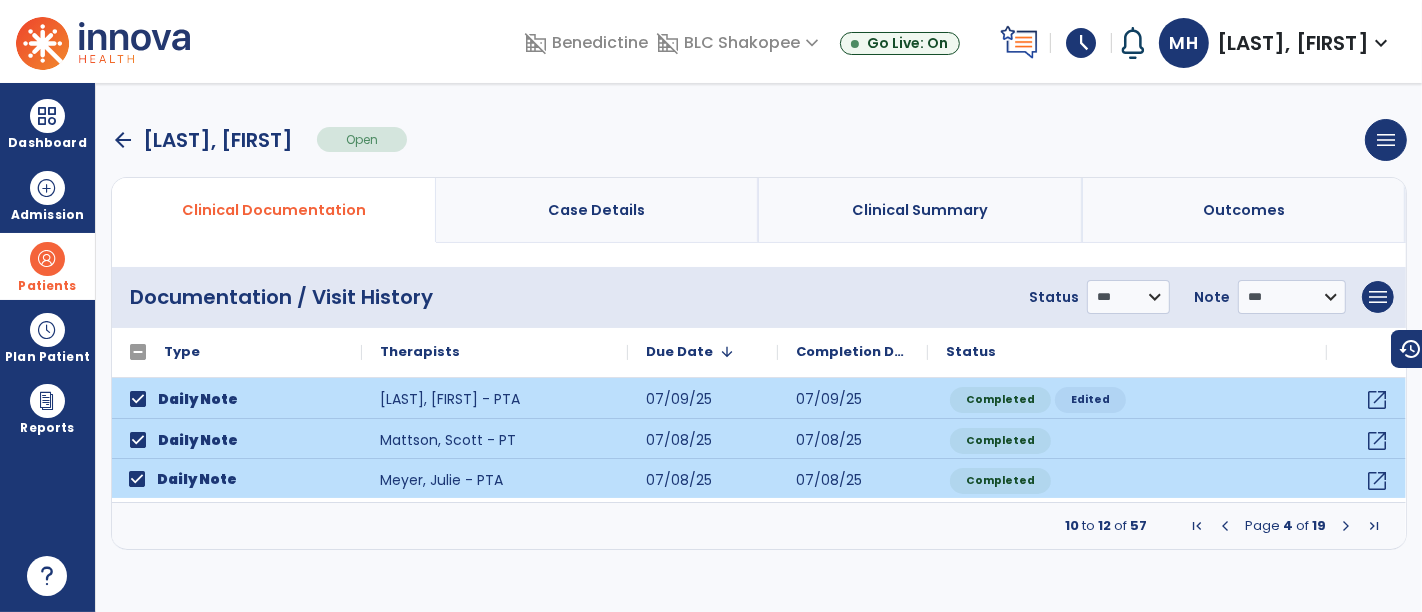 click at bounding box center (1346, 526) 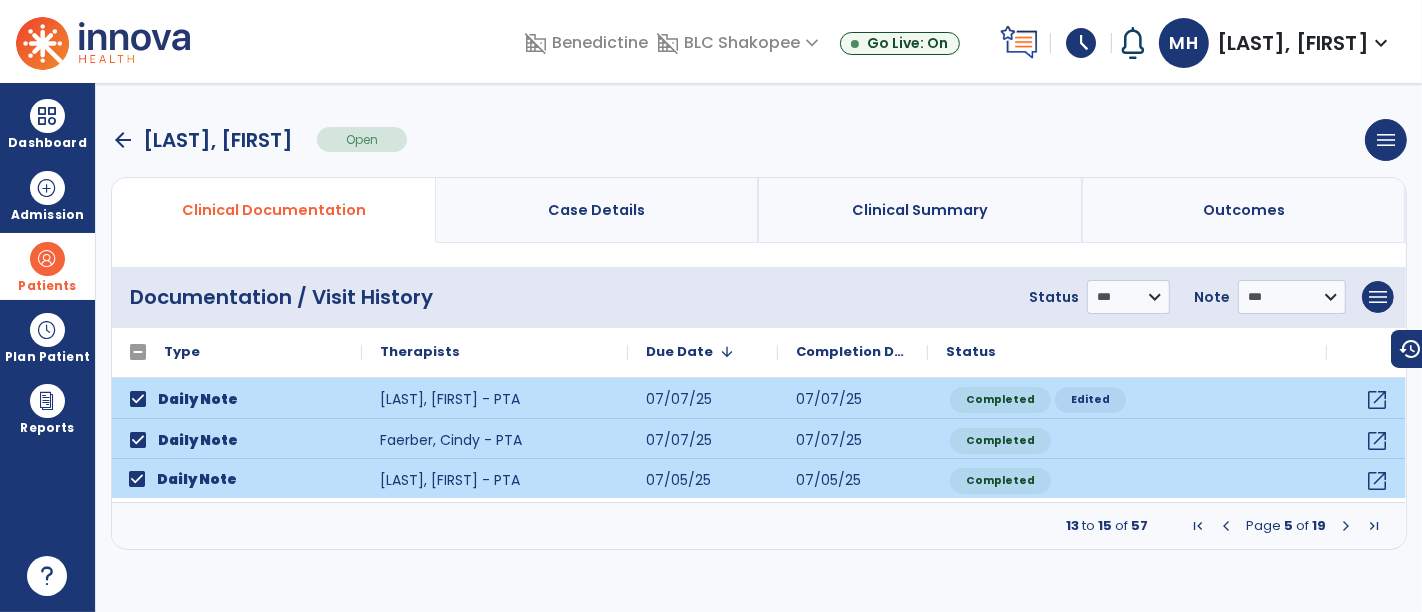 click at bounding box center (1346, 526) 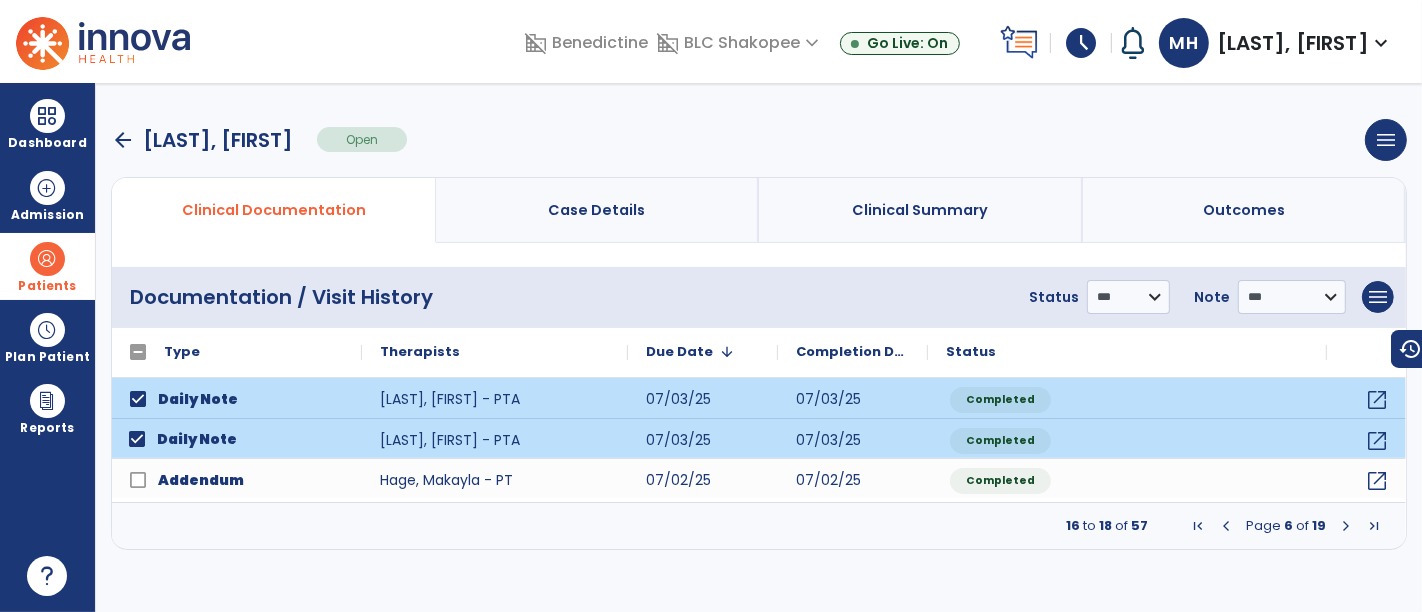 click at bounding box center (1346, 526) 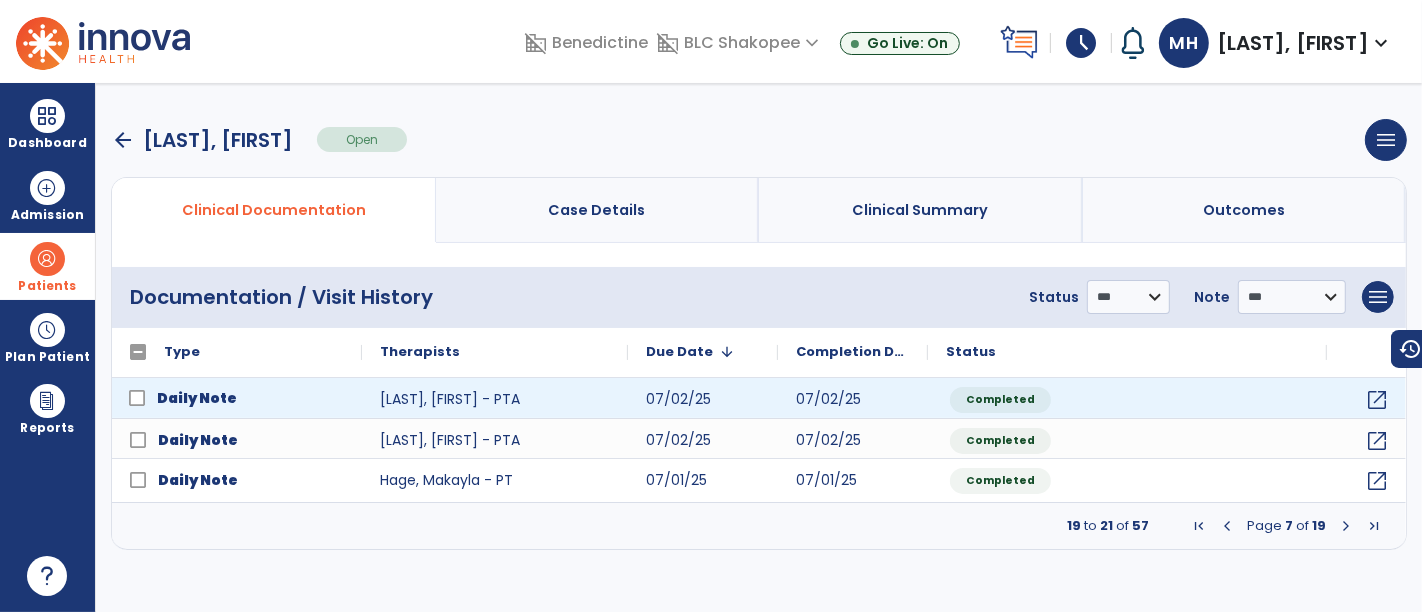 click on "Daily Note" 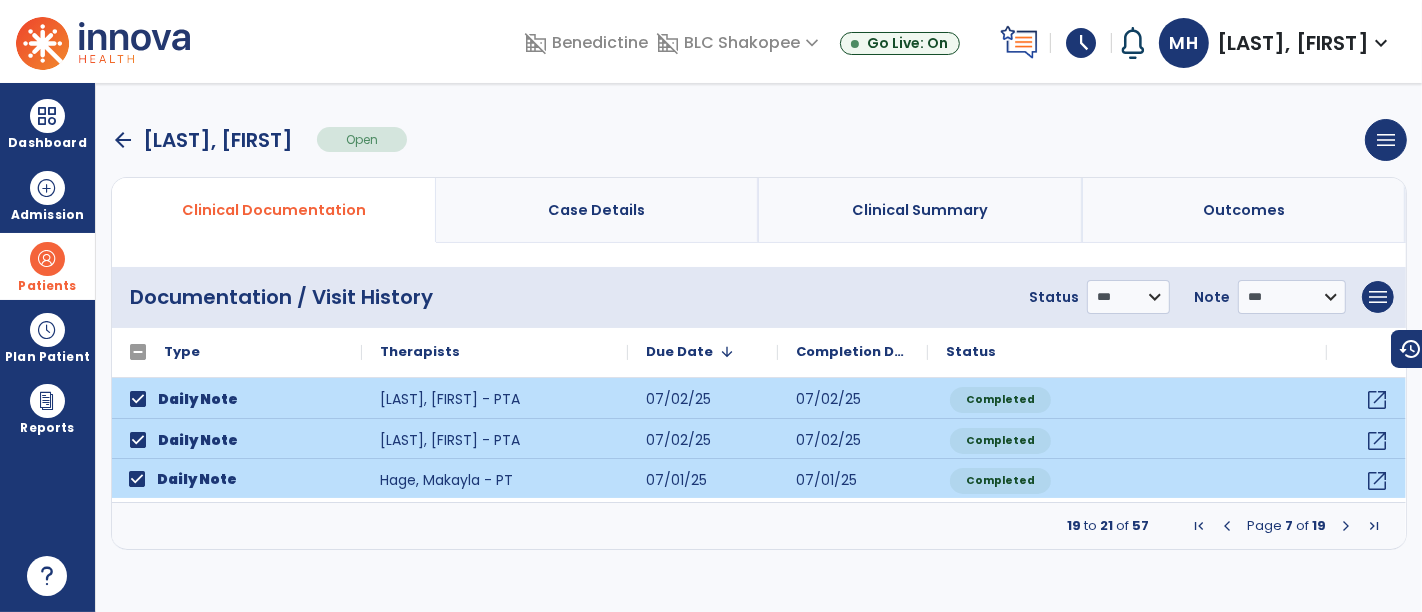 click at bounding box center [1346, 526] 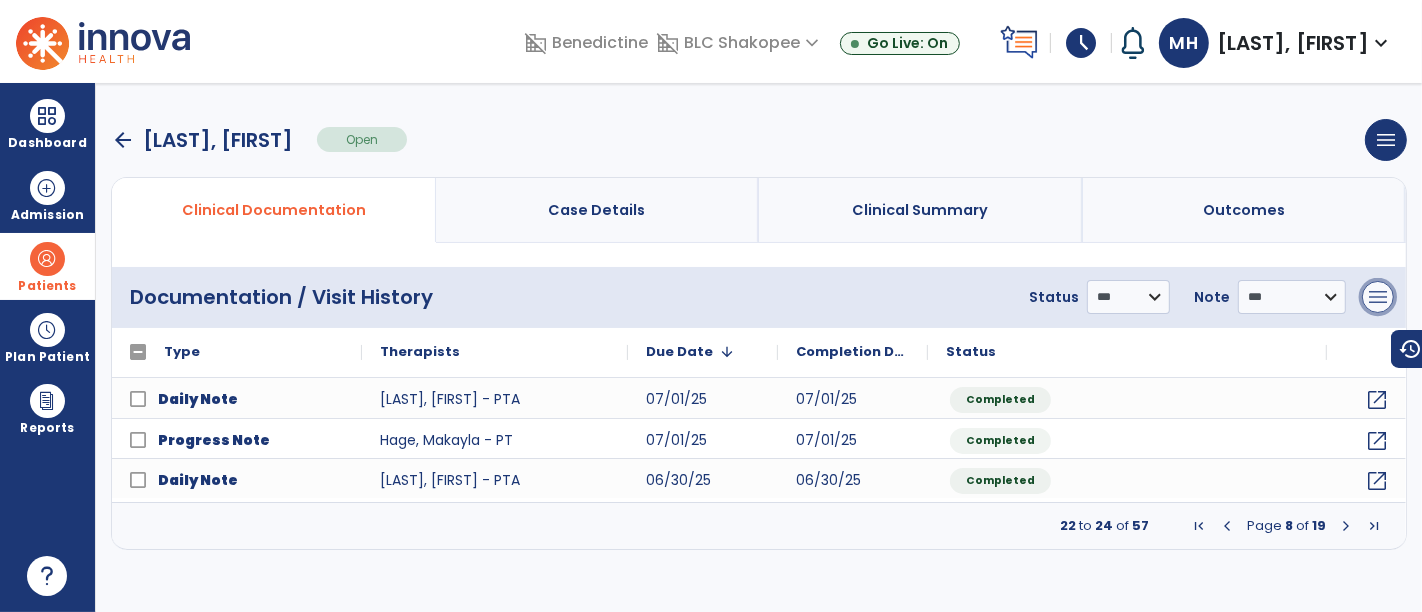 click on "menu" at bounding box center (1378, 297) 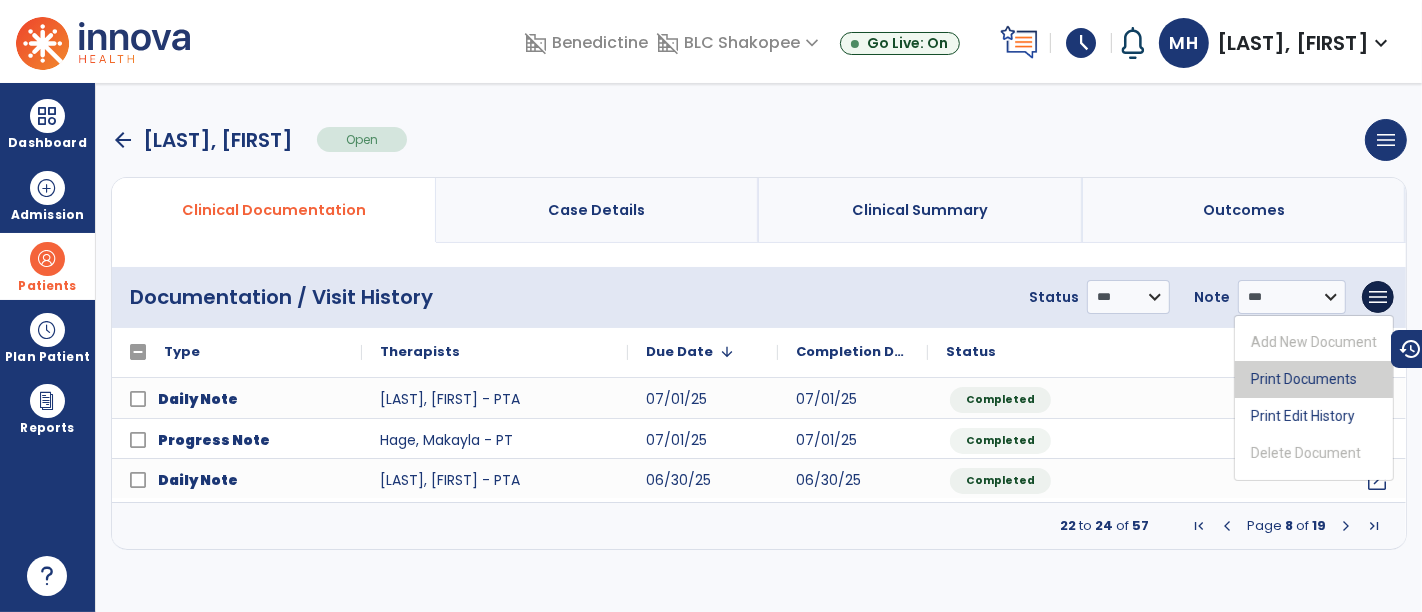click on "Print Documents" at bounding box center (1314, 379) 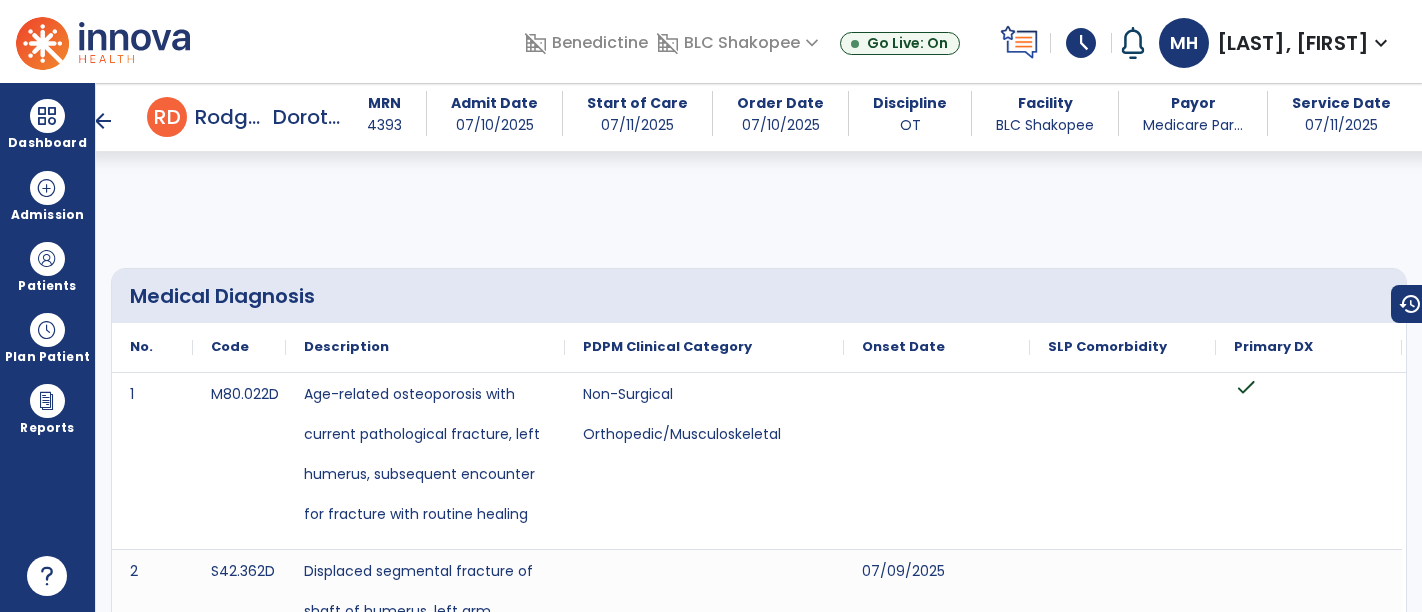 scroll, scrollTop: 0, scrollLeft: 0, axis: both 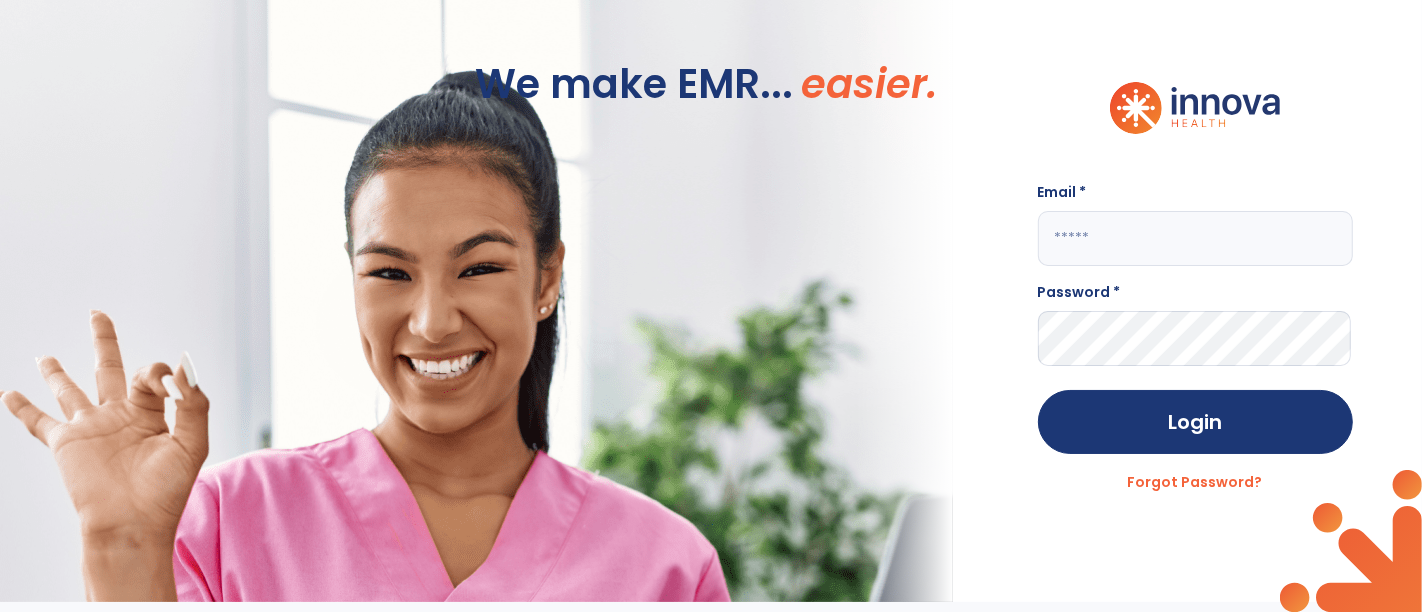click 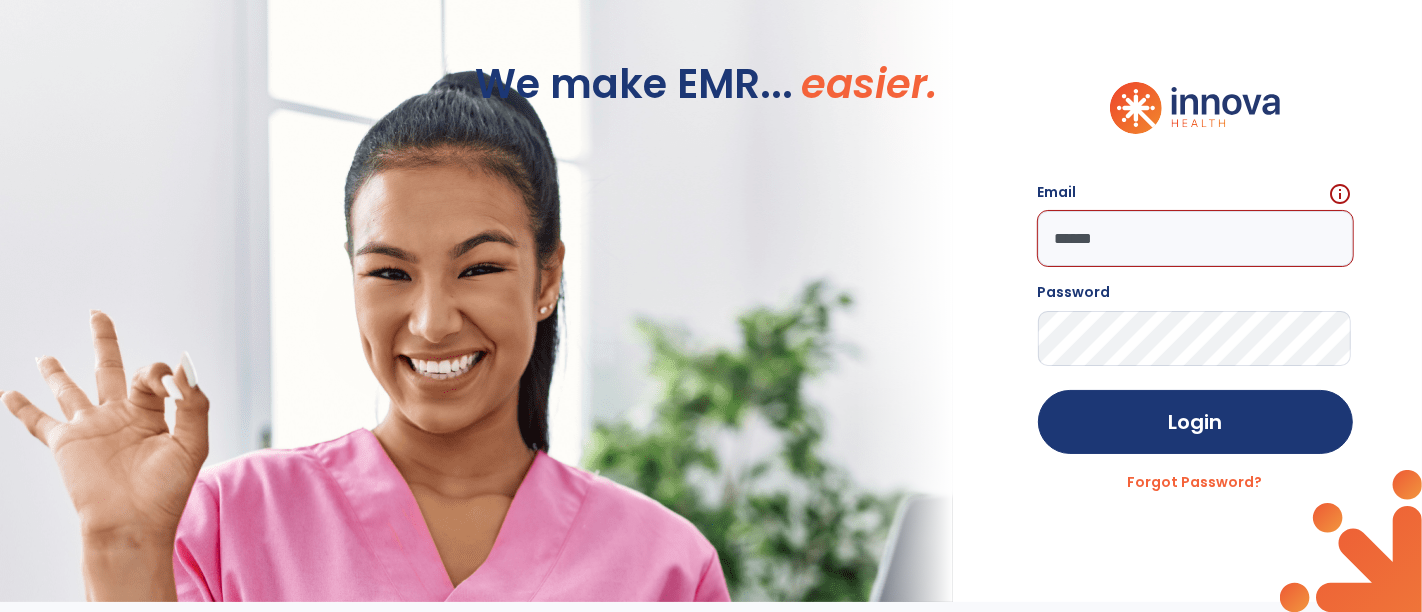 click on "Login" 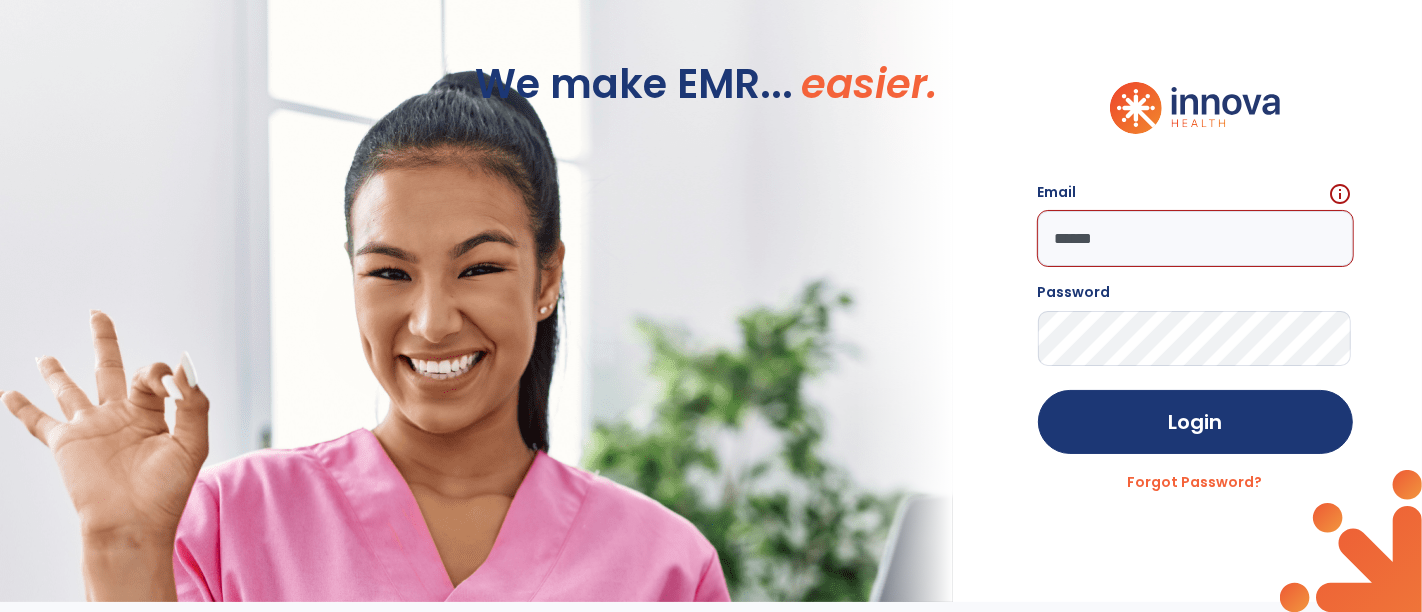 click on "******" 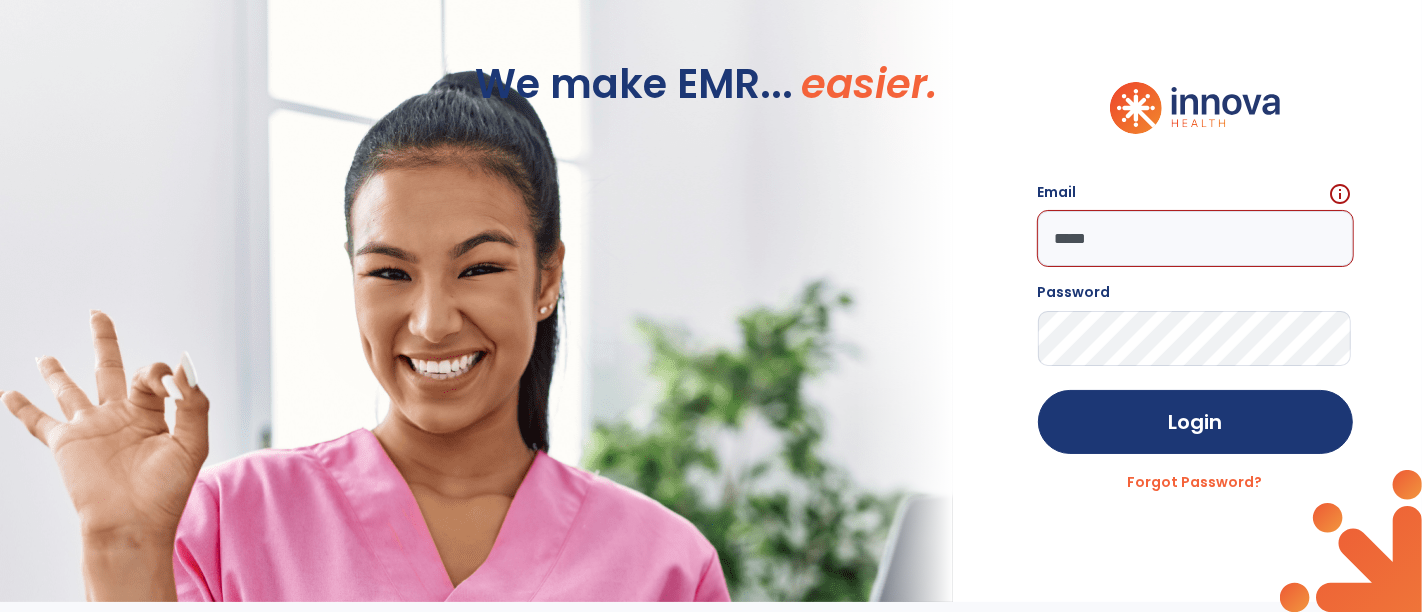 type on "*****" 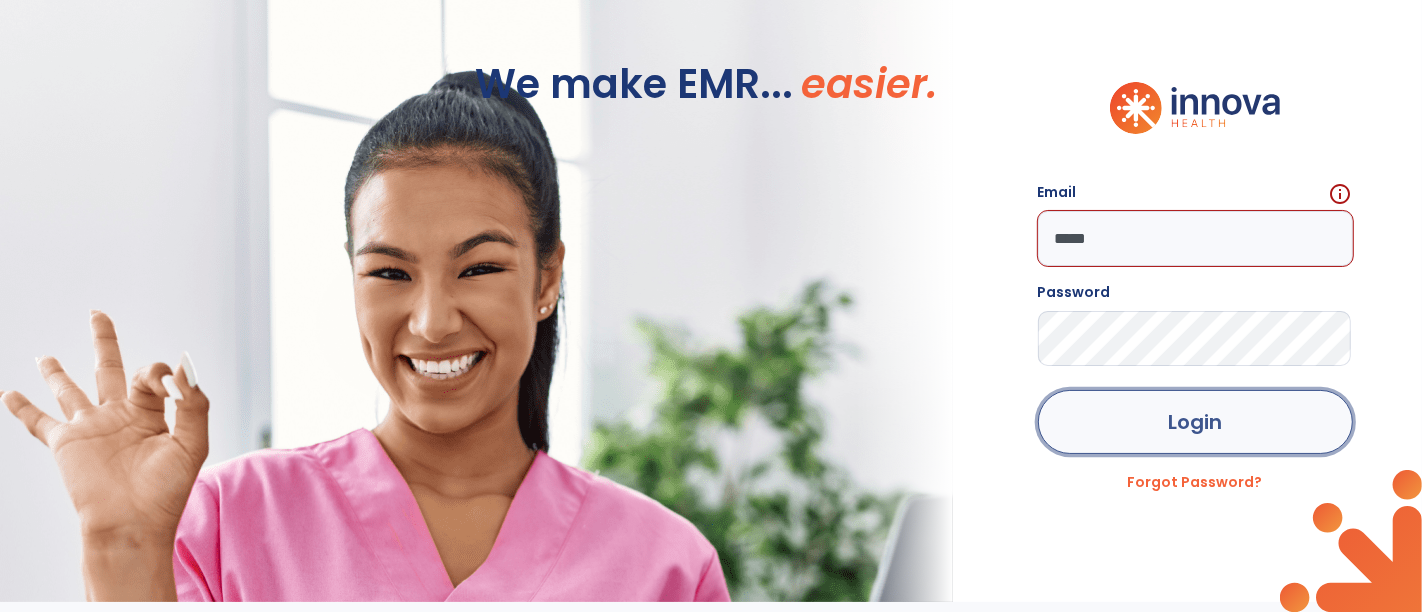 click on "Login" 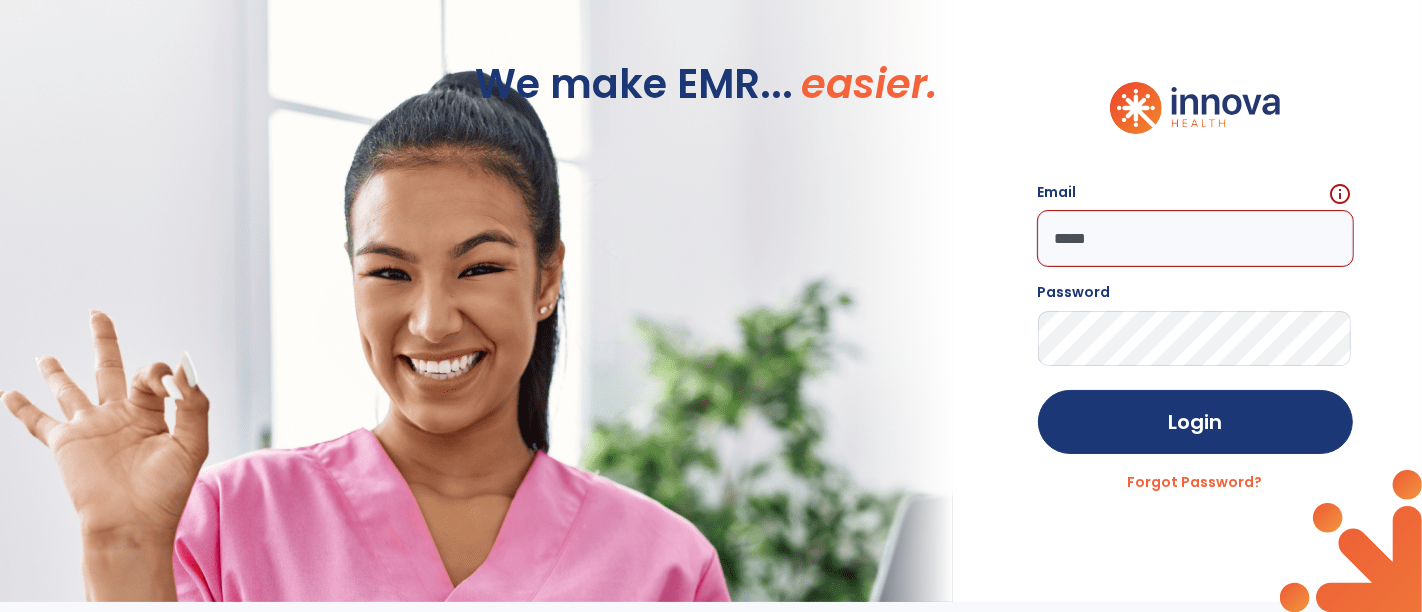 drag, startPoint x: 1168, startPoint y: 226, endPoint x: 971, endPoint y: 238, distance: 197.36514 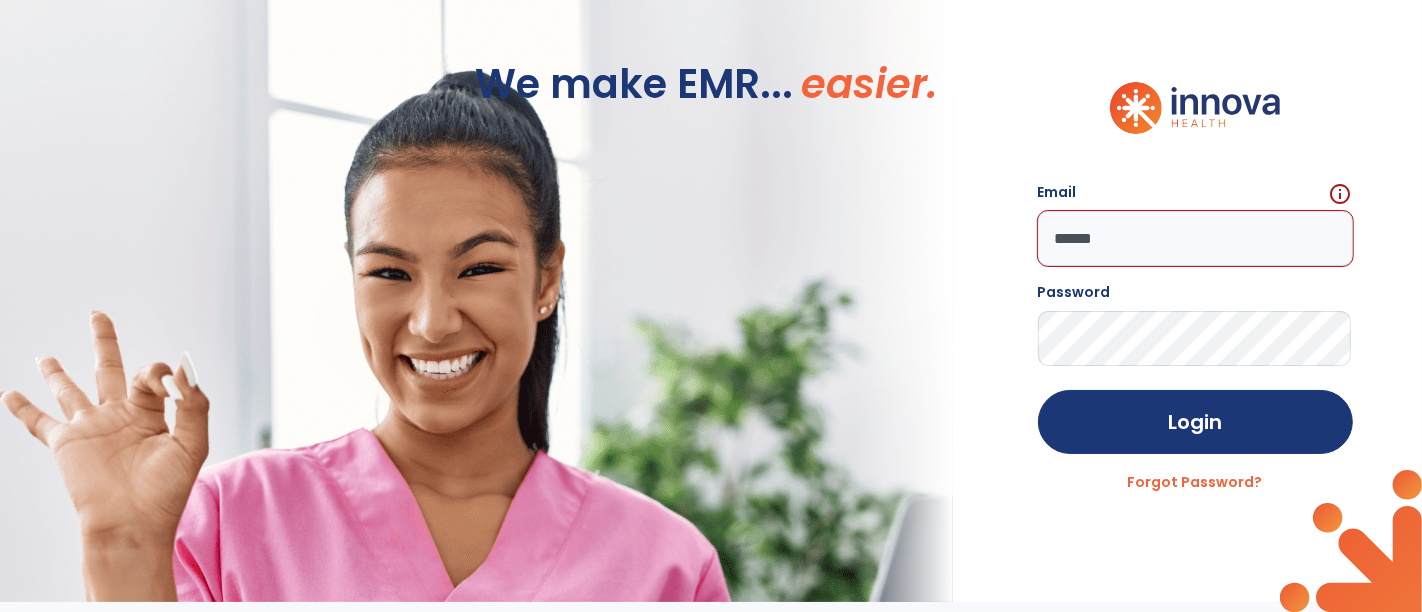 type on "******" 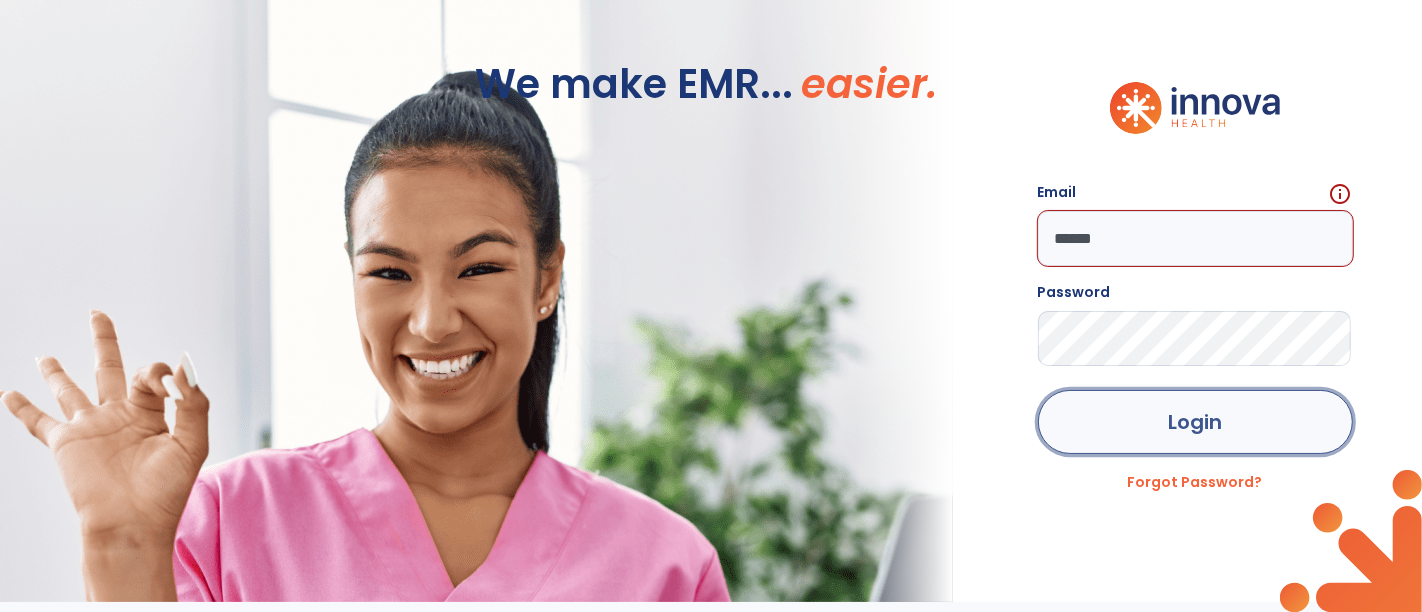 click on "Login" 